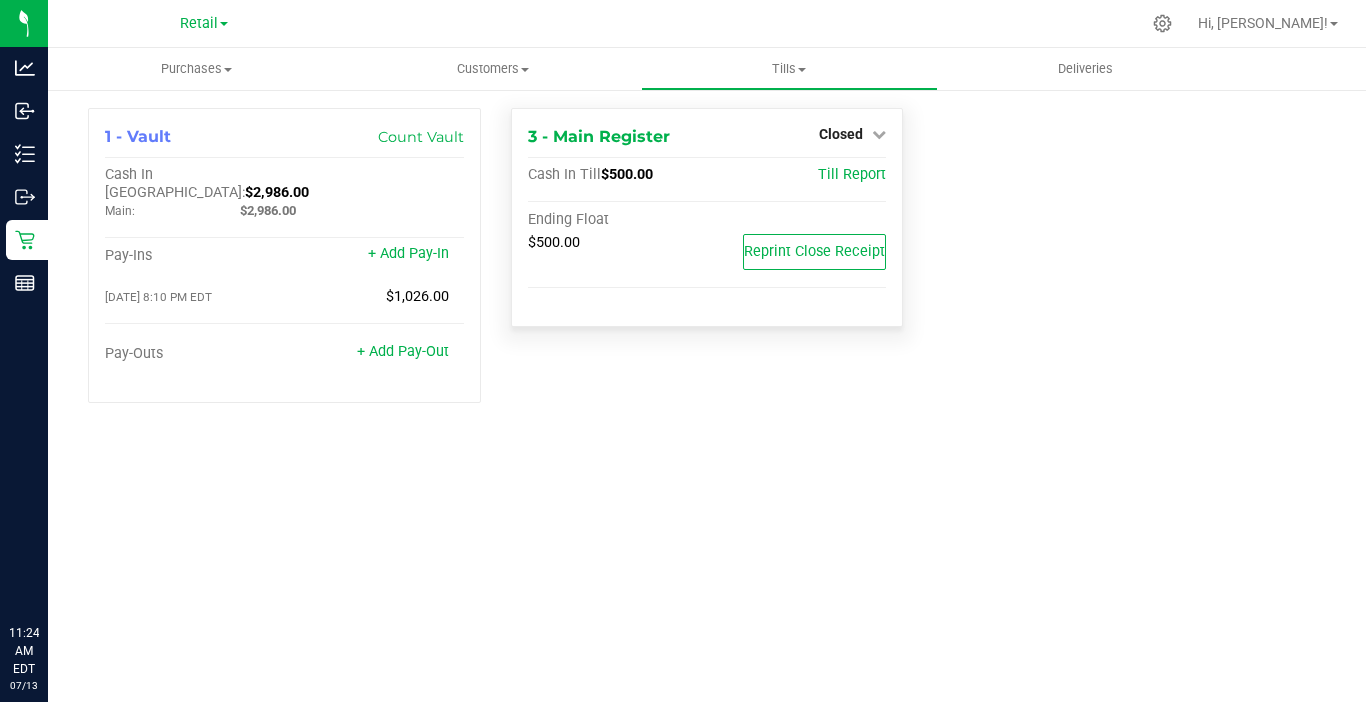 scroll, scrollTop: 0, scrollLeft: 0, axis: both 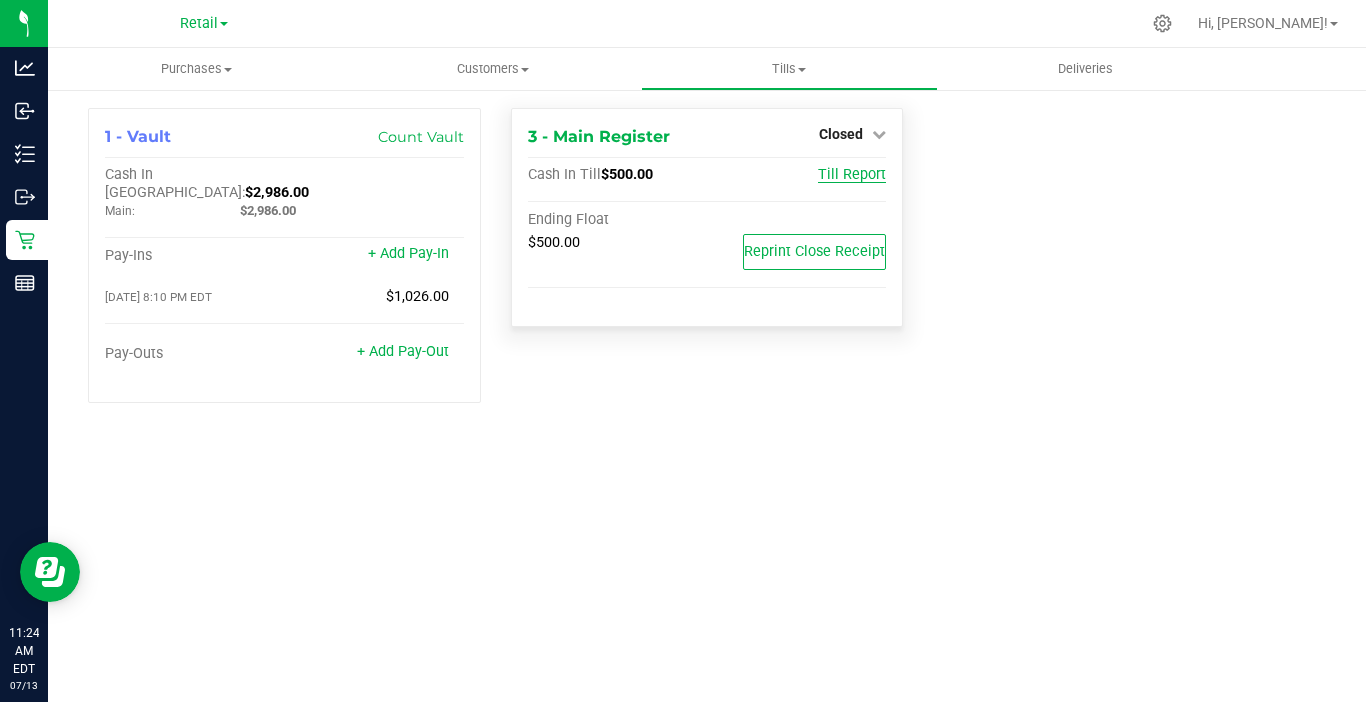 click on "Till Report" at bounding box center (852, 174) 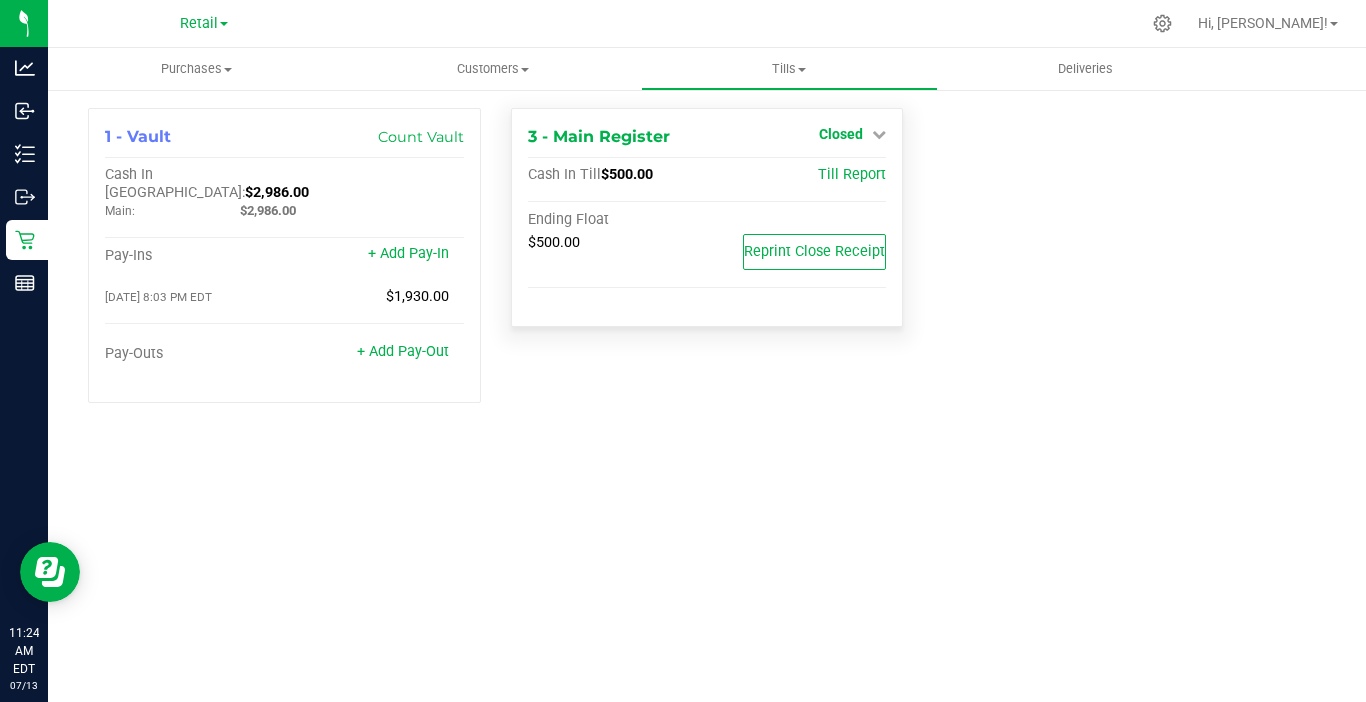 click on "Closed" at bounding box center (841, 134) 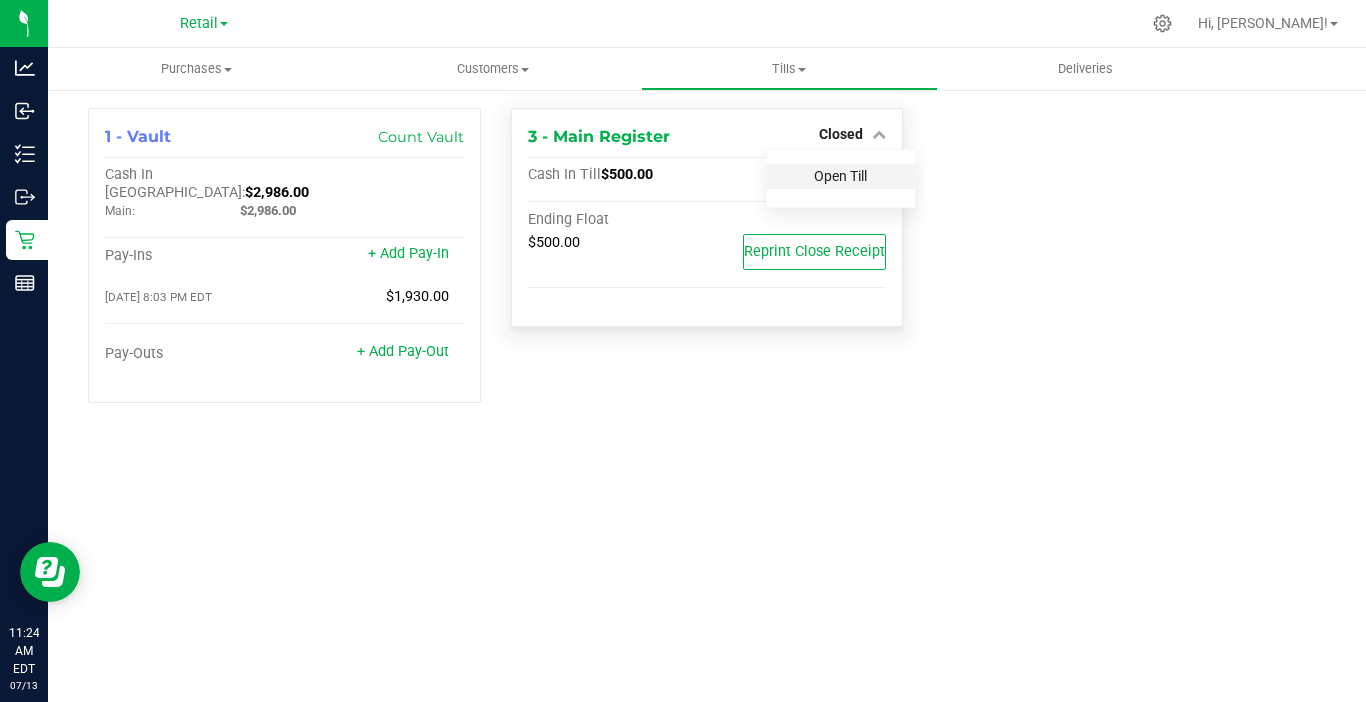 click on "Open Till" at bounding box center (840, 176) 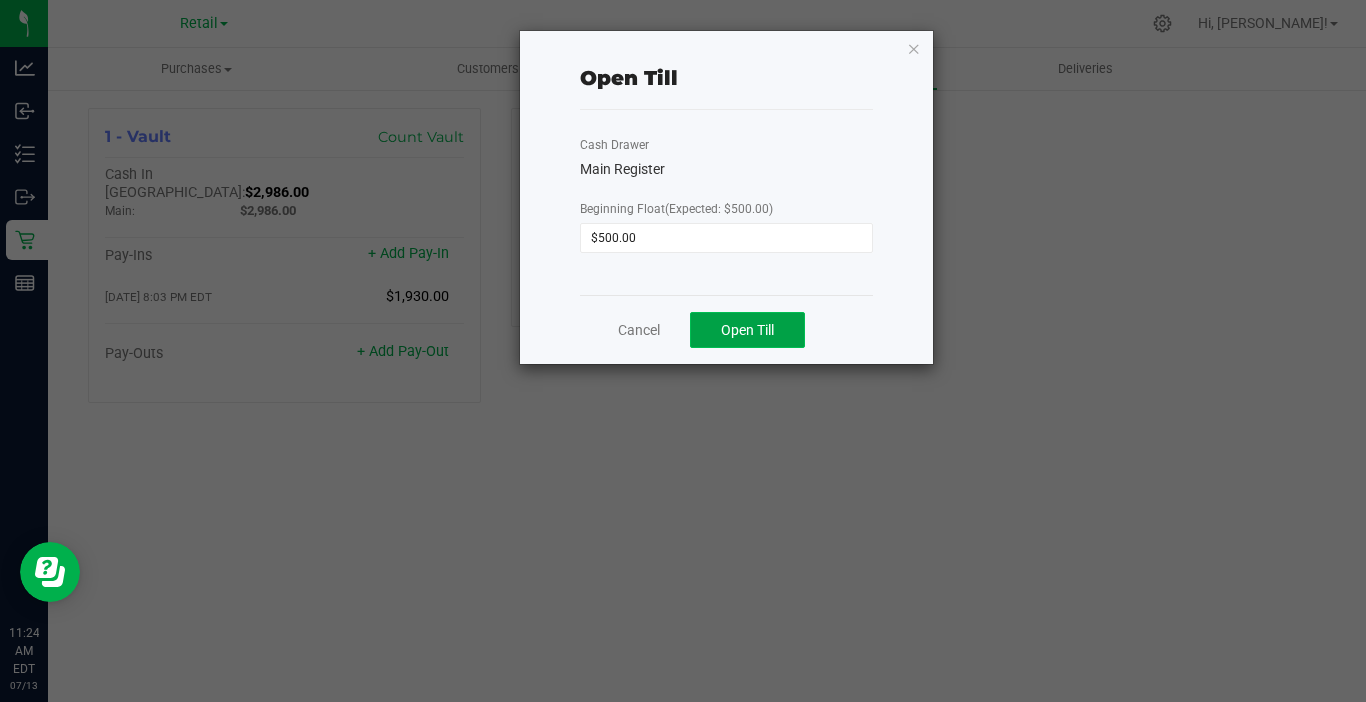 click on "Open Till" 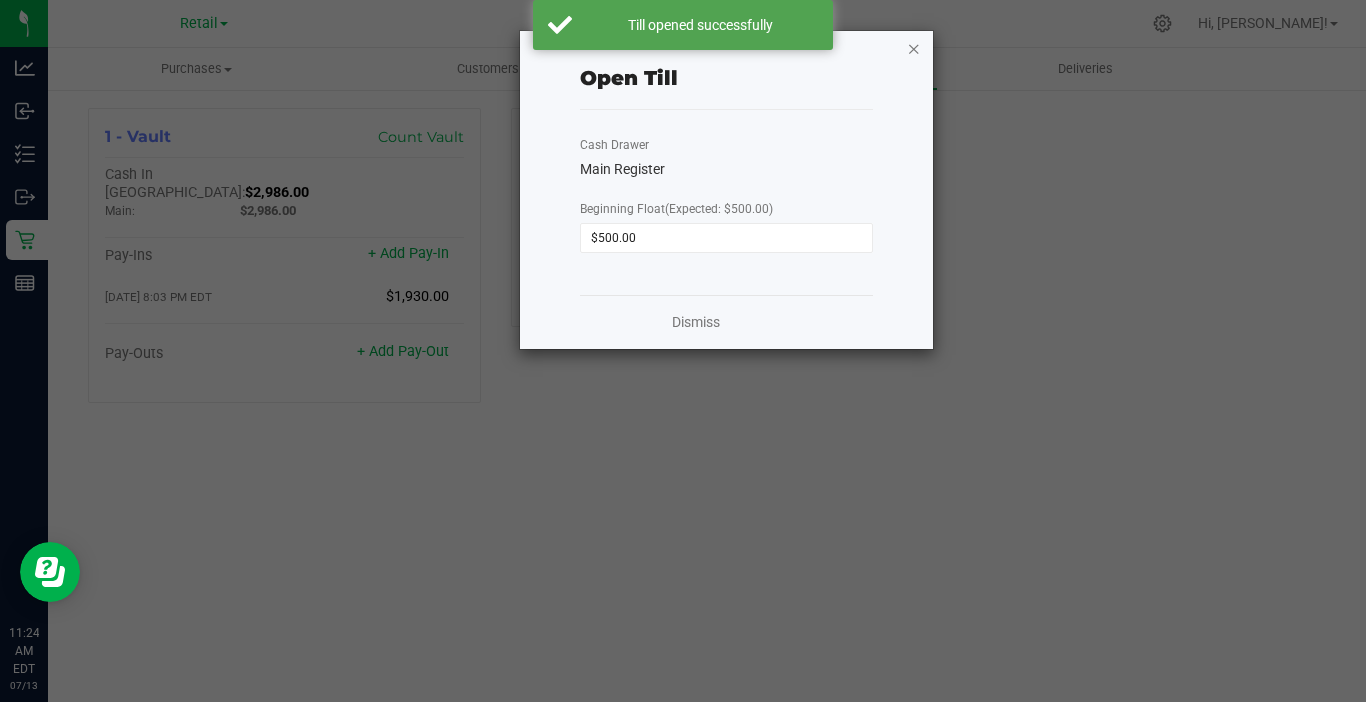 click 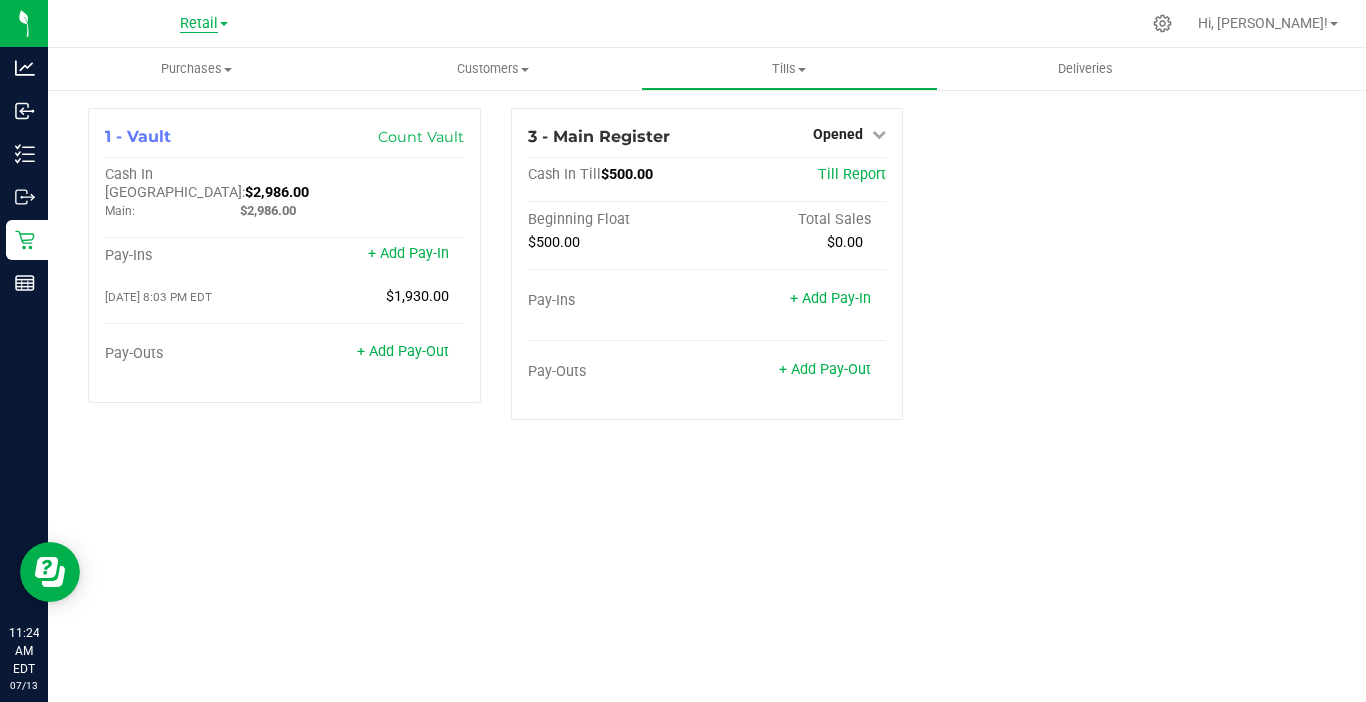 click on "Retail" at bounding box center [199, 24] 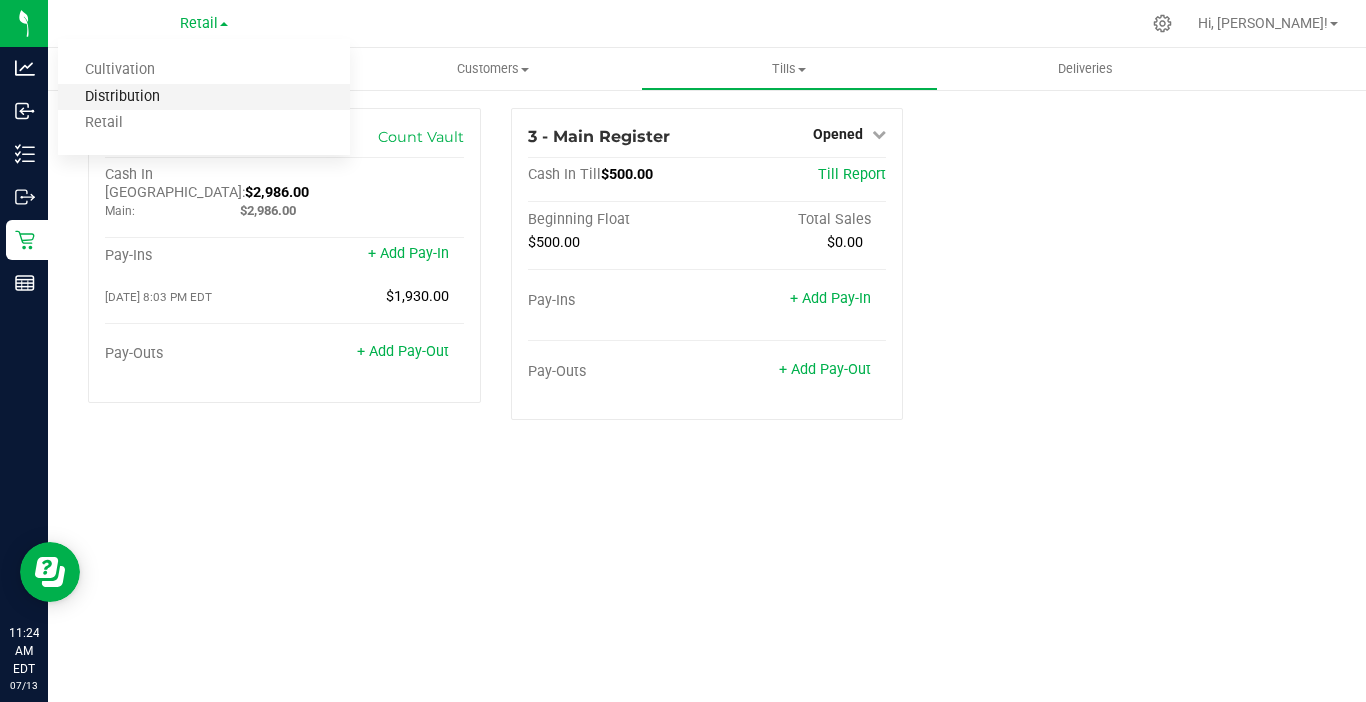 click on "Distribution" at bounding box center [204, 97] 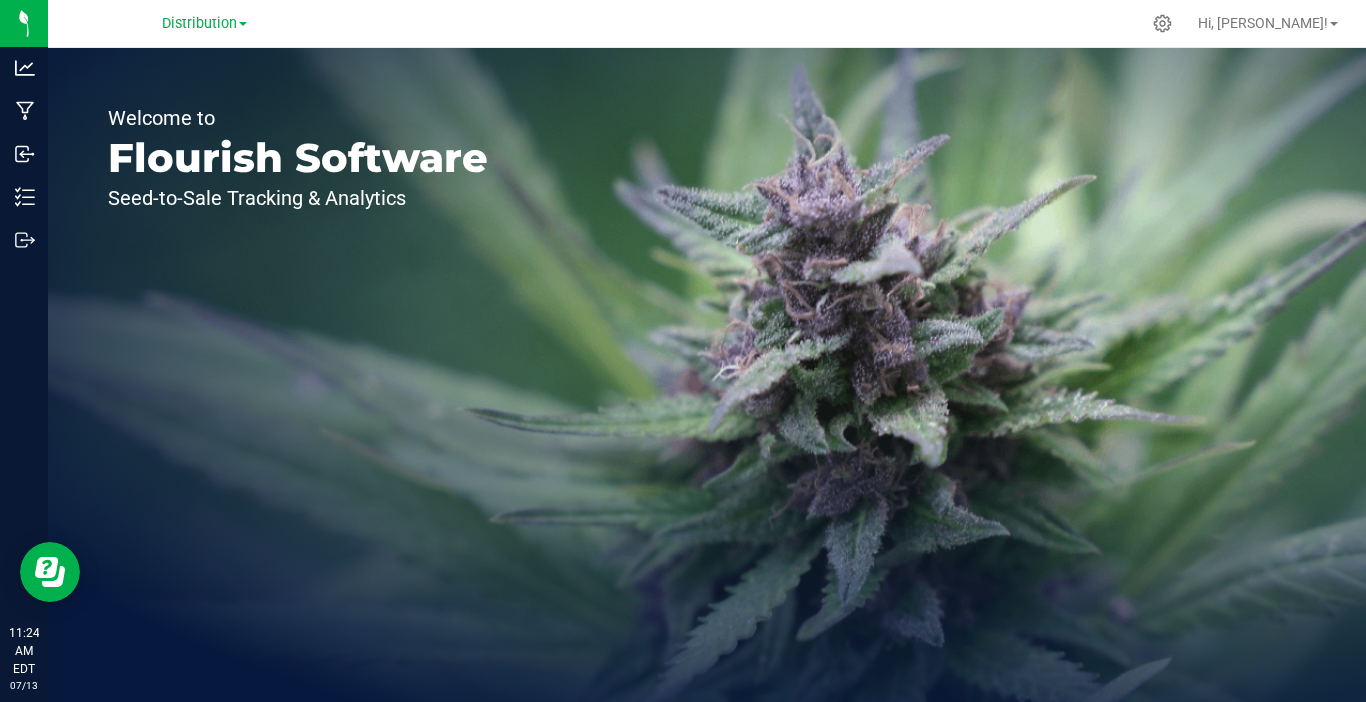click on "Distribution   Cultivation   Distribution   Retail" at bounding box center [204, 23] 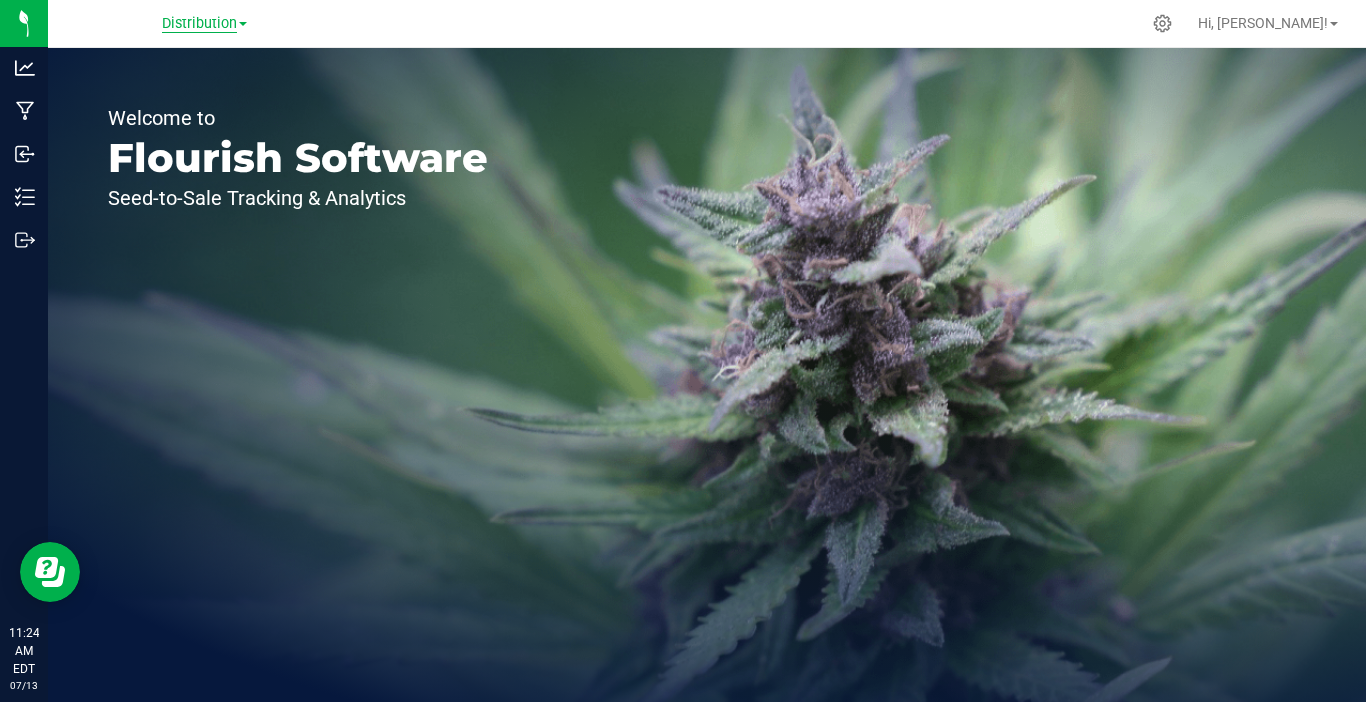 click on "Distribution" at bounding box center [199, 24] 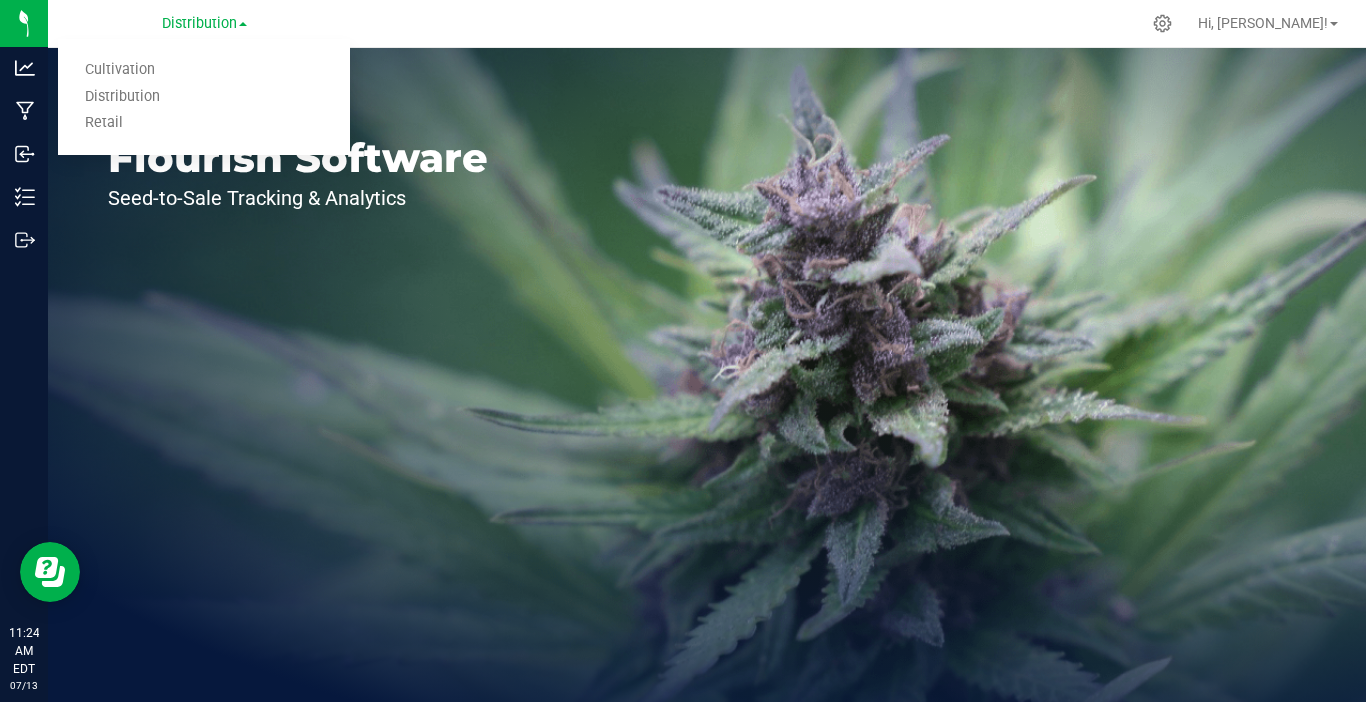 drag, startPoint x: 138, startPoint y: 124, endPoint x: 146, endPoint y: 115, distance: 12.0415945 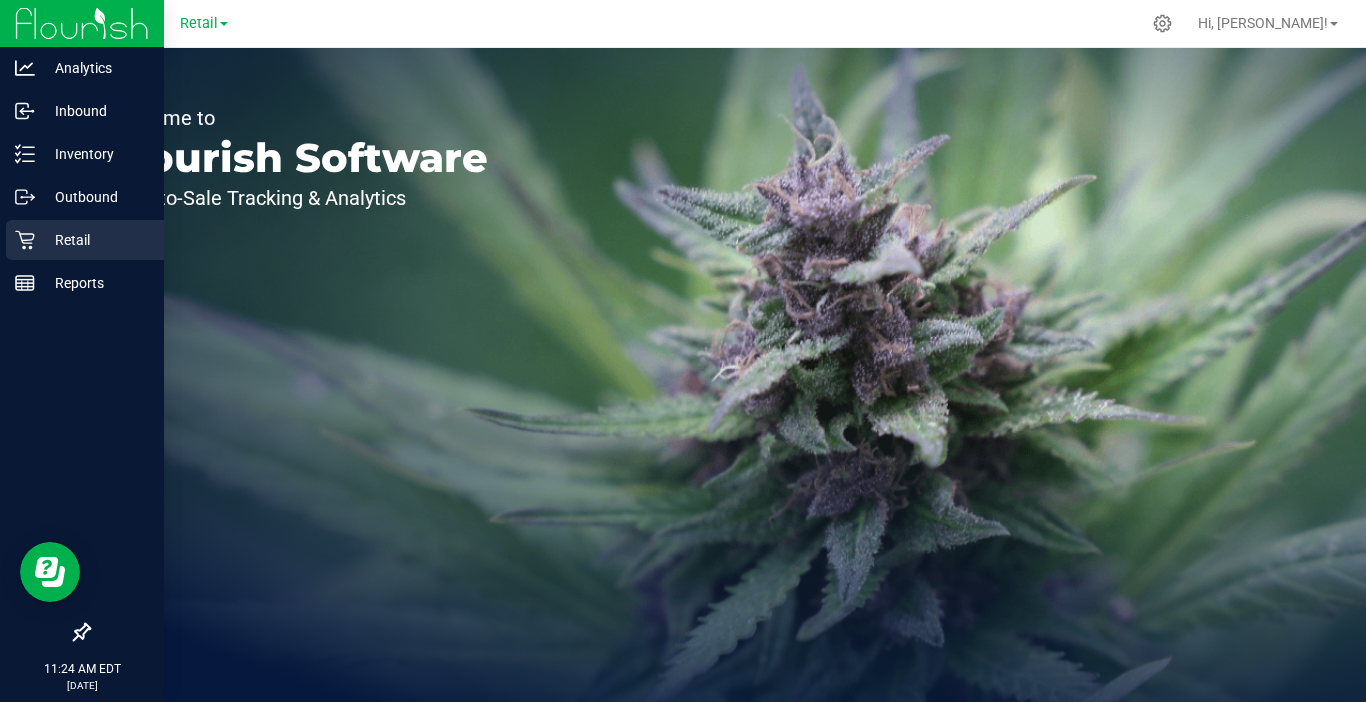 click on "Retail" at bounding box center [95, 240] 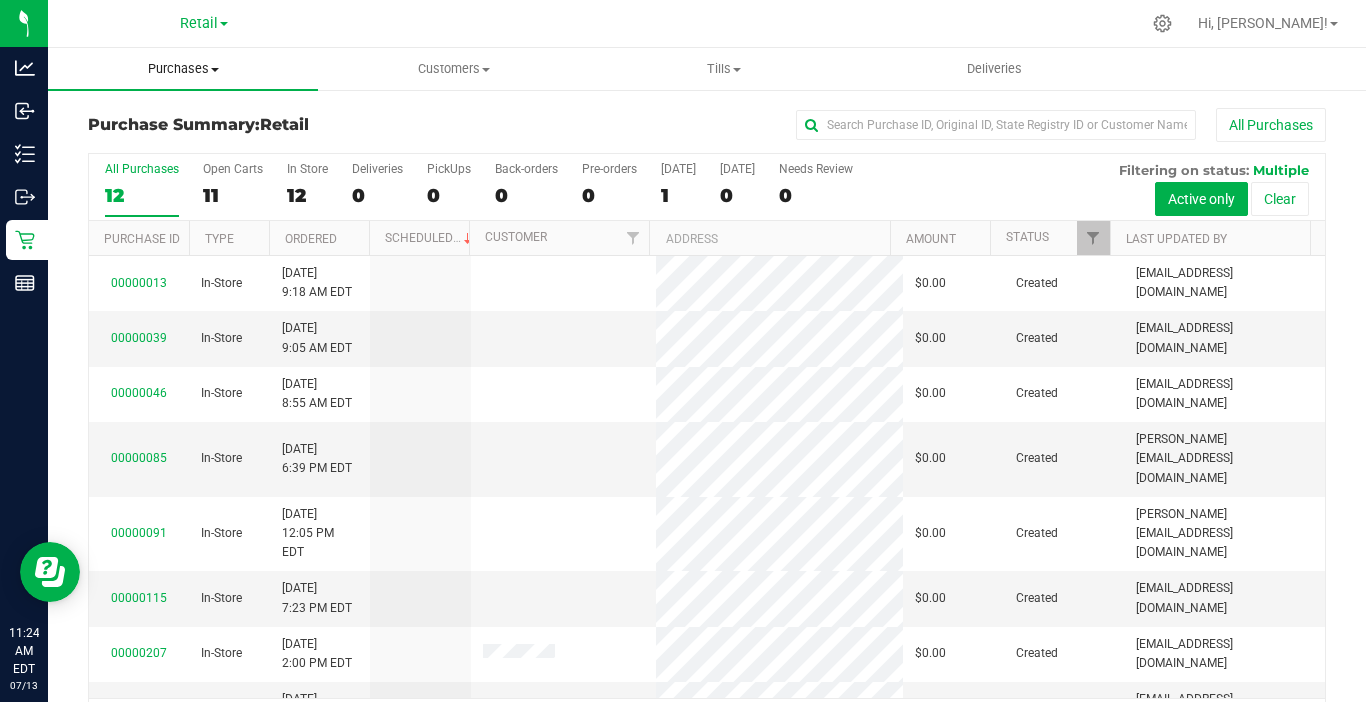 click on "Purchases" at bounding box center [183, 69] 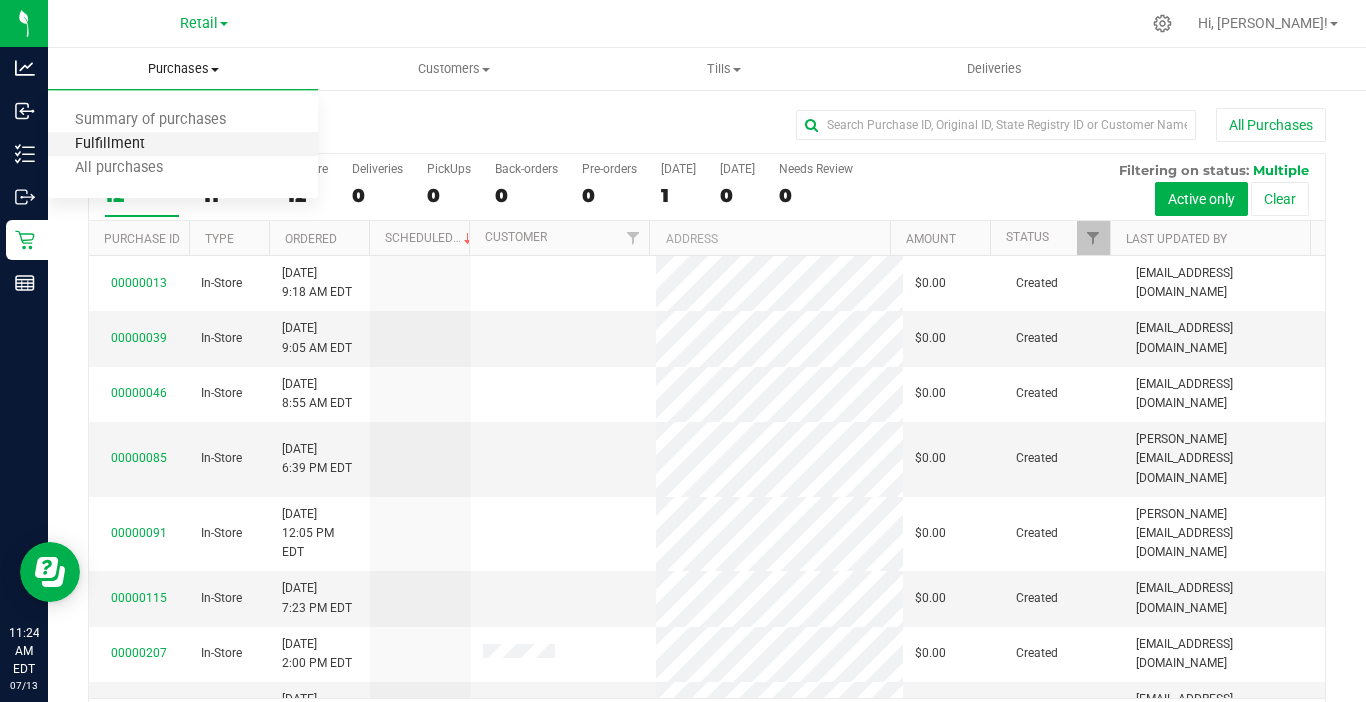 click on "Fulfillment" at bounding box center (110, 144) 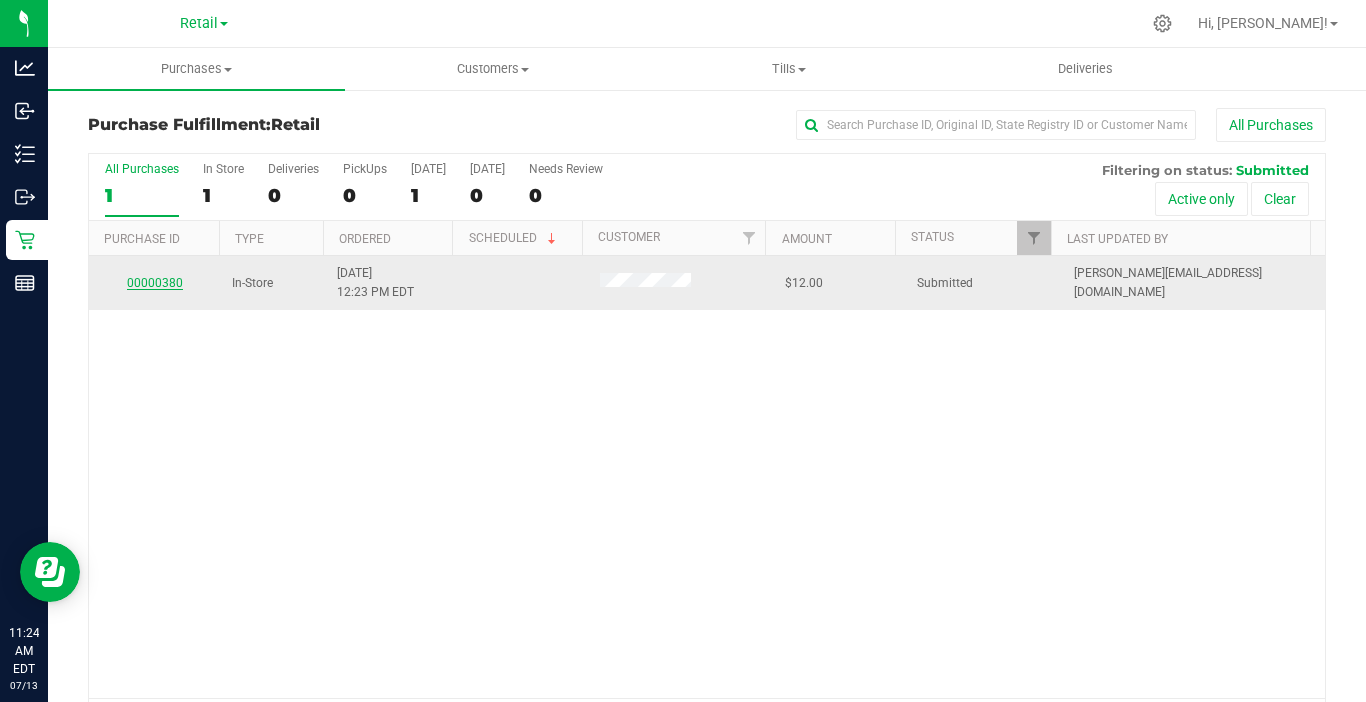 click on "00000380" at bounding box center [155, 283] 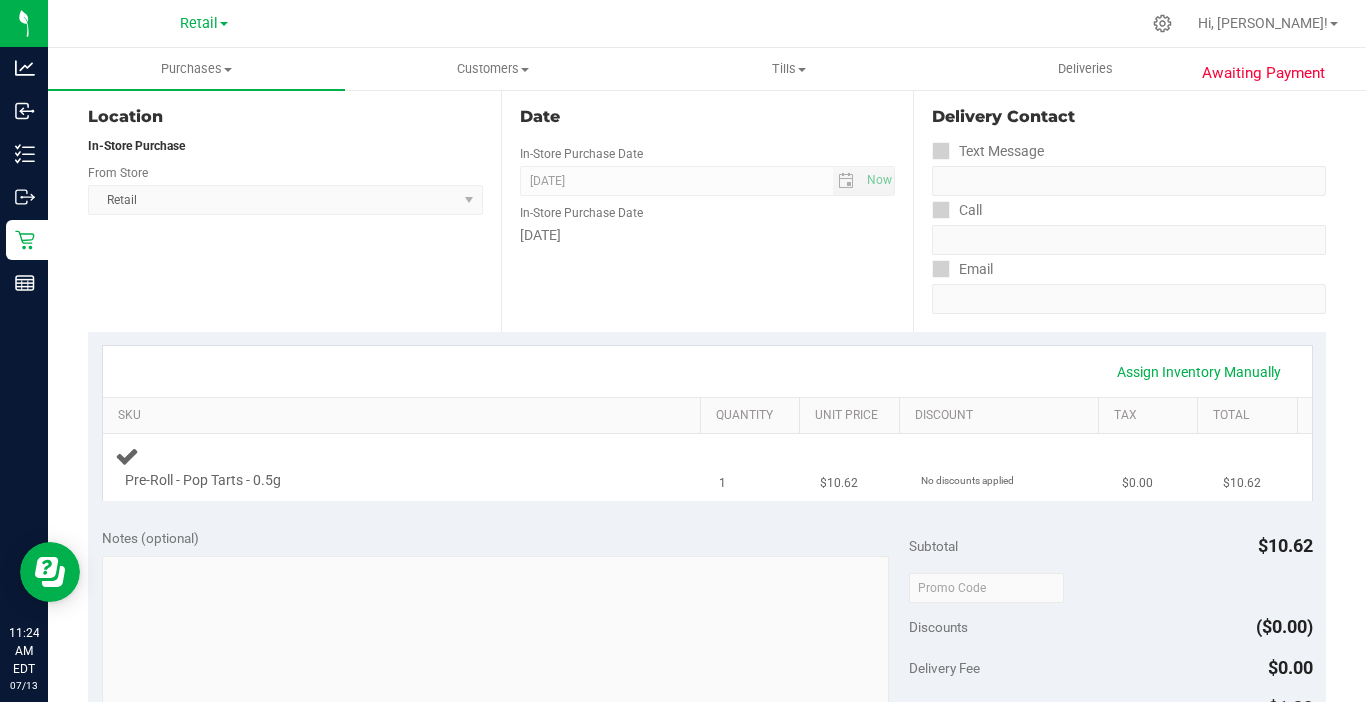 scroll, scrollTop: 200, scrollLeft: 0, axis: vertical 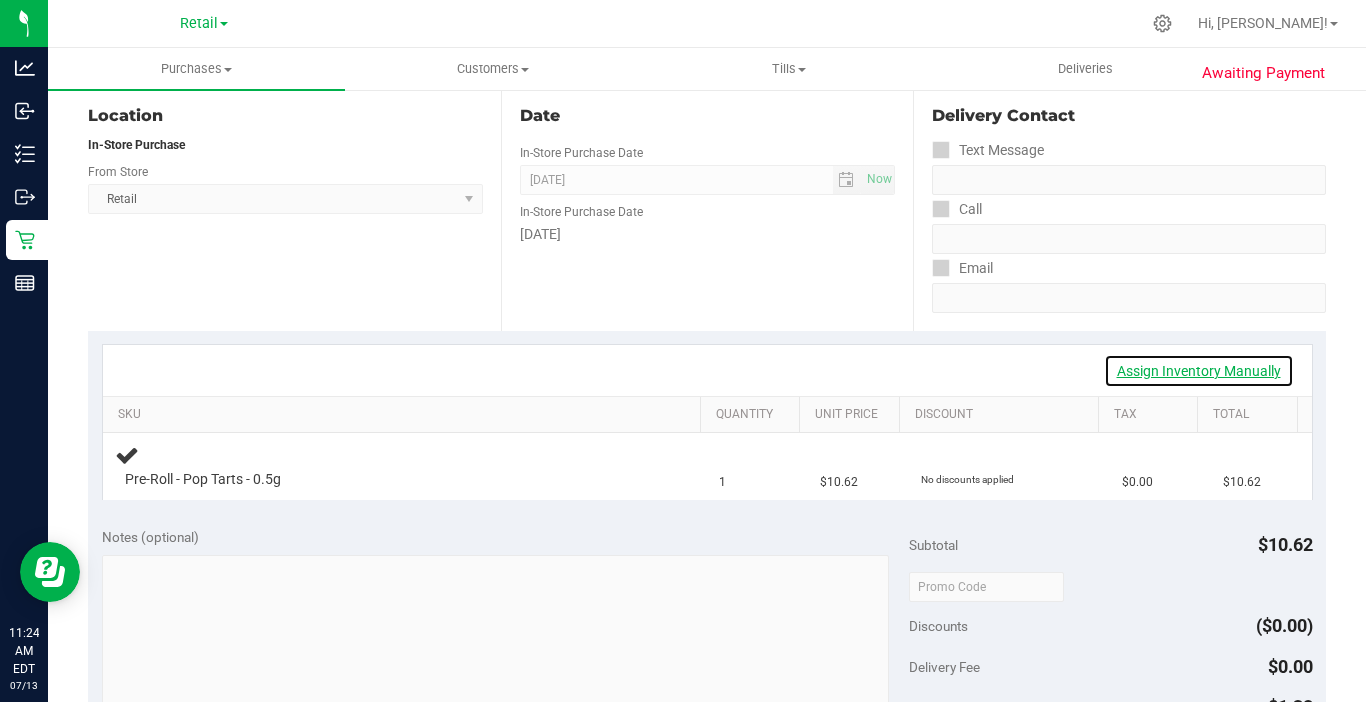 drag, startPoint x: 1132, startPoint y: 369, endPoint x: 704, endPoint y: 424, distance: 431.5194 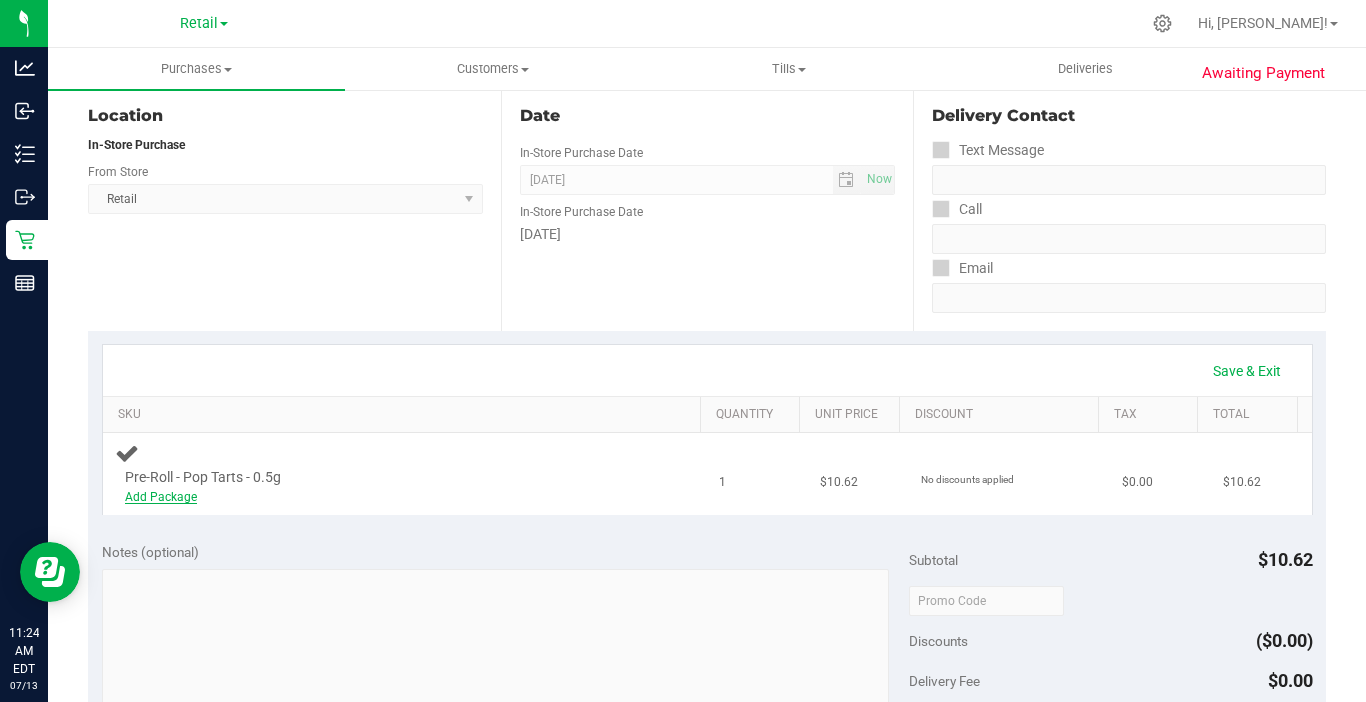 click on "Add Package" at bounding box center [161, 497] 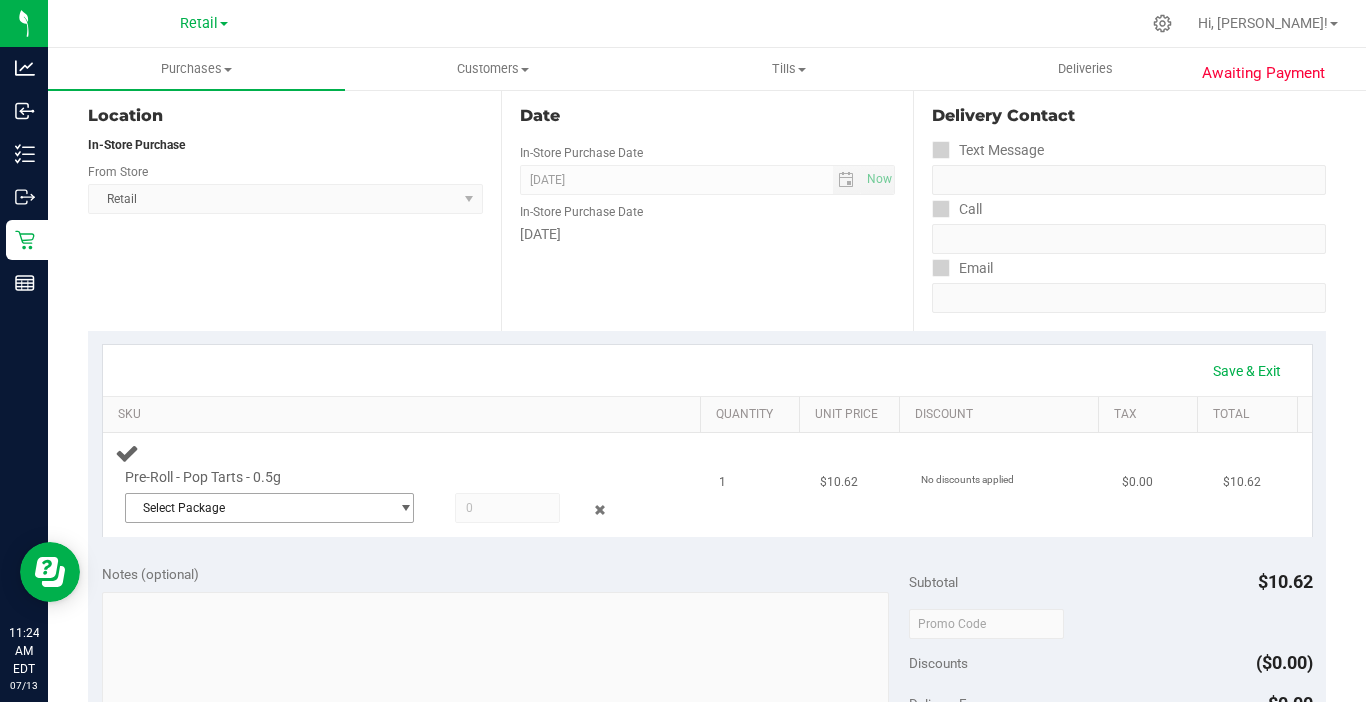 click on "Select Package" at bounding box center (257, 508) 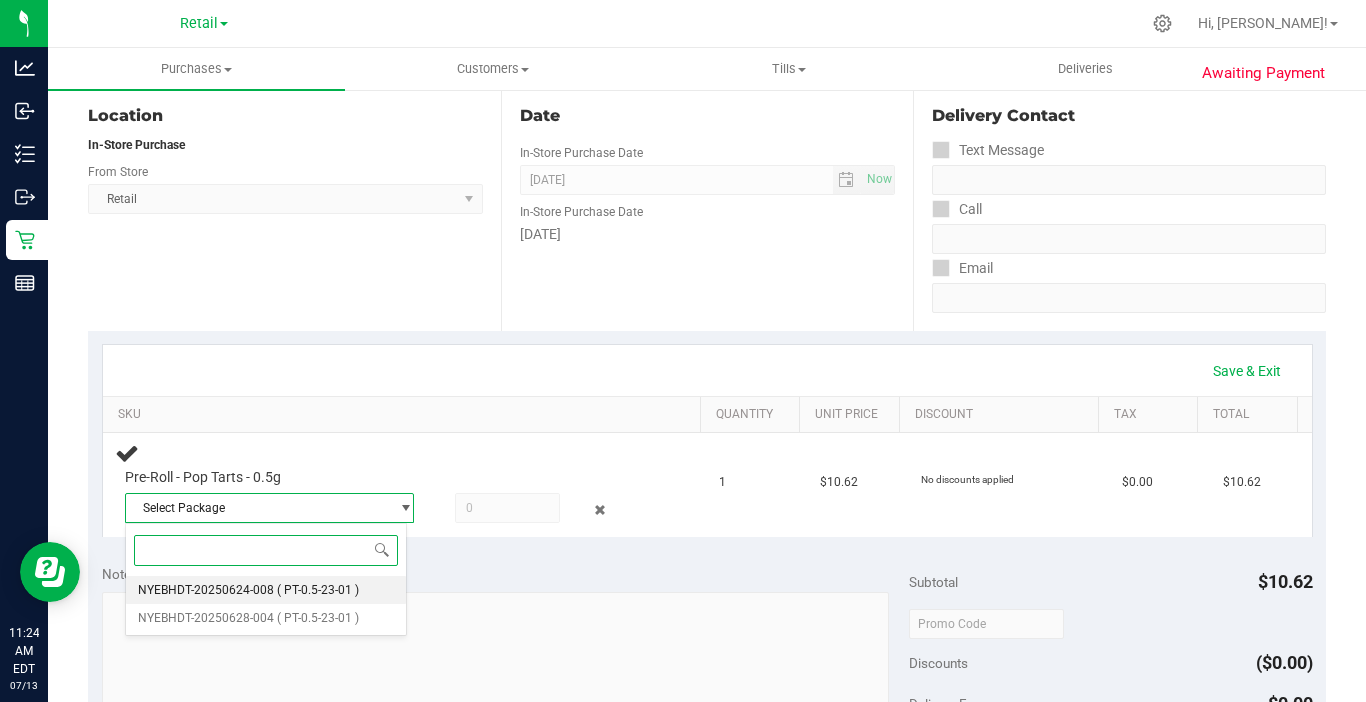 click on "NYEBHDT-20250624-008" at bounding box center [206, 590] 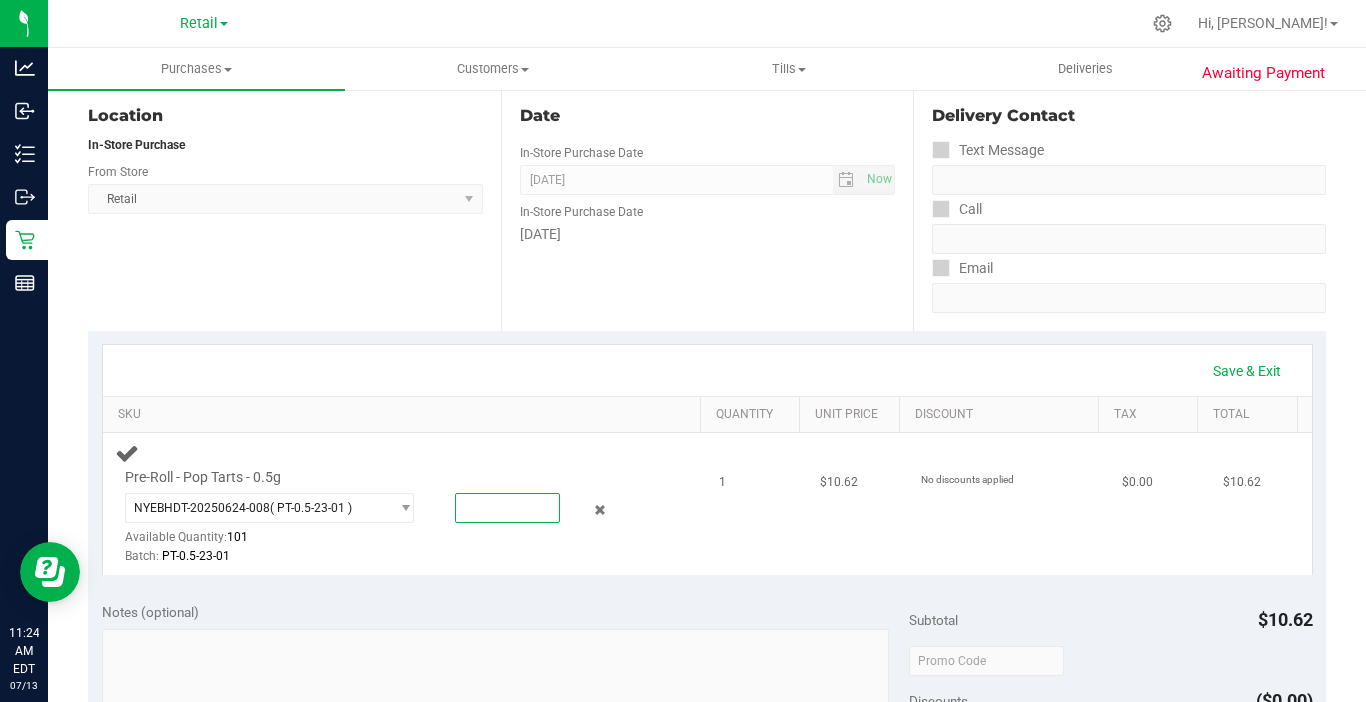click at bounding box center [507, 508] 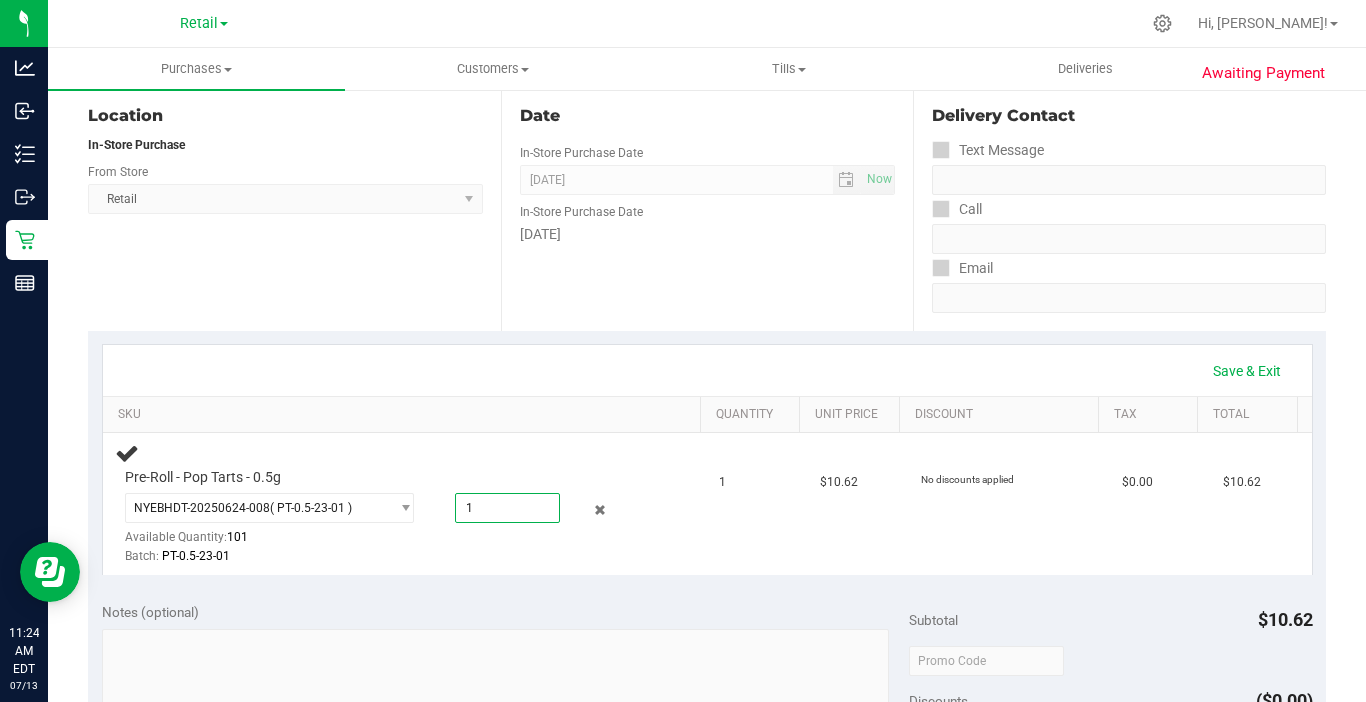 type on "1.0000" 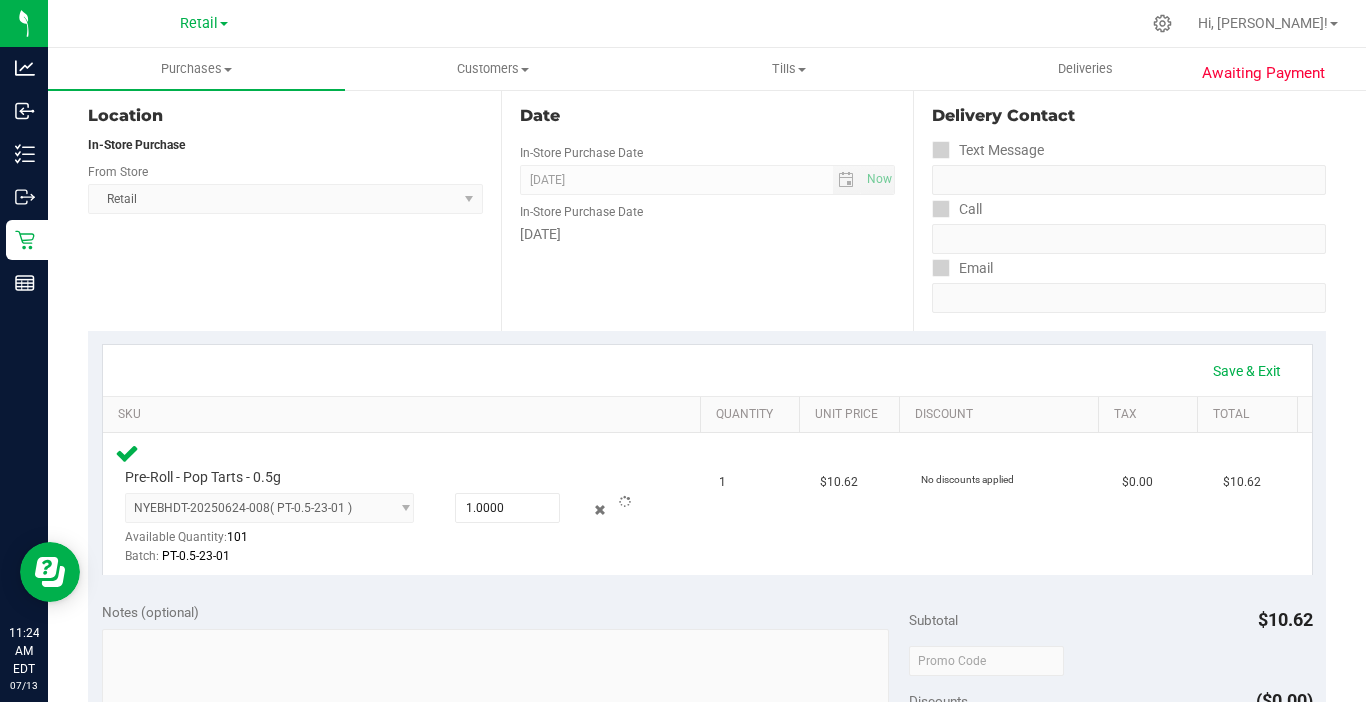 click on "Save & Exit" at bounding box center [707, 370] 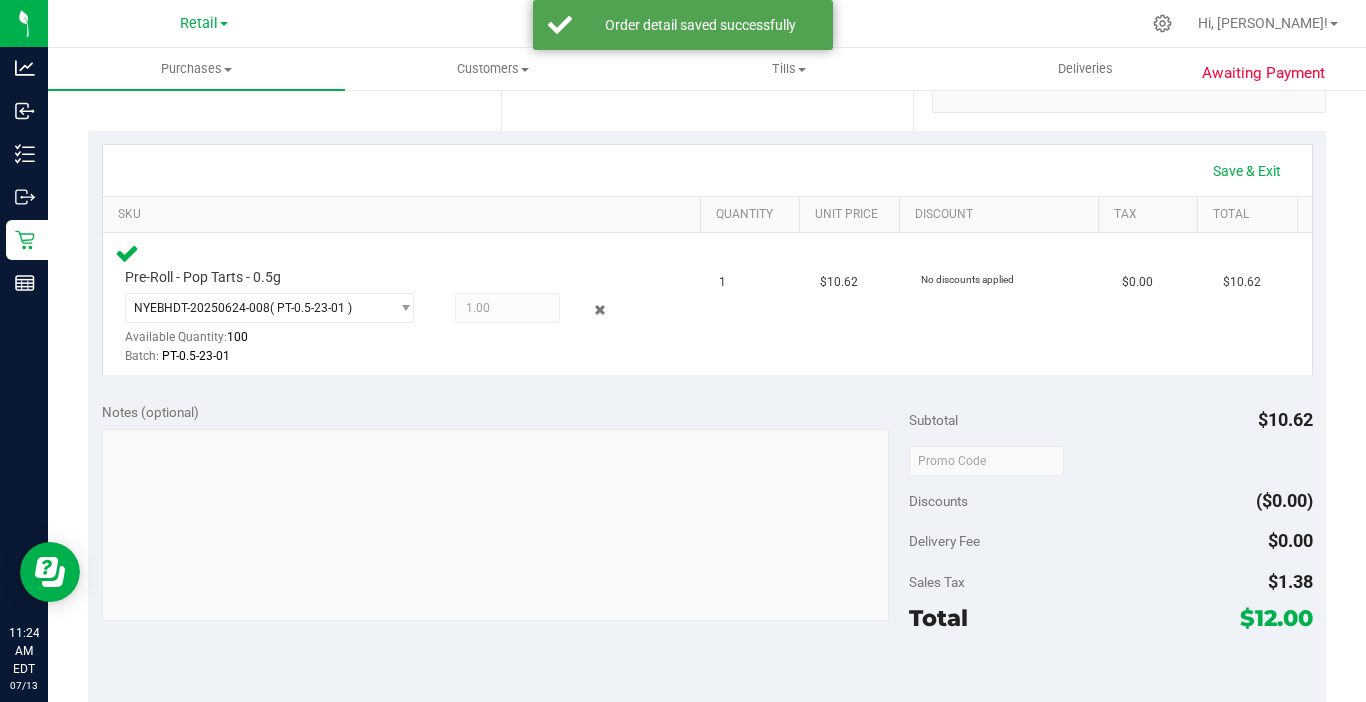 scroll, scrollTop: 600, scrollLeft: 0, axis: vertical 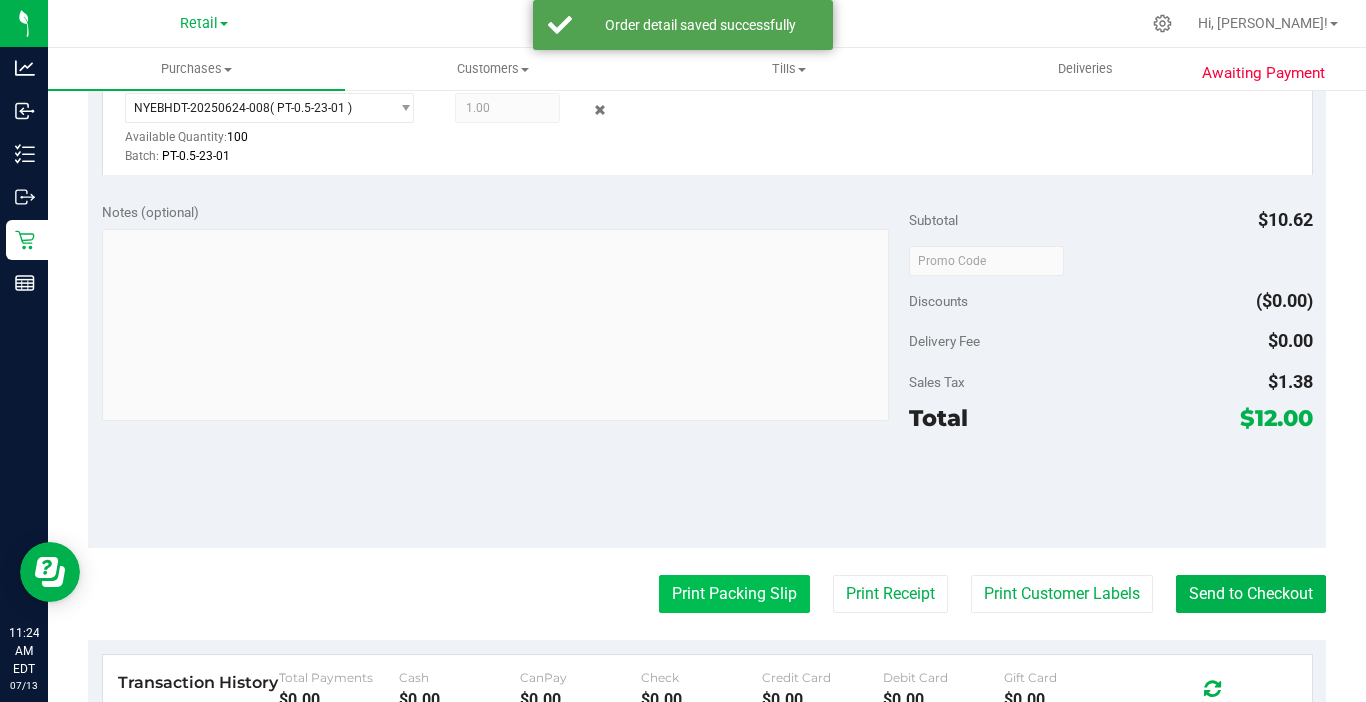 click on "Print Packing Slip" at bounding box center (734, 594) 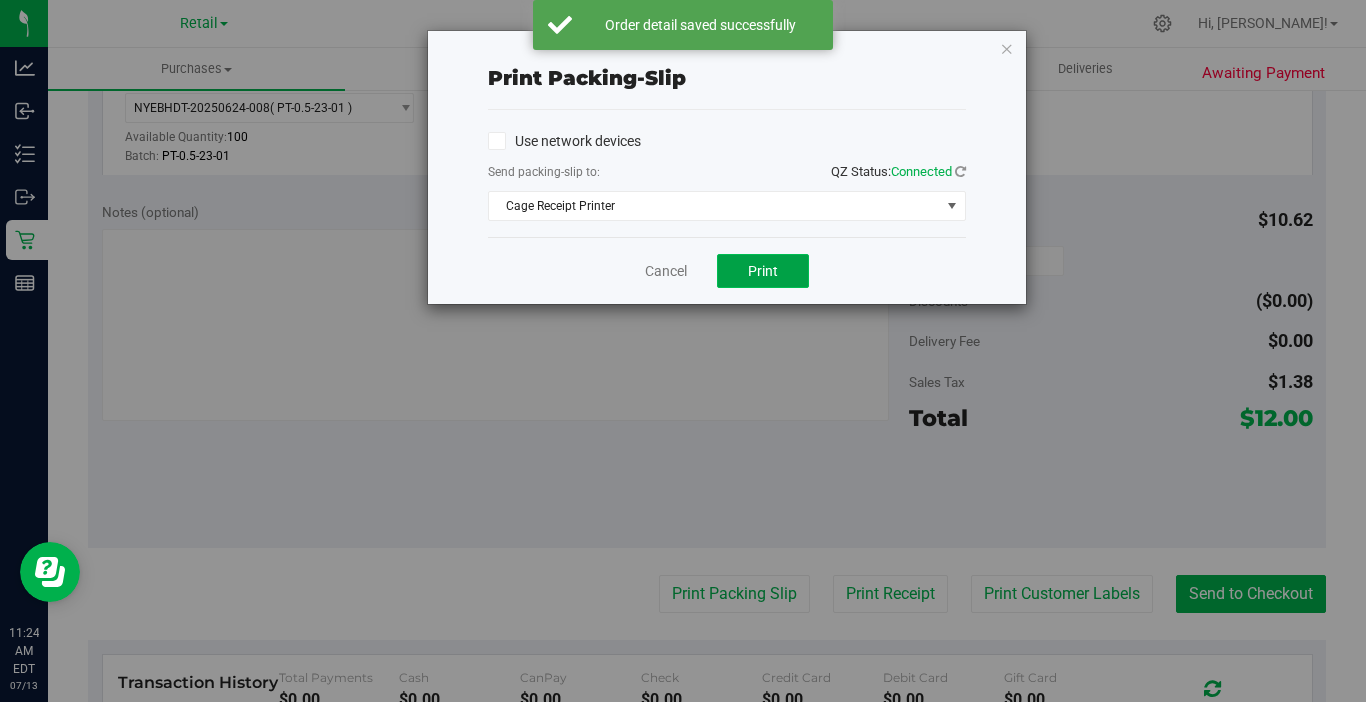 click on "Print" at bounding box center [763, 271] 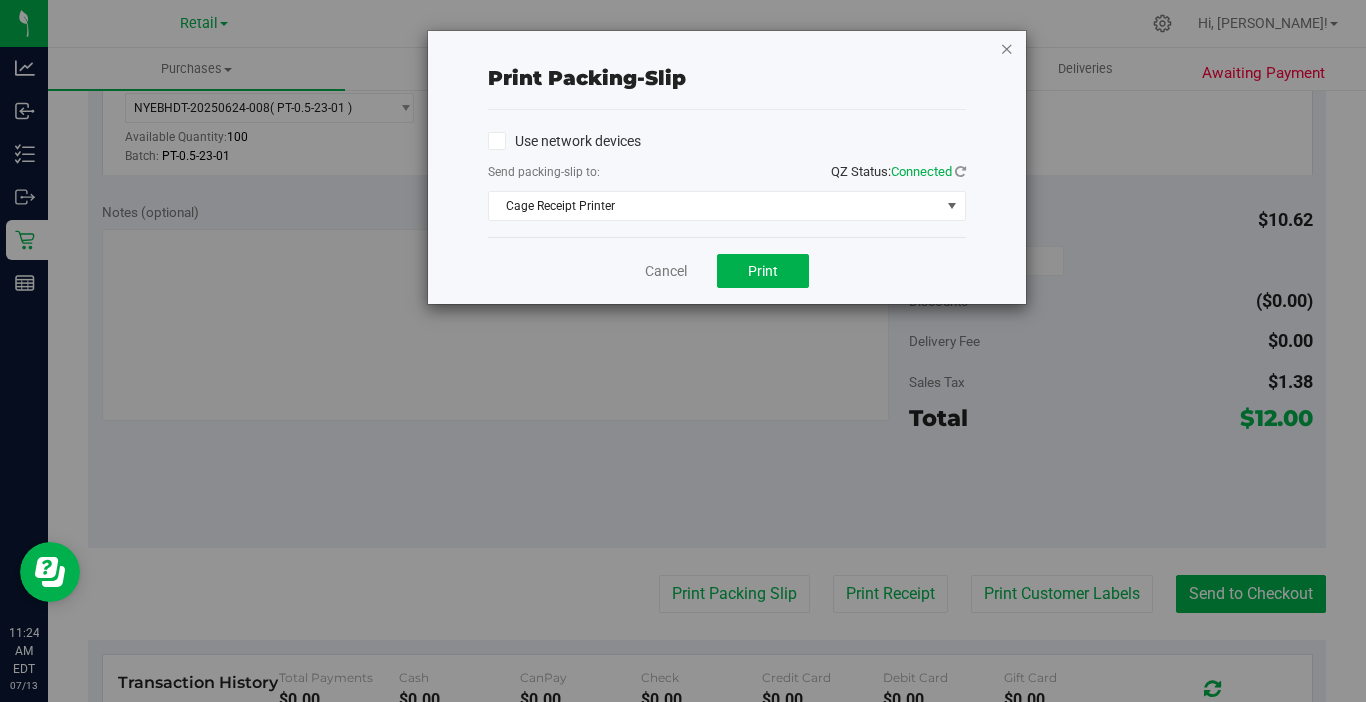 click at bounding box center [1007, 48] 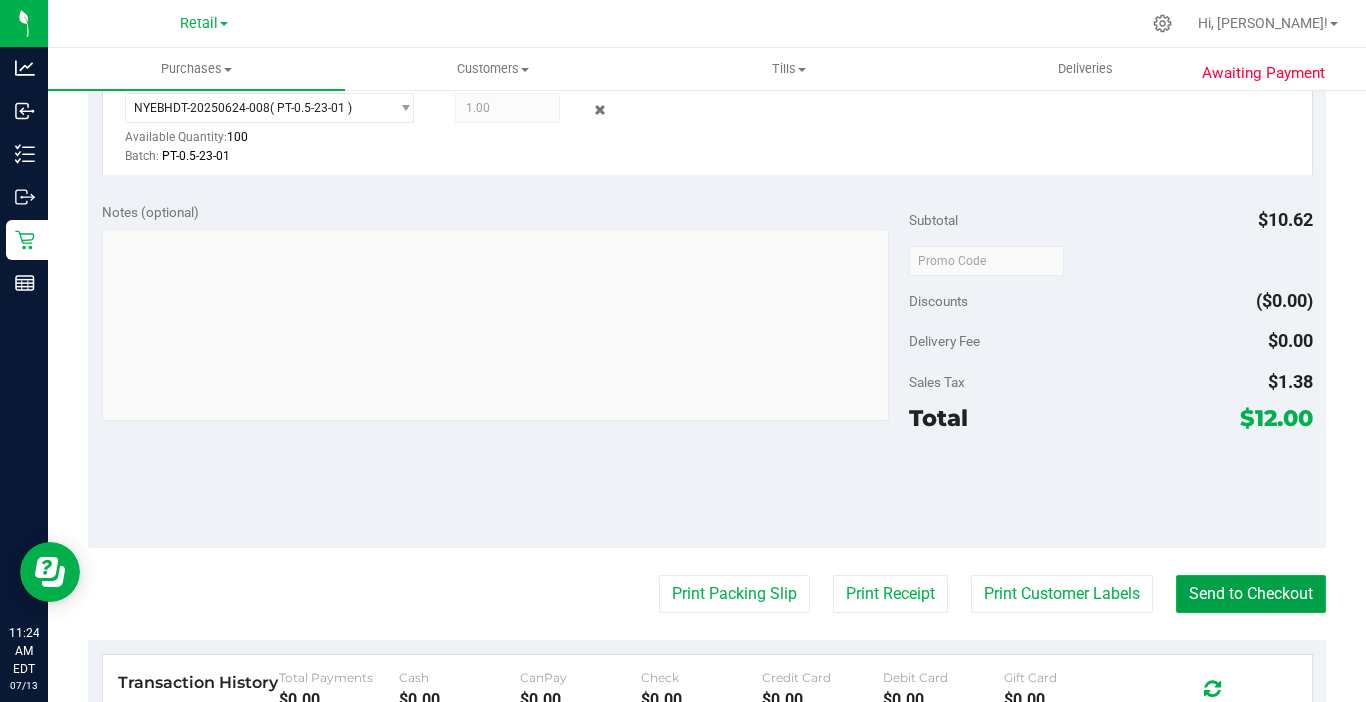 click on "Send to Checkout" at bounding box center [1251, 594] 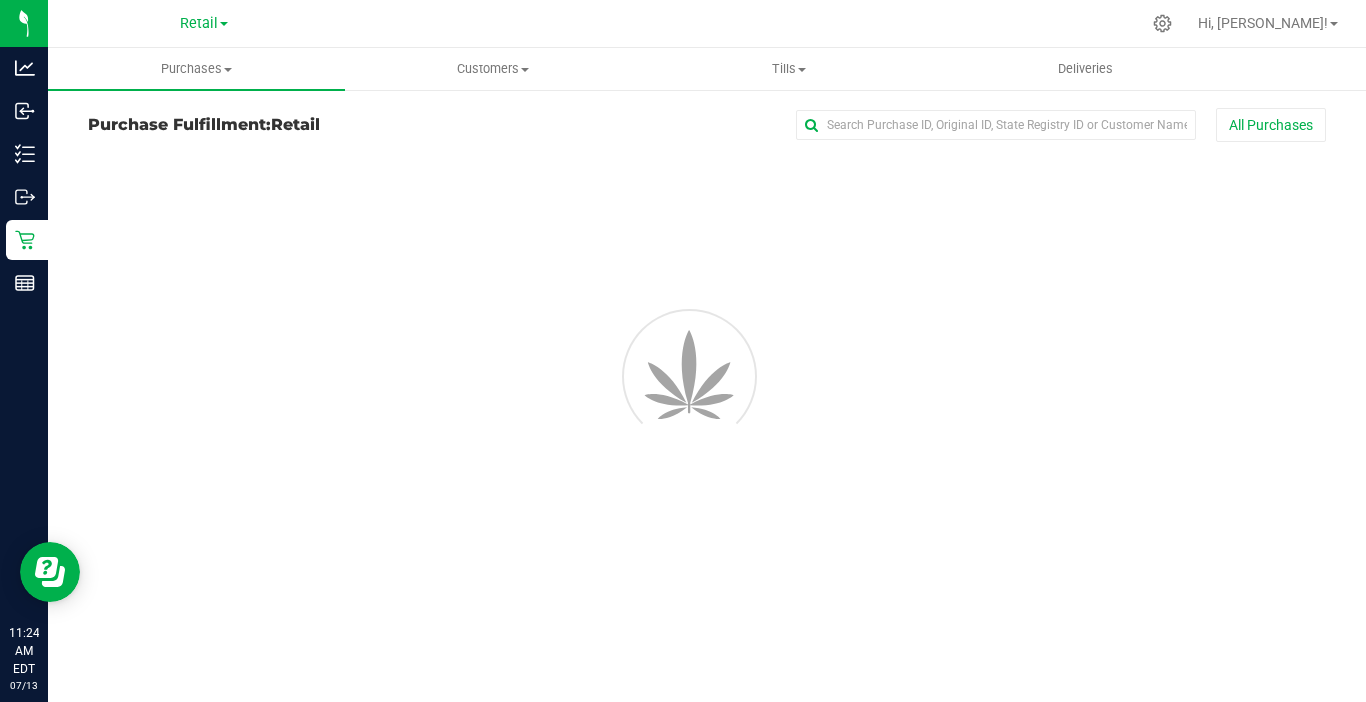 scroll, scrollTop: 0, scrollLeft: 0, axis: both 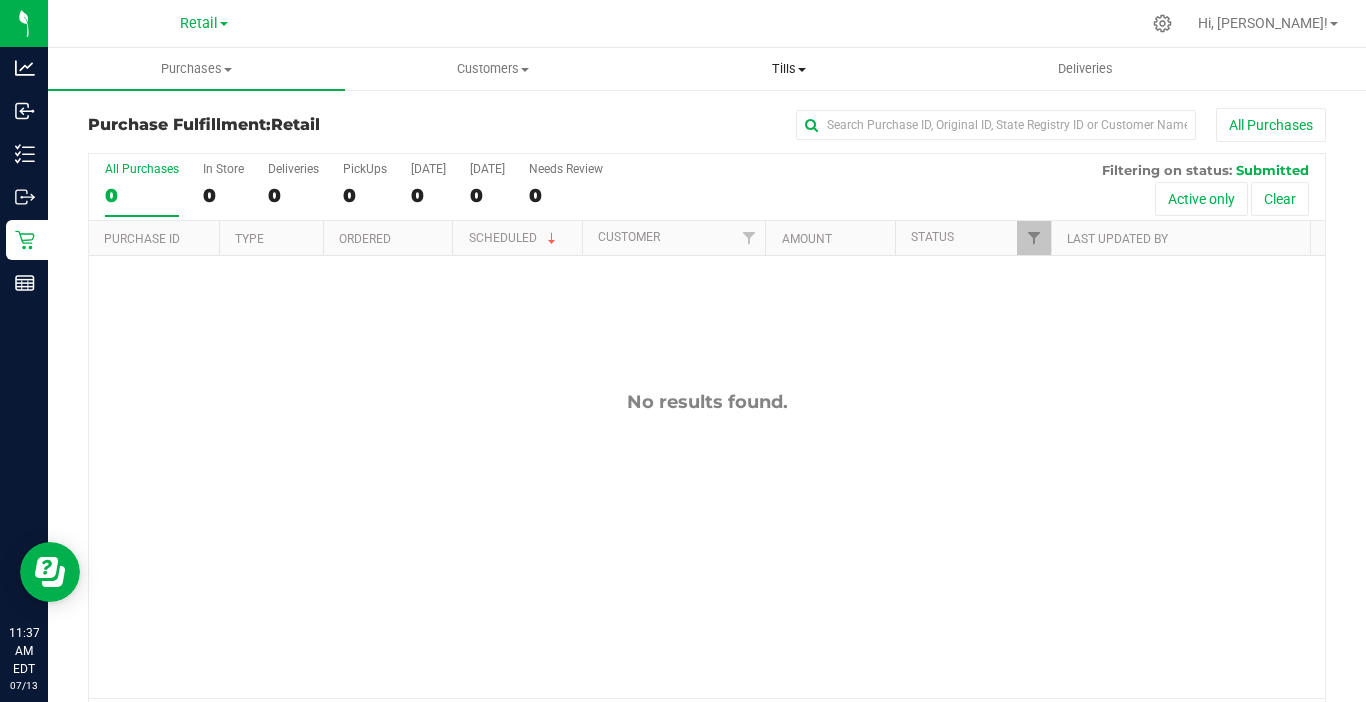 click on "Tills
Manage tills
Reconcile e-payments" at bounding box center (789, 69) 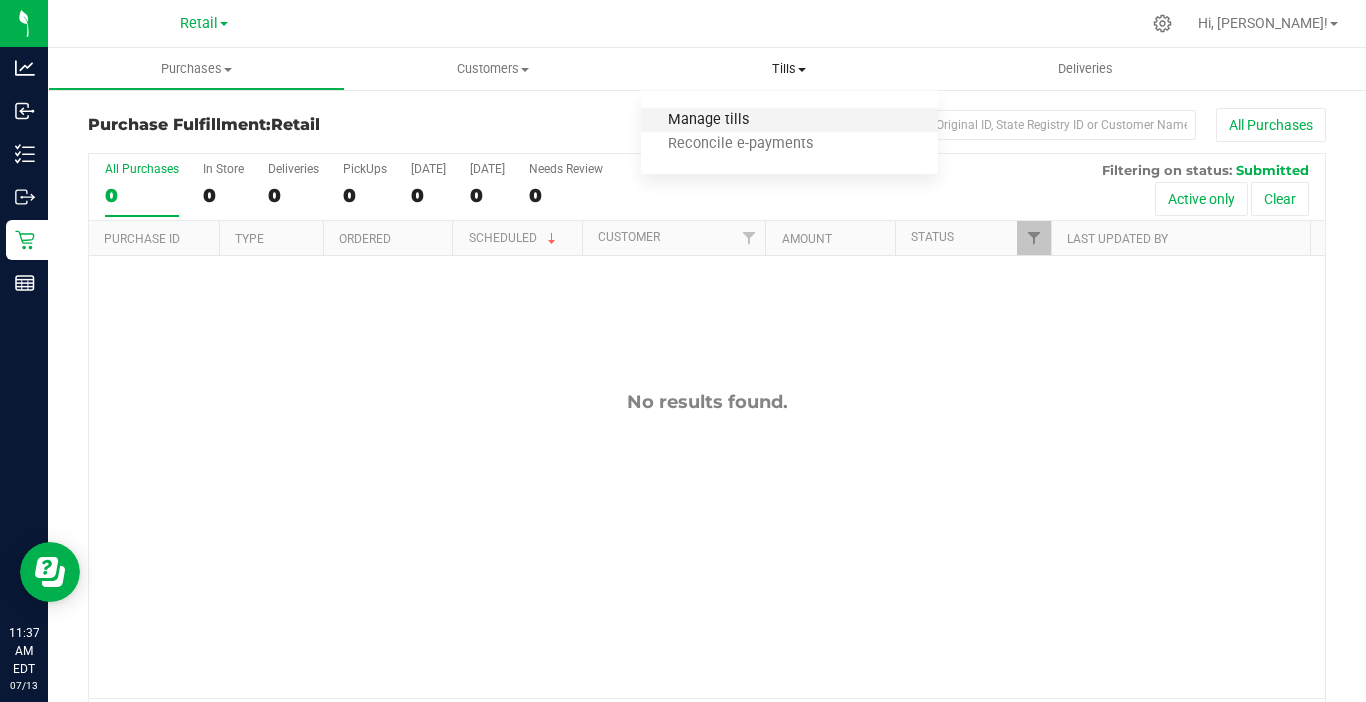 click on "Manage tills" at bounding box center [708, 120] 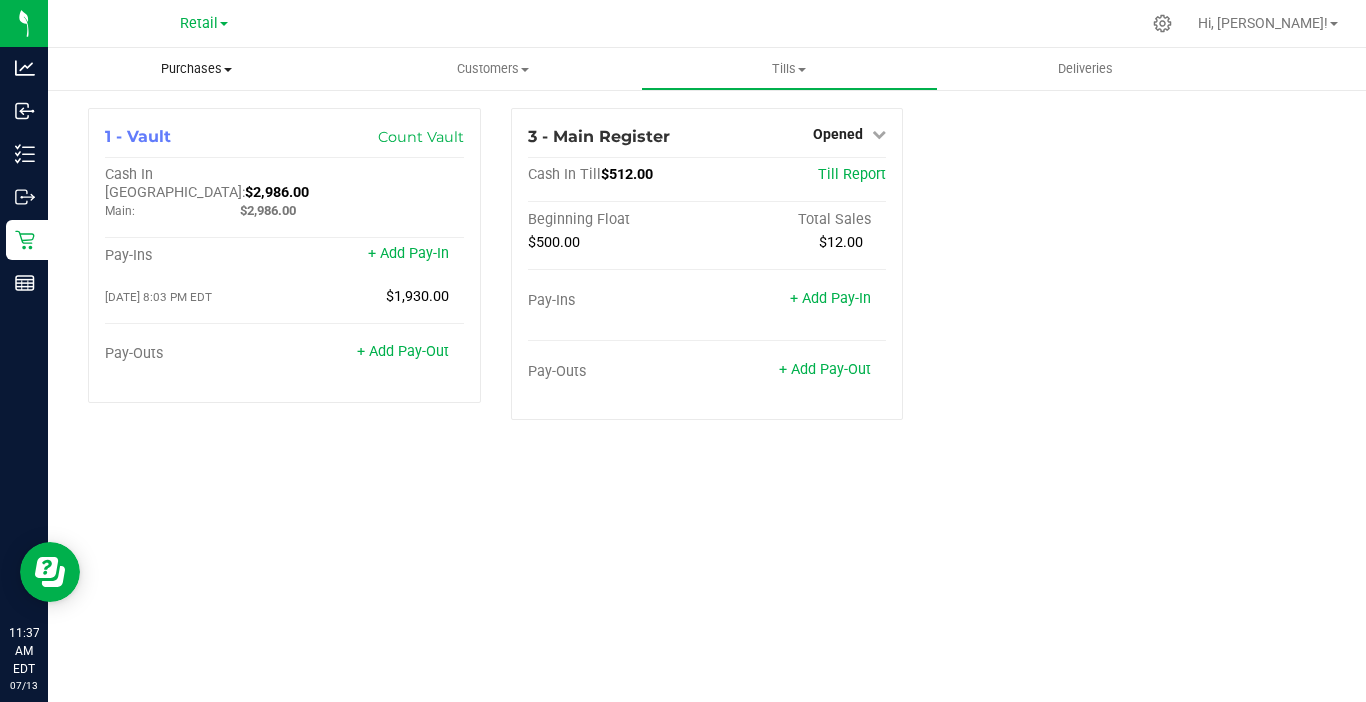click on "Purchases" at bounding box center (196, 69) 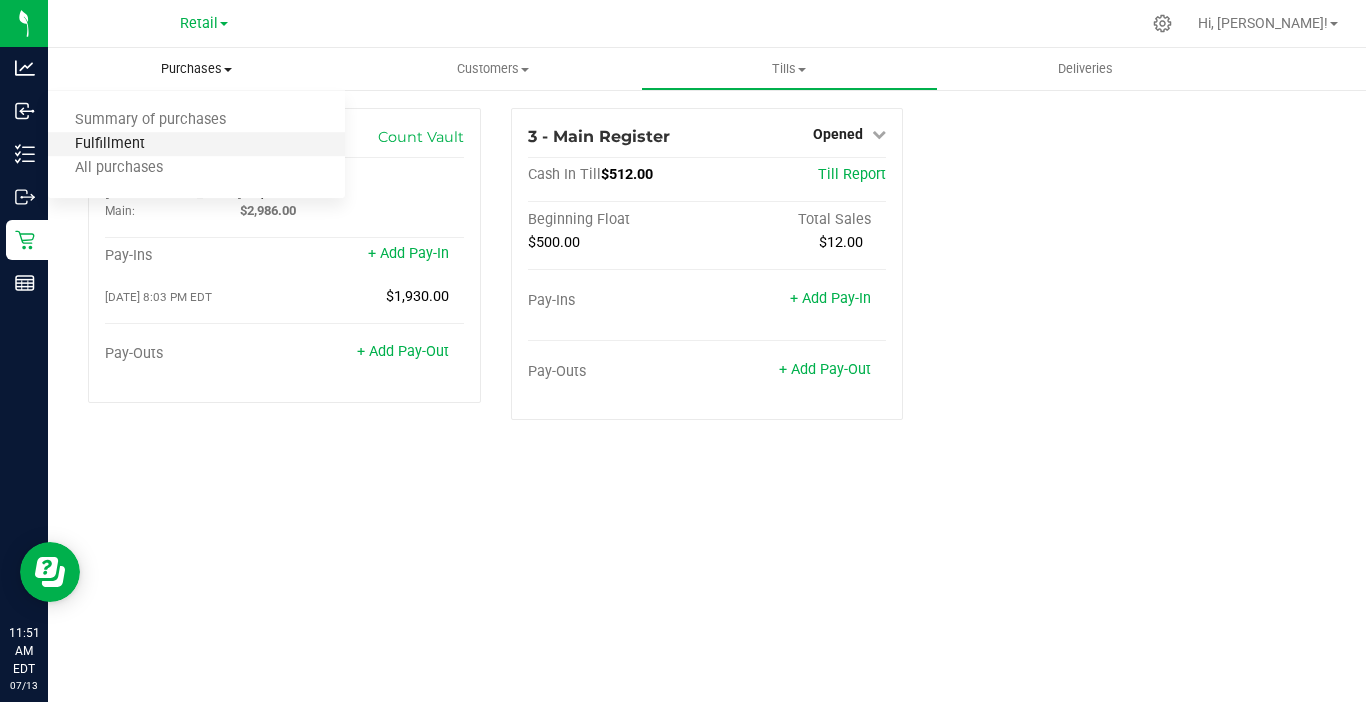 click on "Fulfillment" at bounding box center [110, 144] 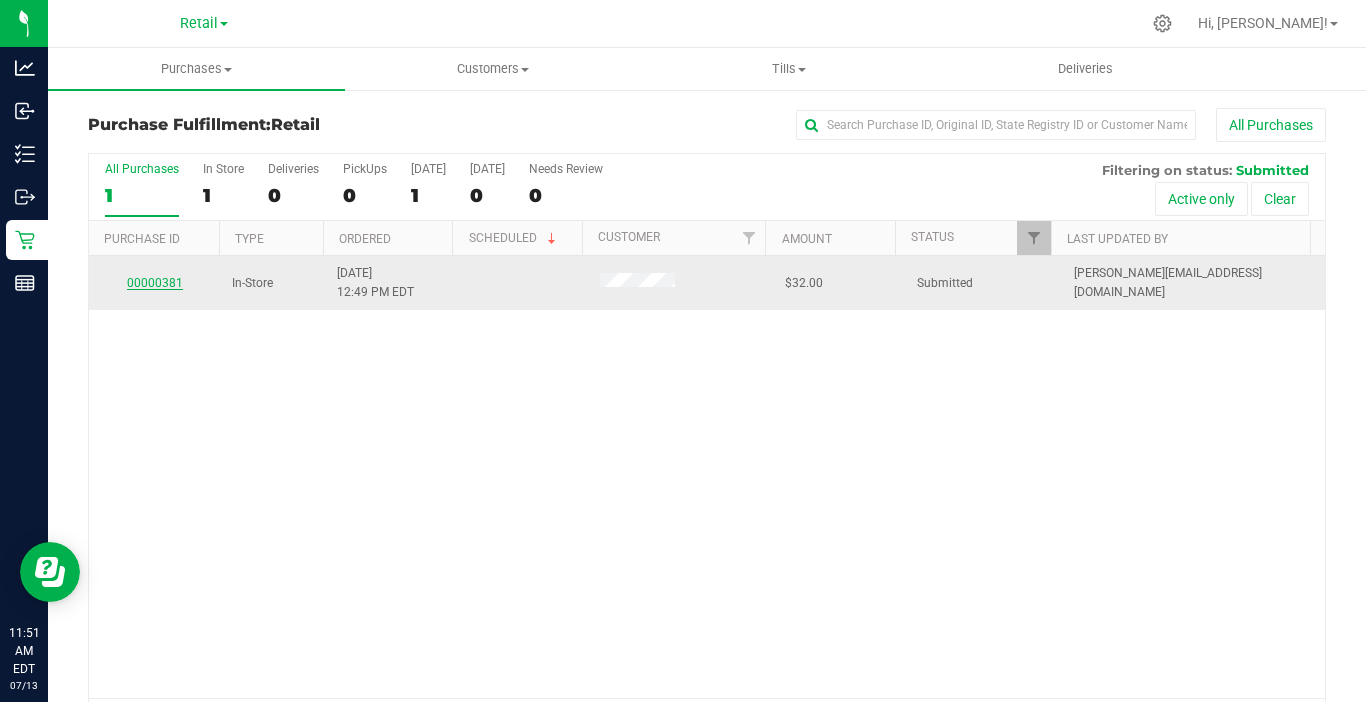 click on "00000381" at bounding box center (155, 283) 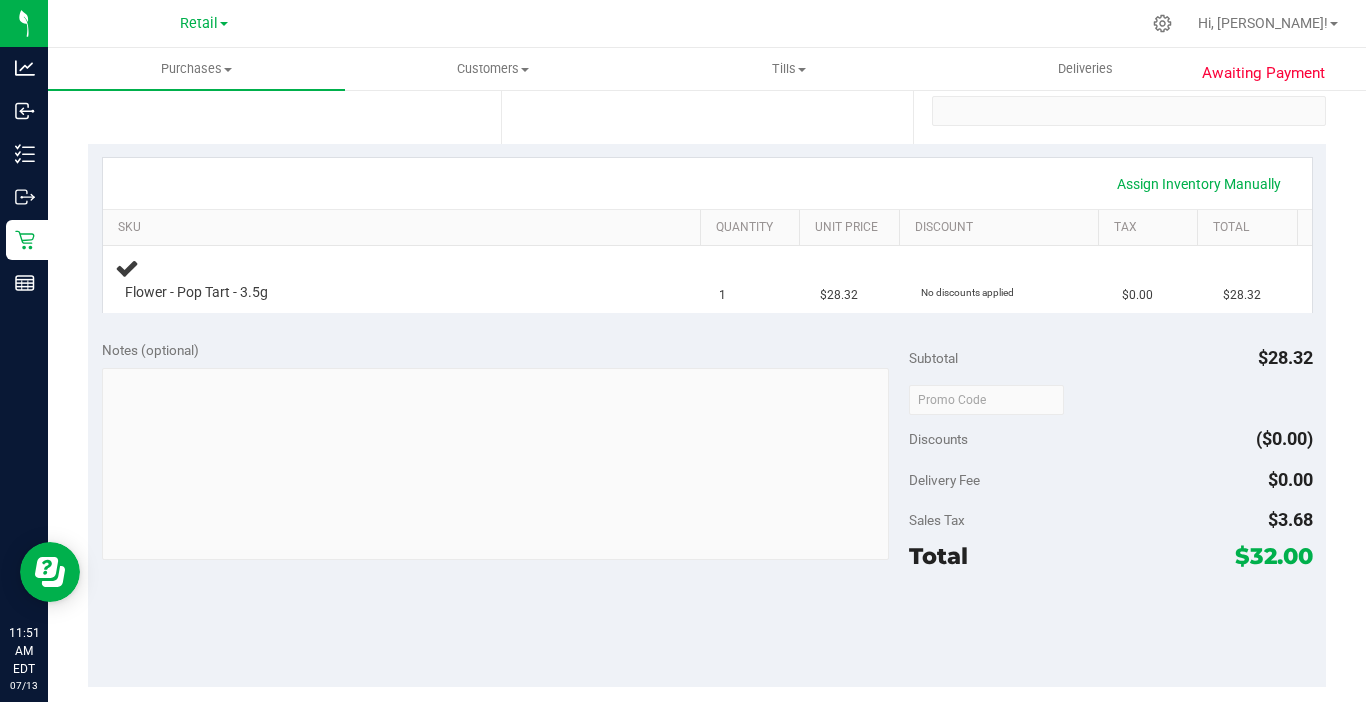 scroll, scrollTop: 400, scrollLeft: 0, axis: vertical 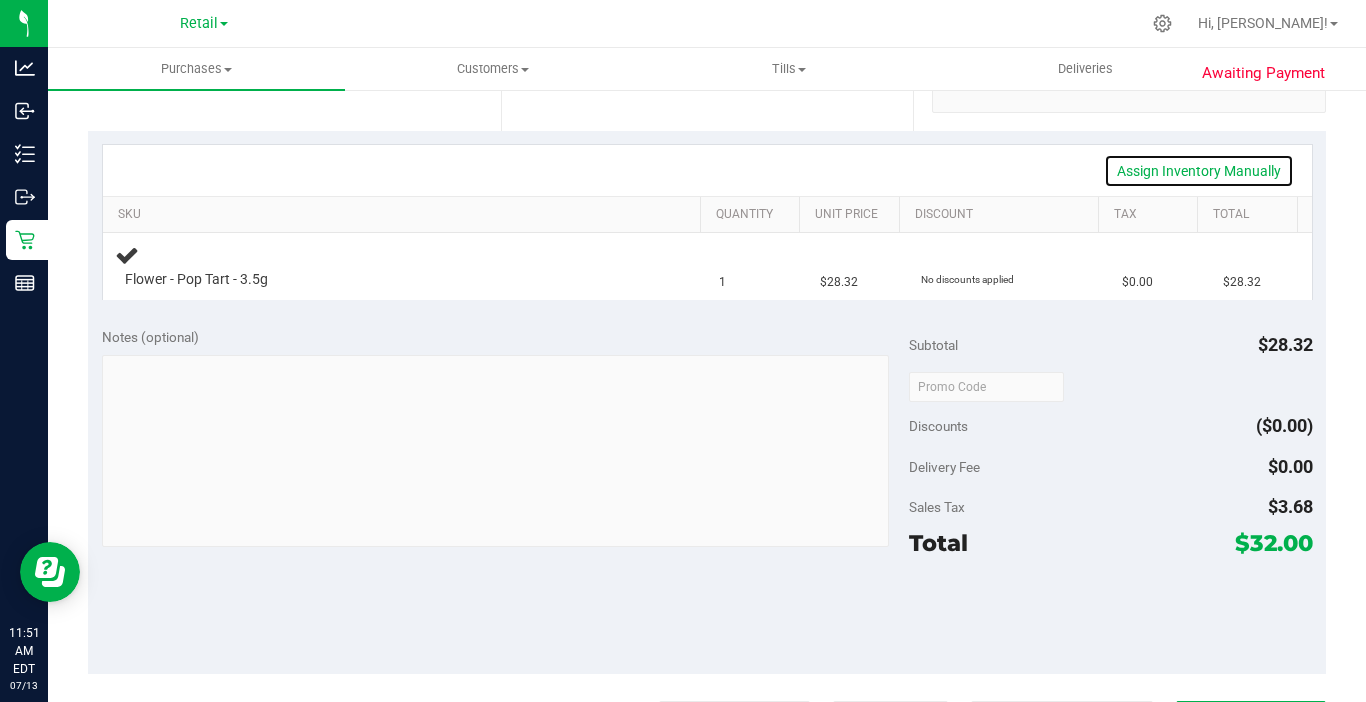 click on "Assign Inventory Manually" at bounding box center [1199, 171] 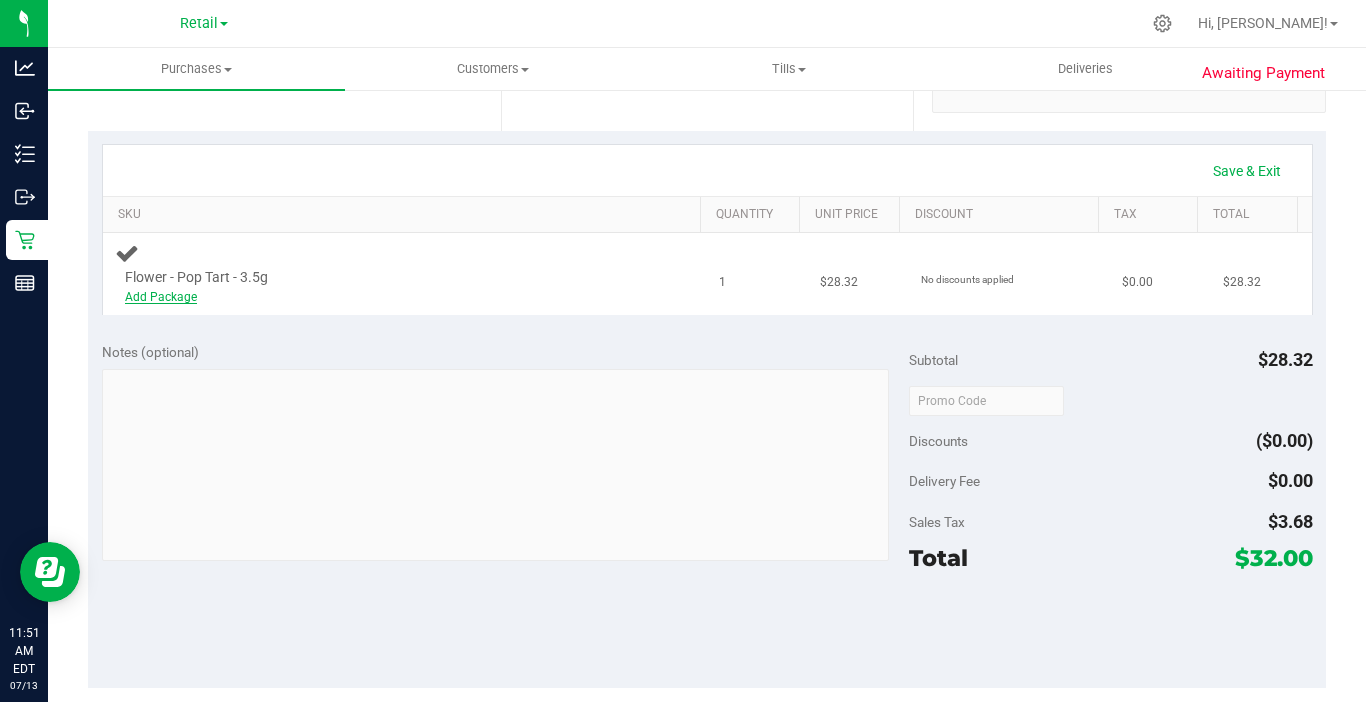 click on "Add Package" at bounding box center (161, 297) 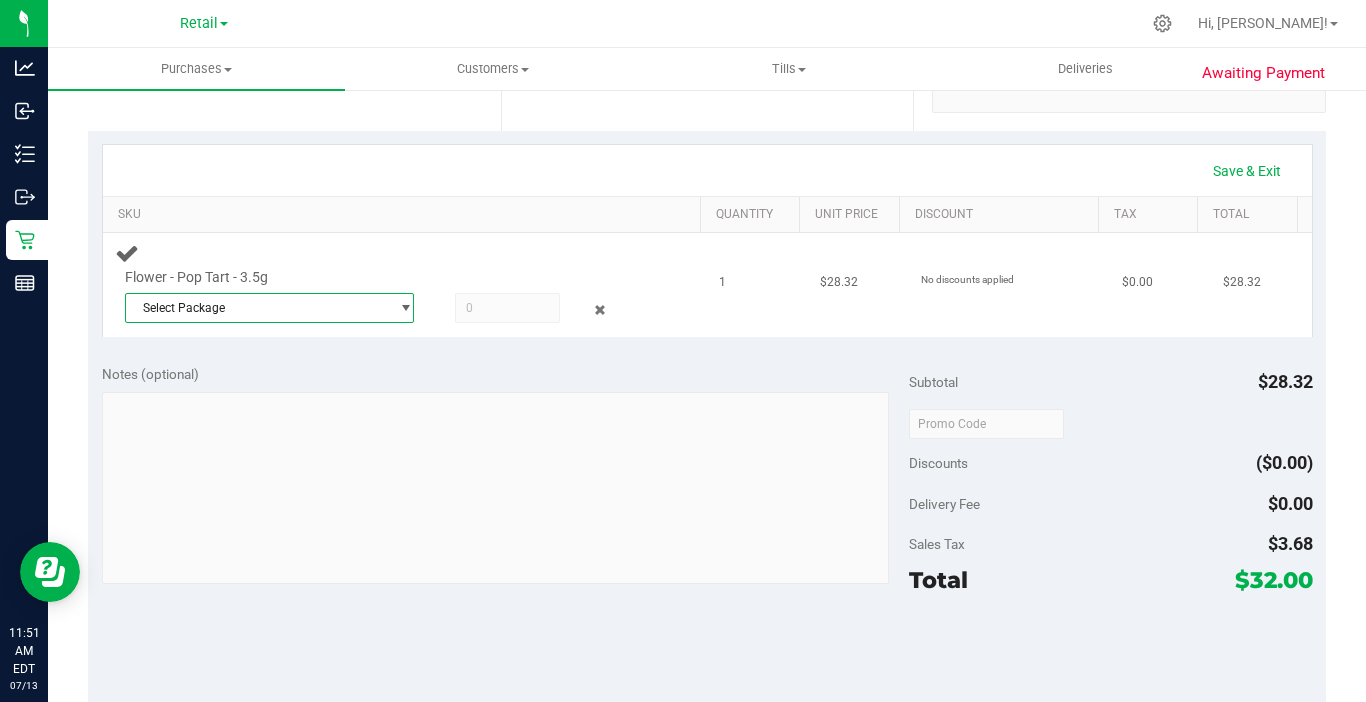 click on "Select Package" at bounding box center [257, 308] 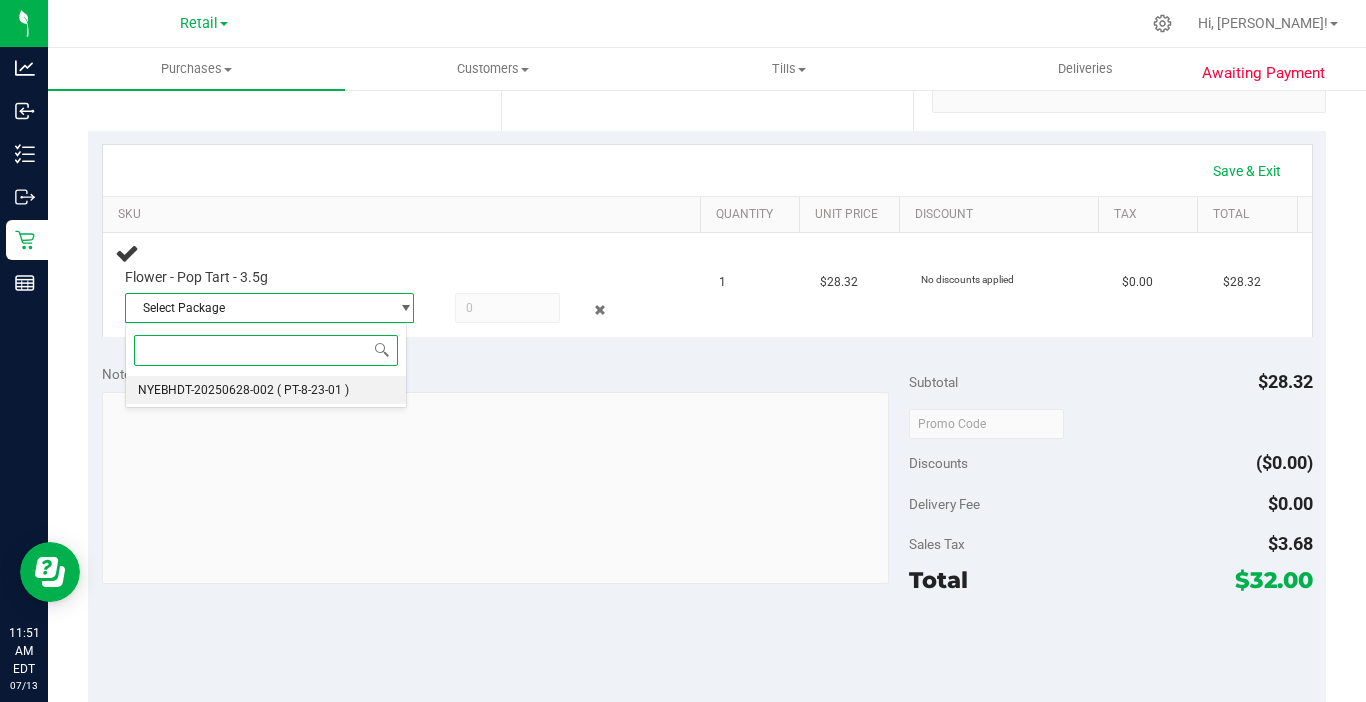 click on "NYEBHDT-20250628-002" at bounding box center [206, 390] 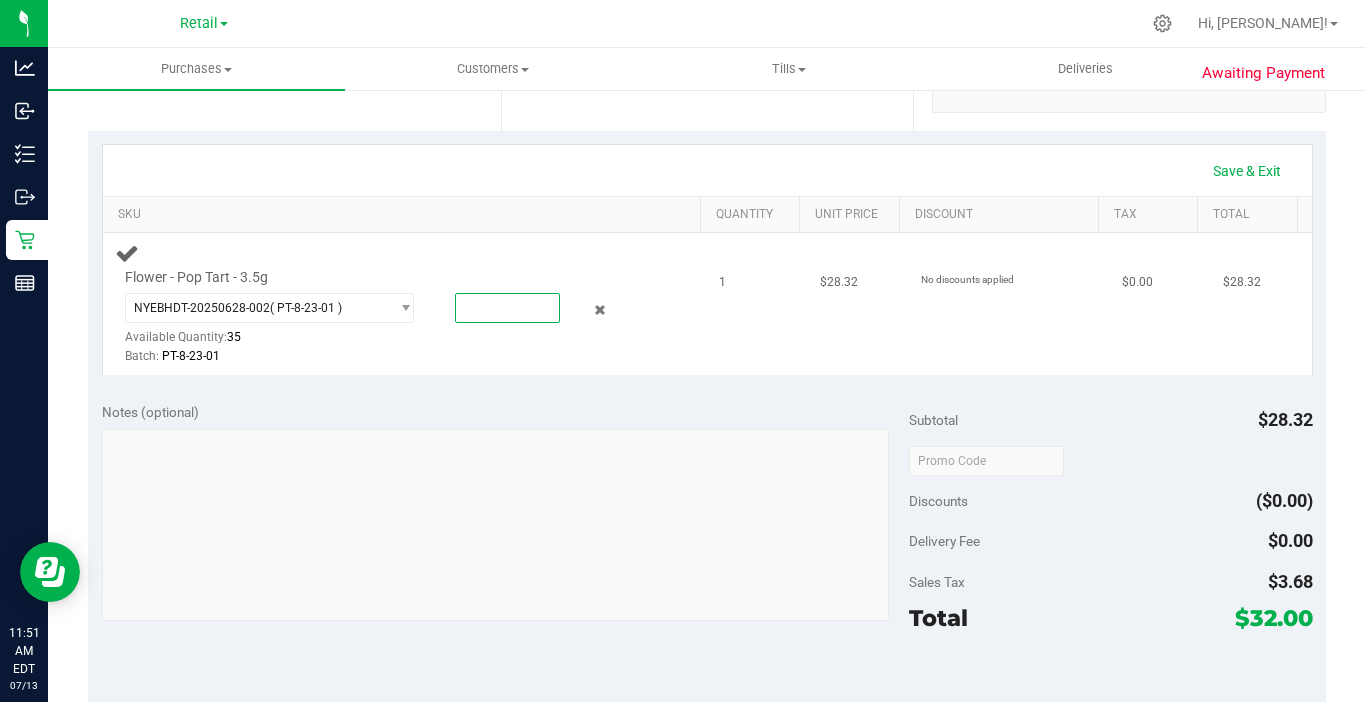 click at bounding box center (507, 308) 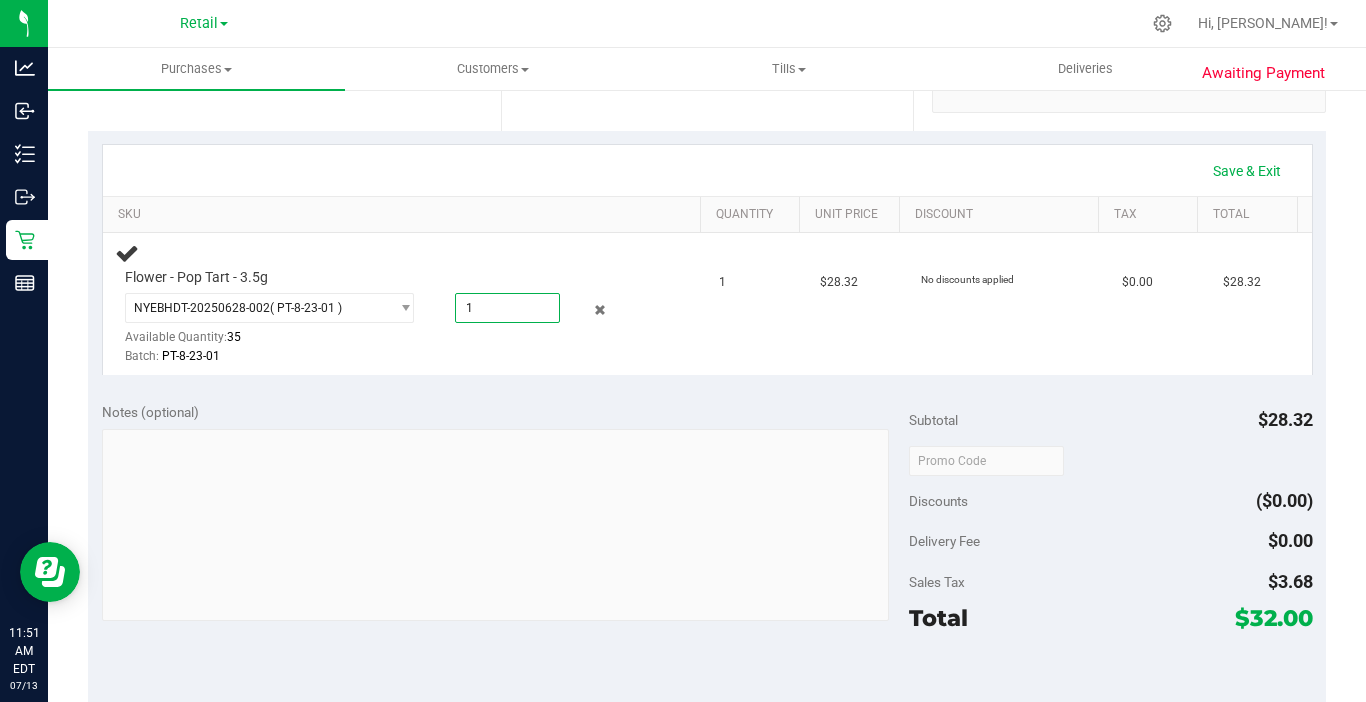 type on "1.0000" 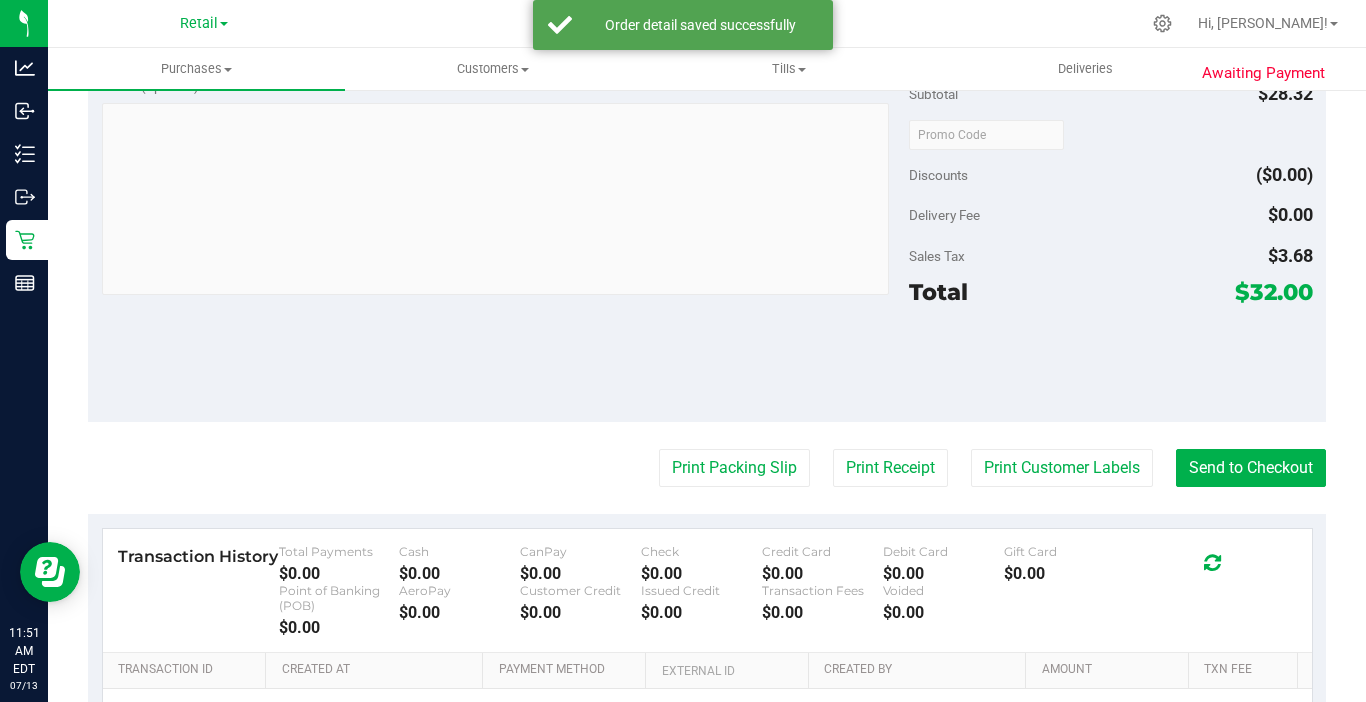 scroll, scrollTop: 900, scrollLeft: 0, axis: vertical 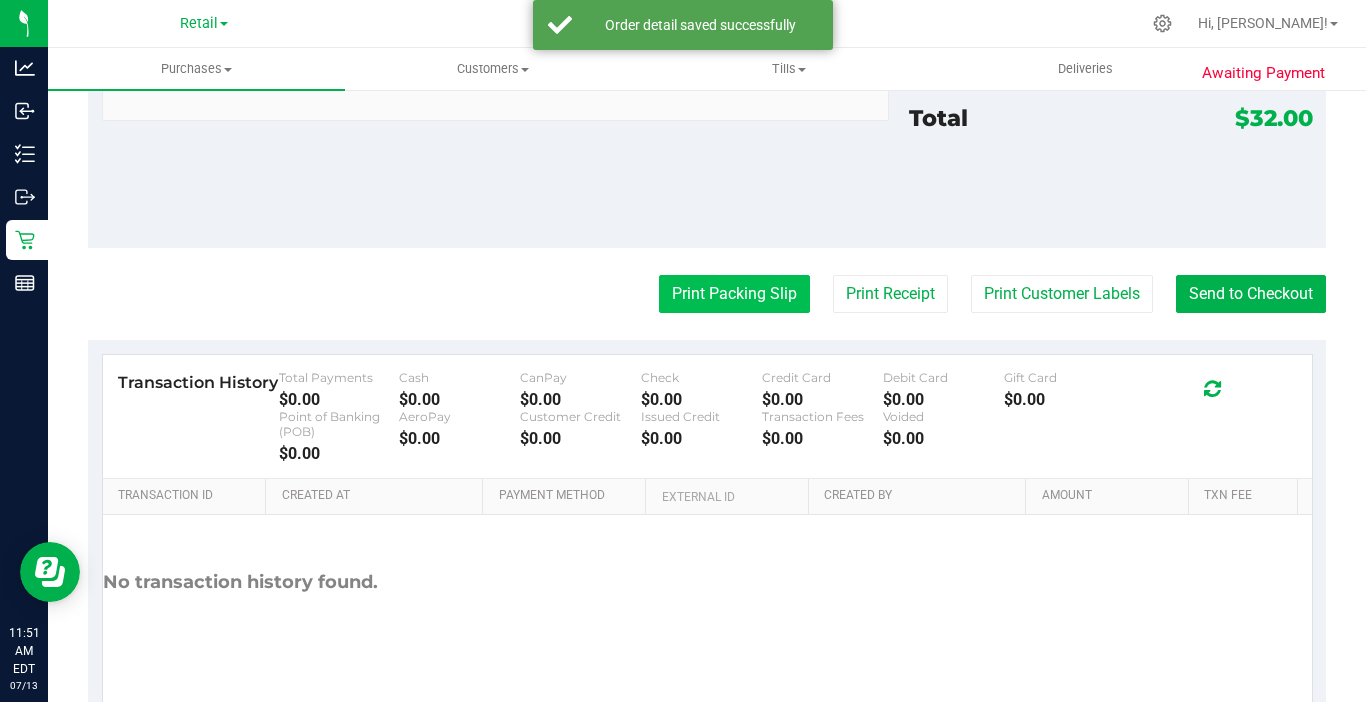 click on "Print Packing Slip" at bounding box center (734, 294) 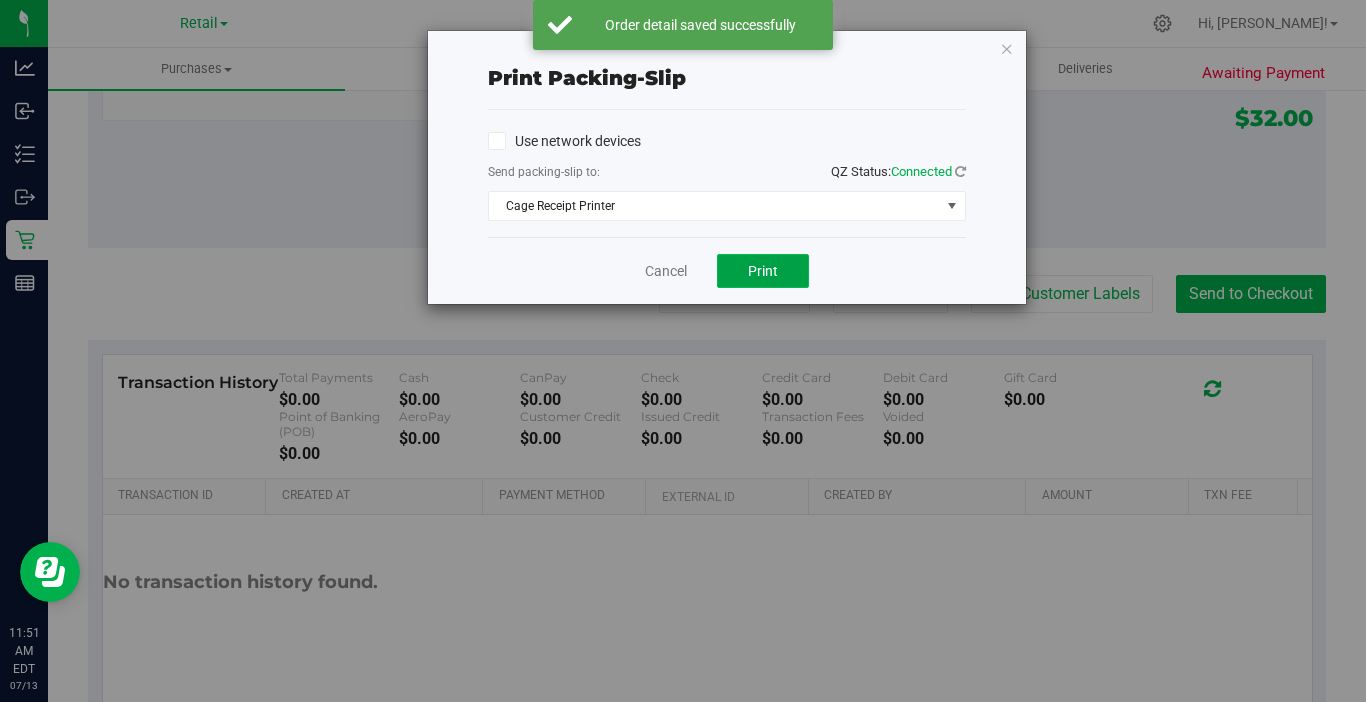 click on "Print" at bounding box center (763, 271) 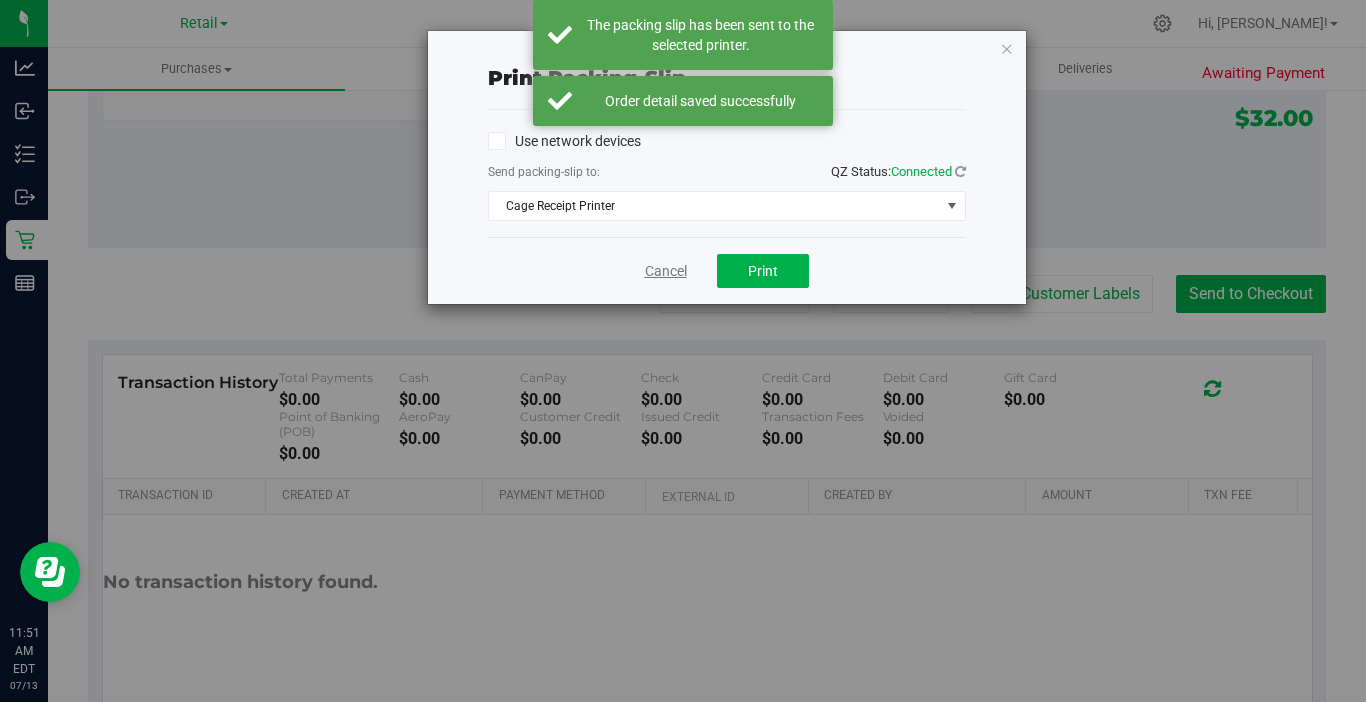 click on "Cancel" at bounding box center (666, 271) 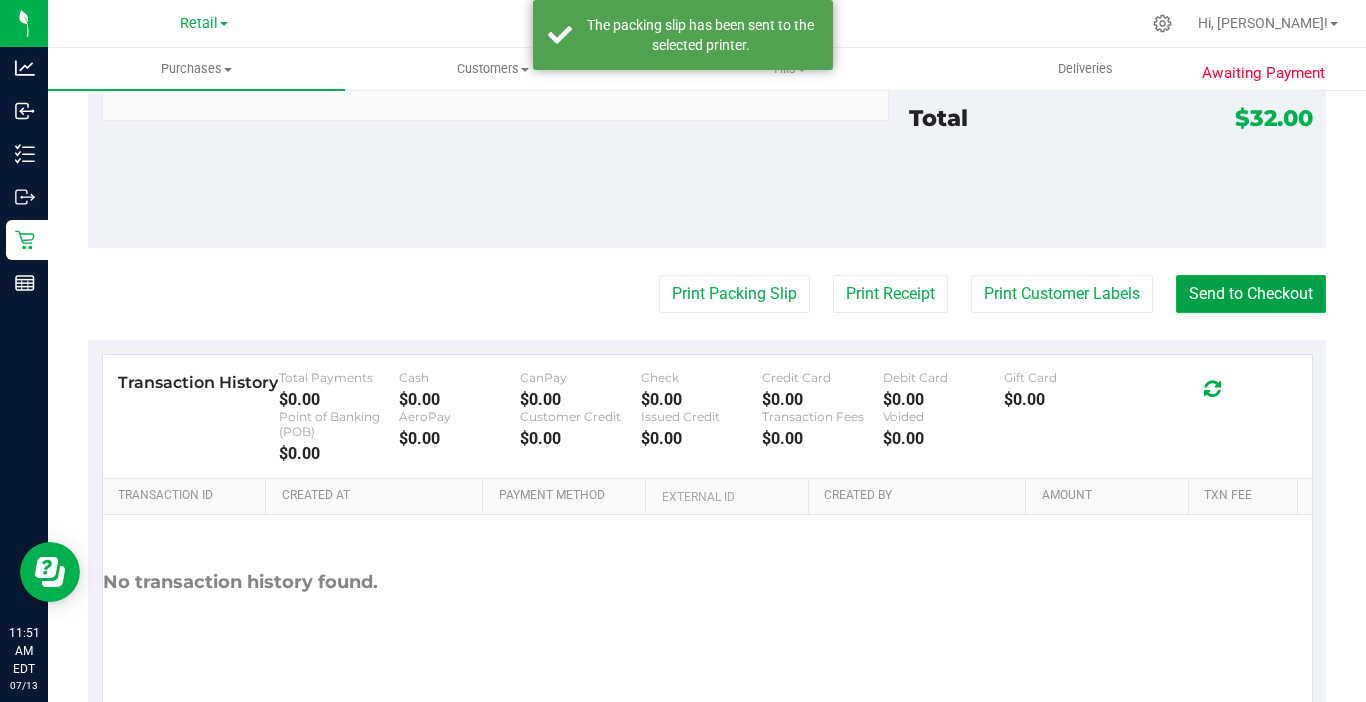 click on "Send to Checkout" at bounding box center [1251, 294] 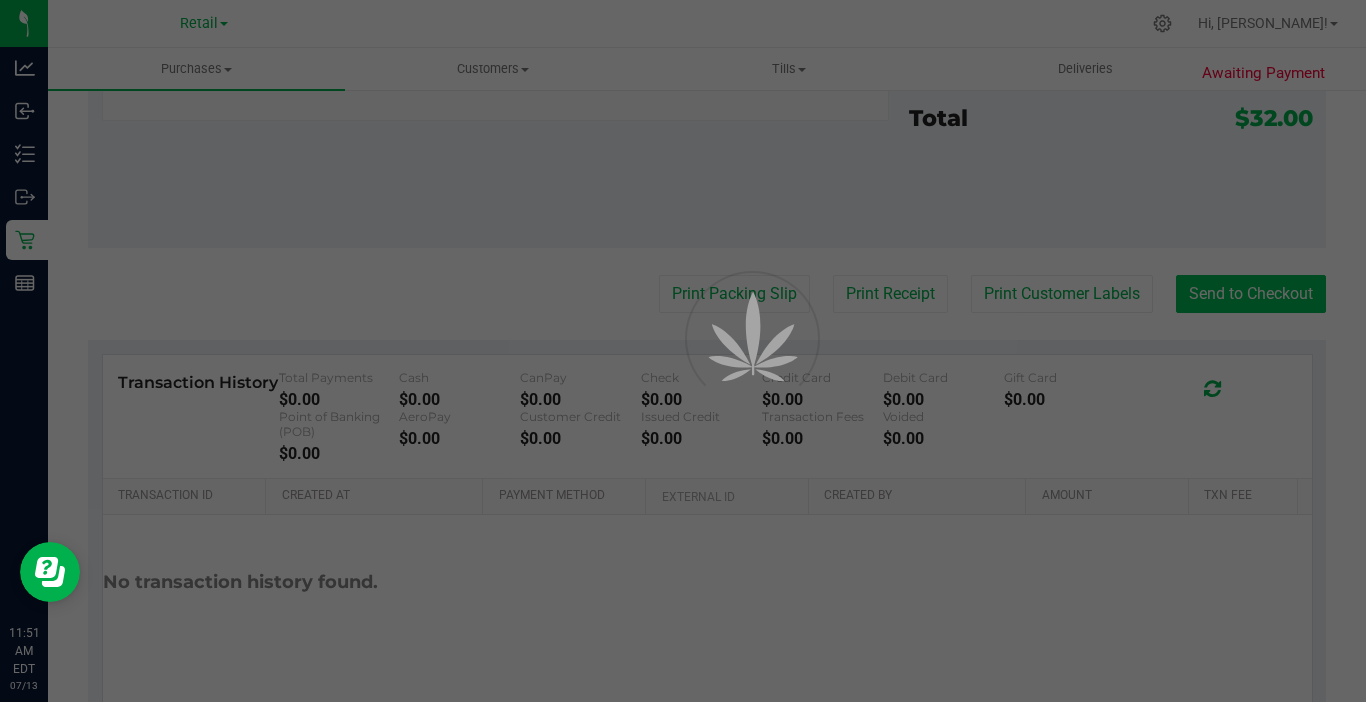 scroll, scrollTop: 0, scrollLeft: 0, axis: both 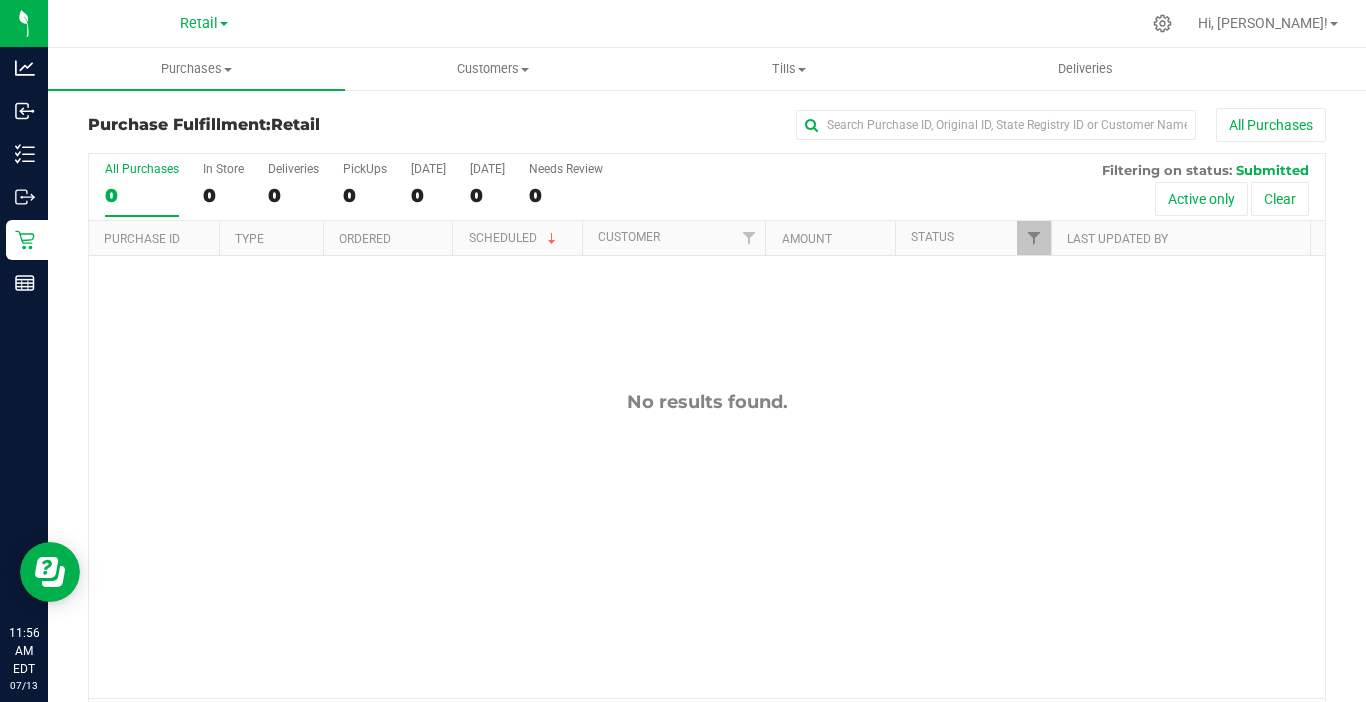 click on "Retail   Hi, Stephie!" at bounding box center [707, 24] 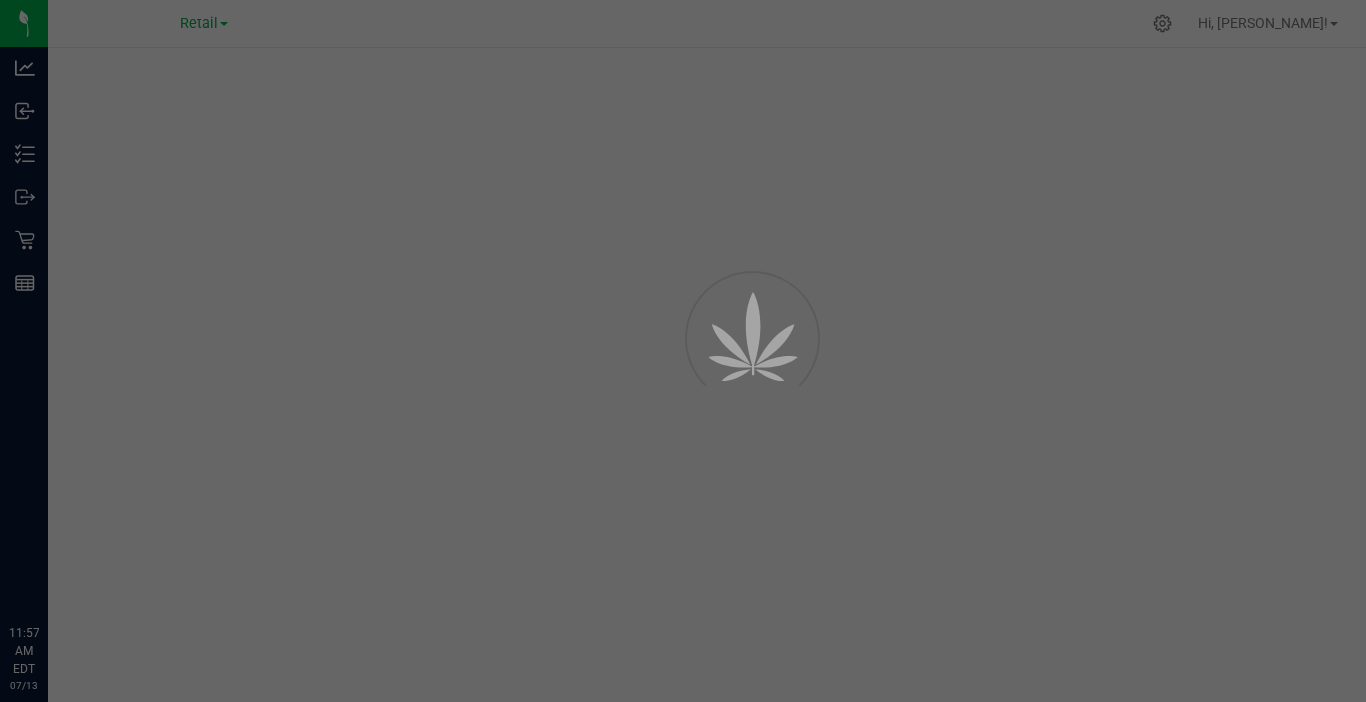 scroll, scrollTop: 0, scrollLeft: 0, axis: both 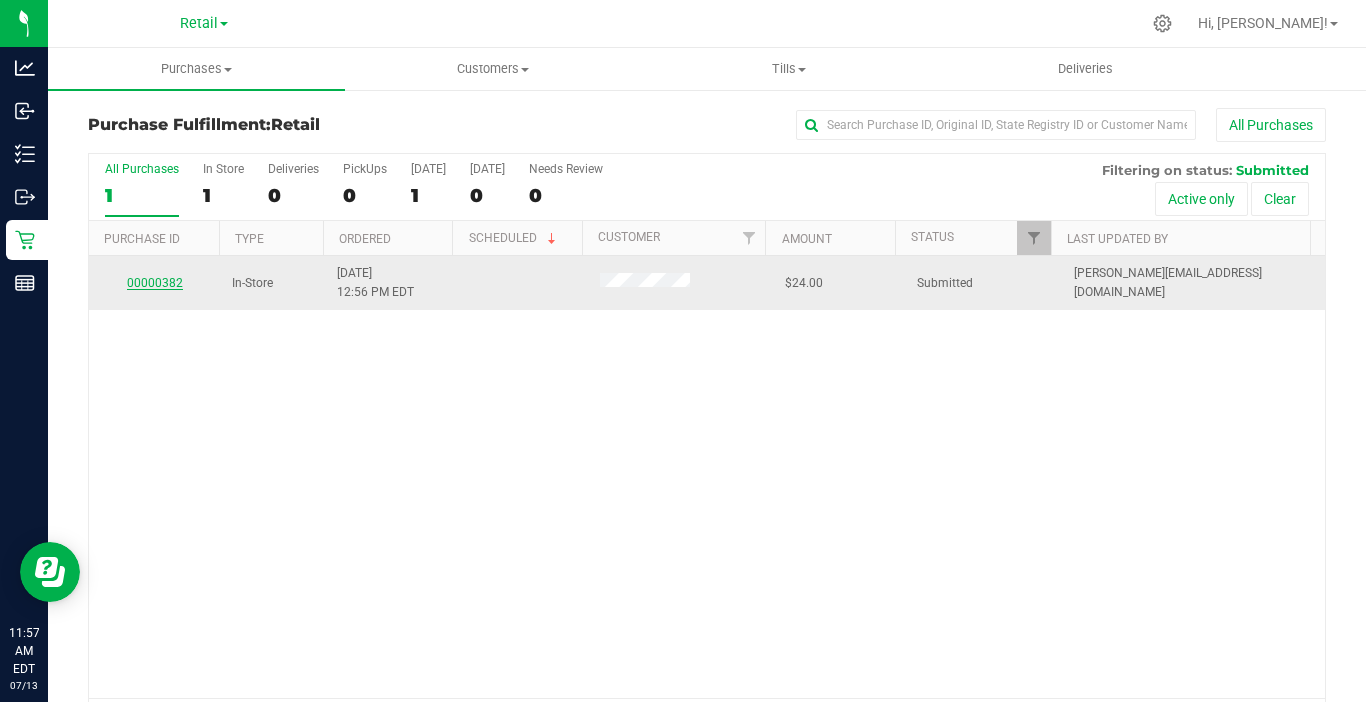 click on "00000382" at bounding box center (155, 283) 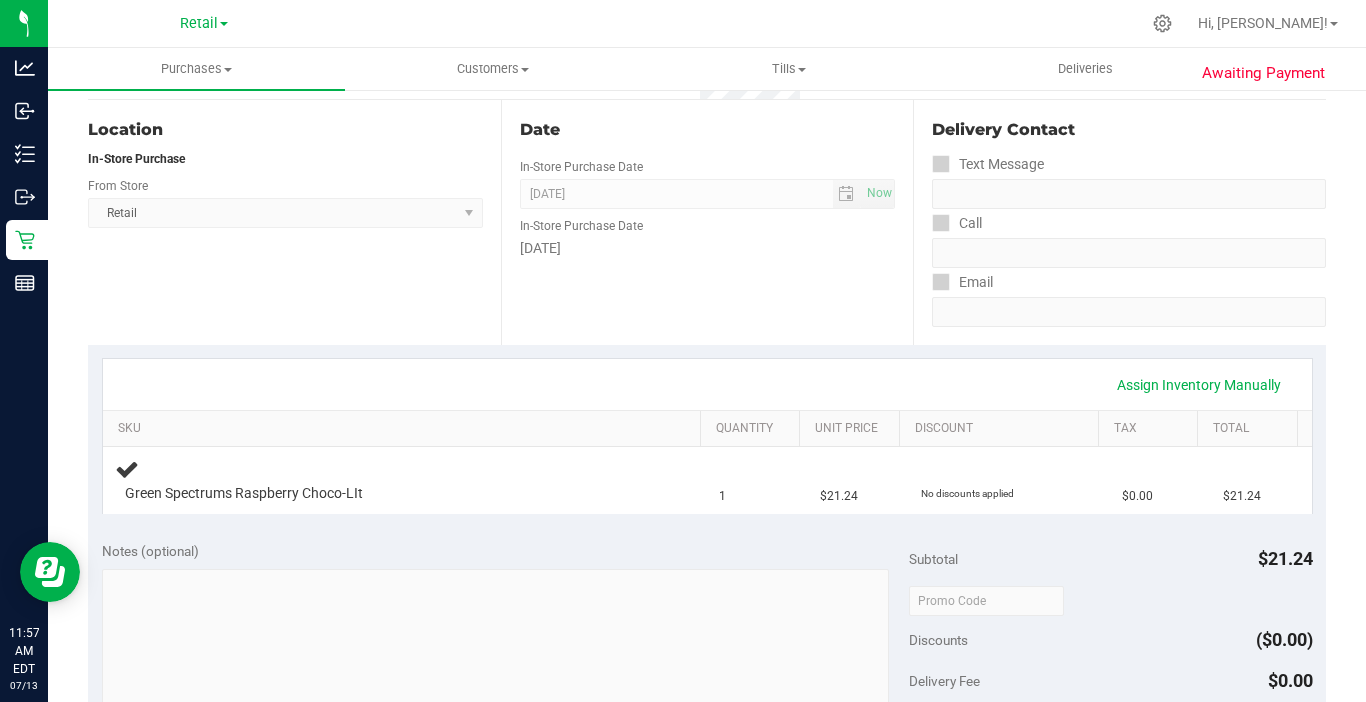 scroll, scrollTop: 200, scrollLeft: 0, axis: vertical 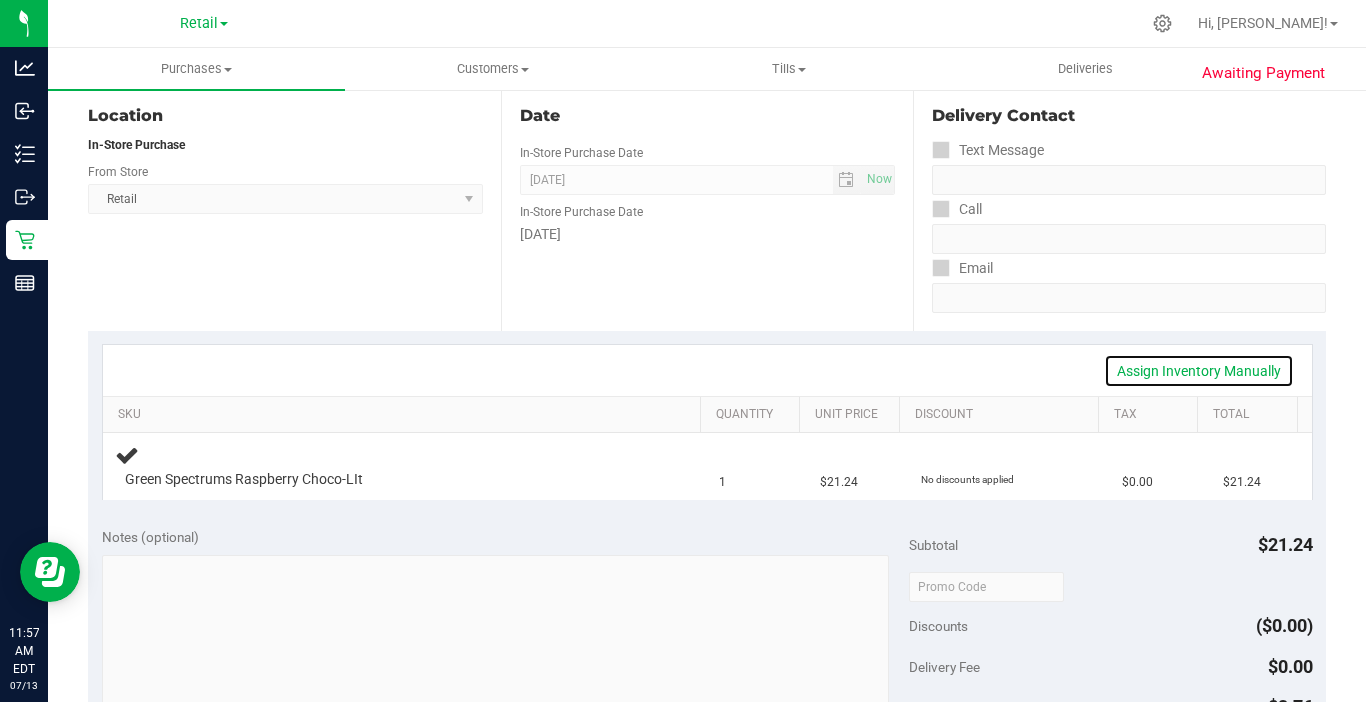 click on "Assign Inventory Manually" at bounding box center [1199, 371] 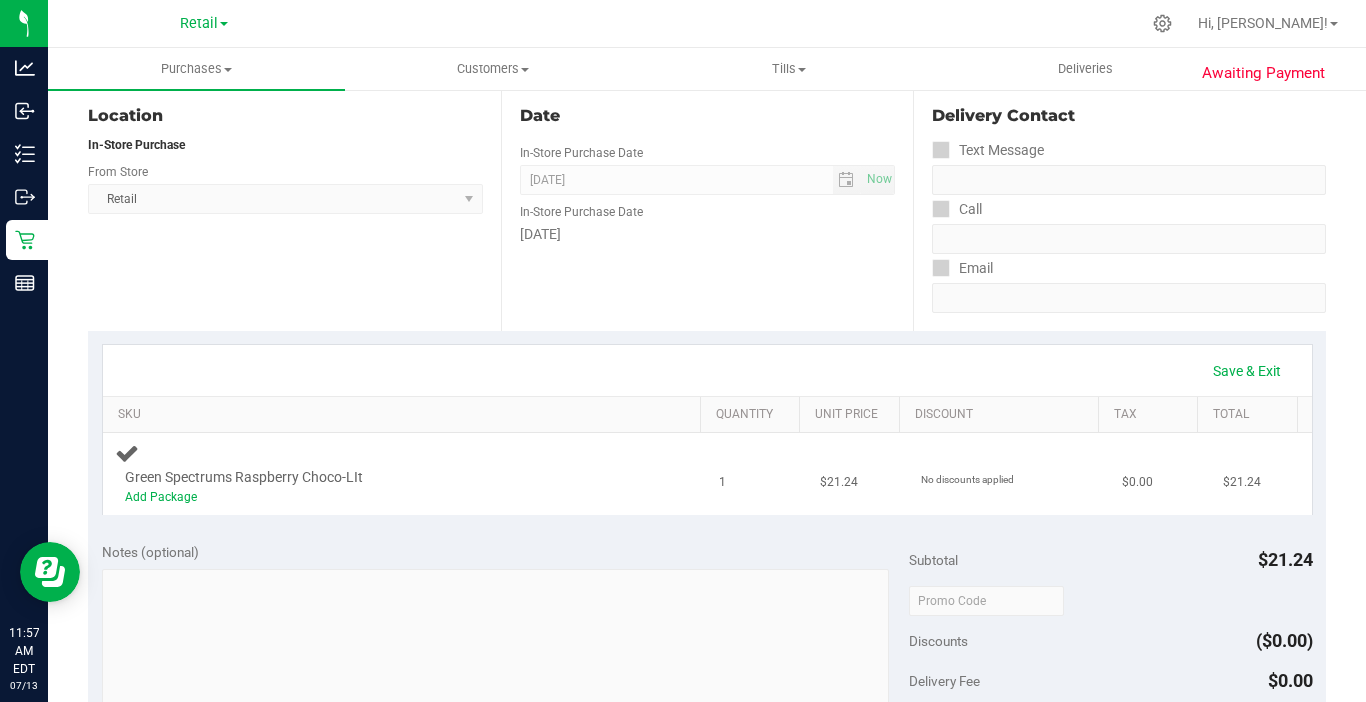 drag, startPoint x: 479, startPoint y: 498, endPoint x: 318, endPoint y: 473, distance: 162.92943 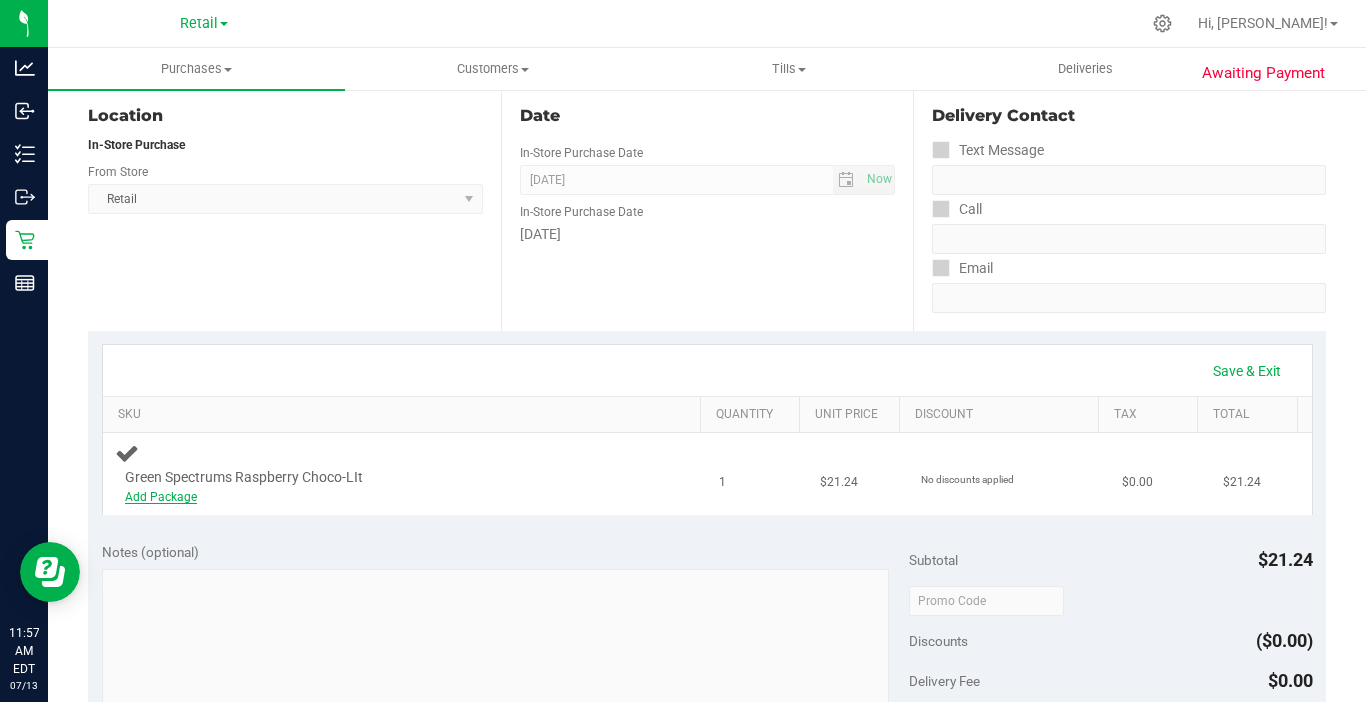 click on "Add Package" at bounding box center (161, 497) 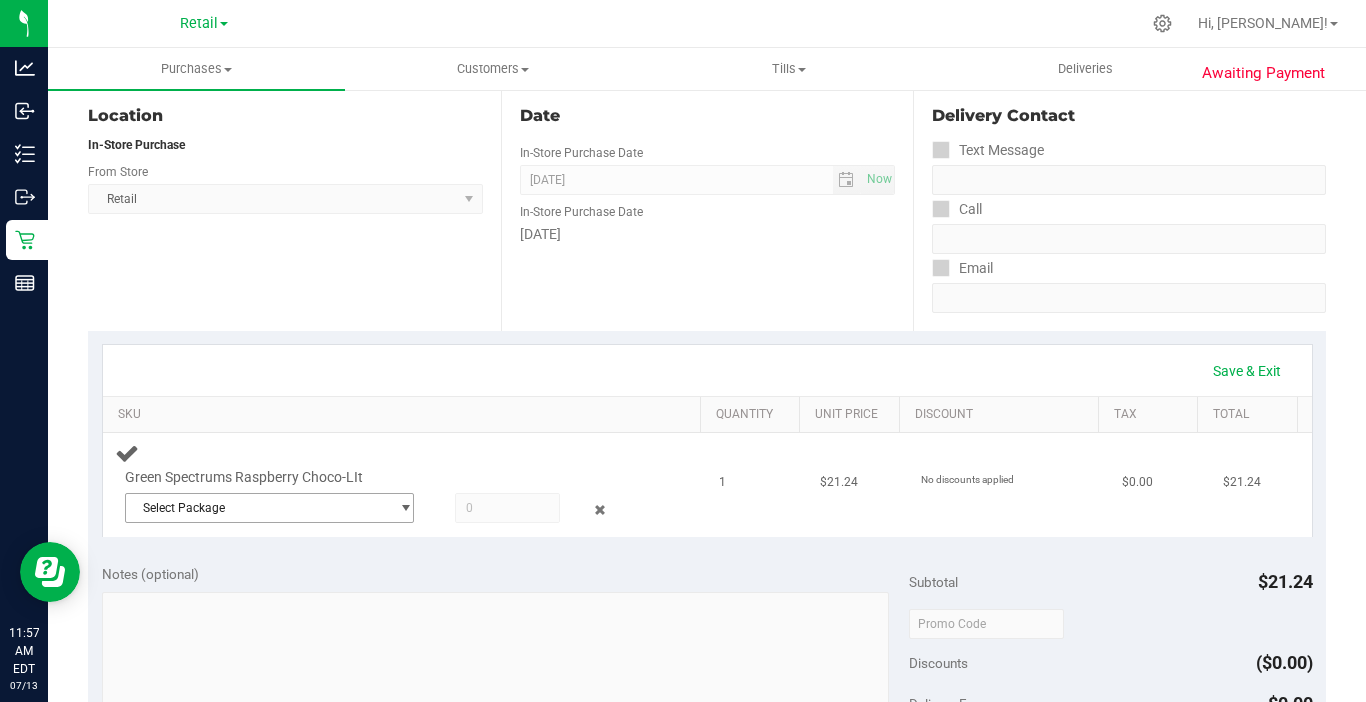click on "Select Package" at bounding box center [257, 508] 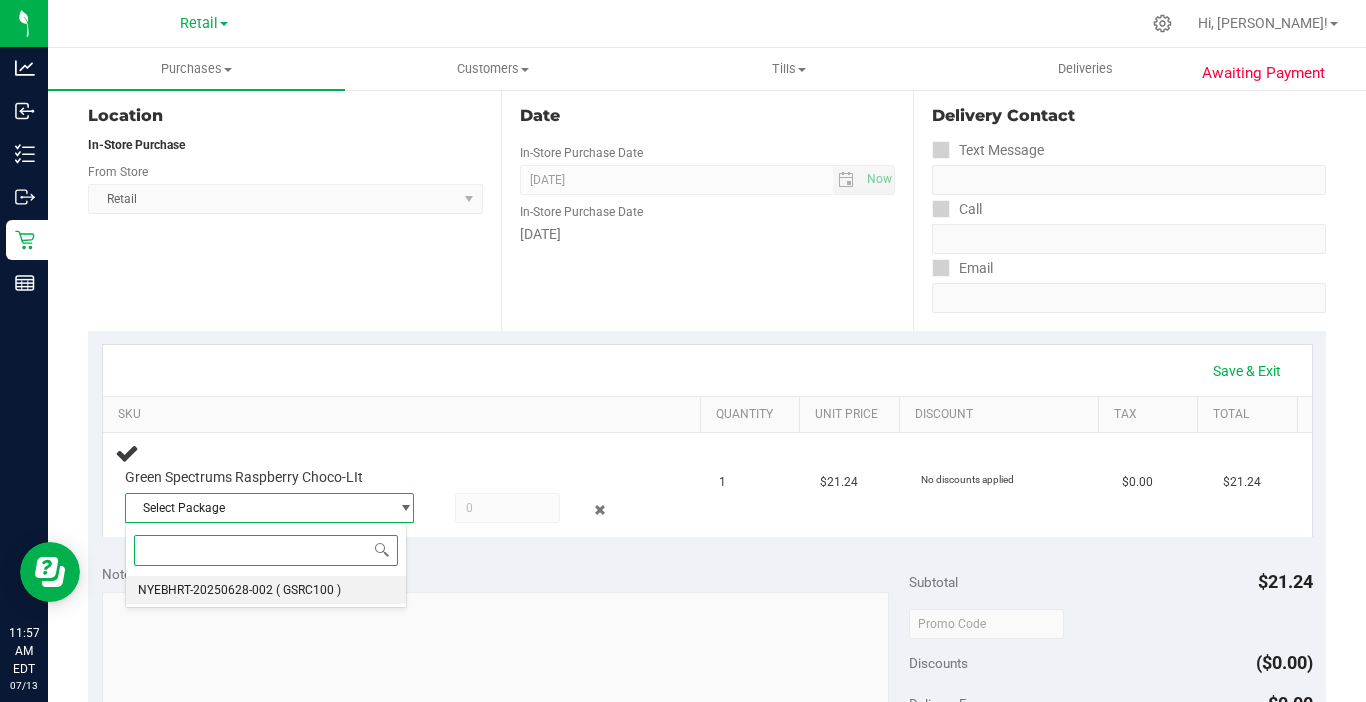 click on "NYEBHRT-20250628-002" at bounding box center (205, 590) 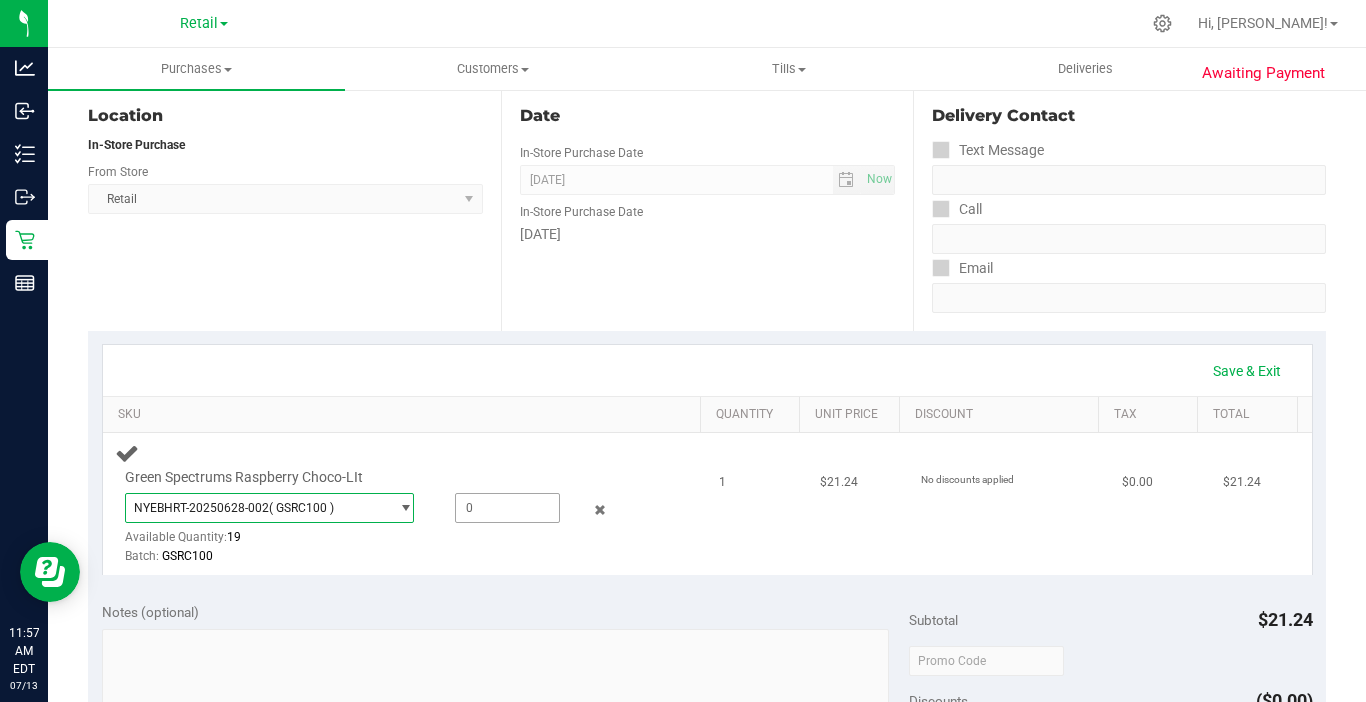click at bounding box center (507, 508) 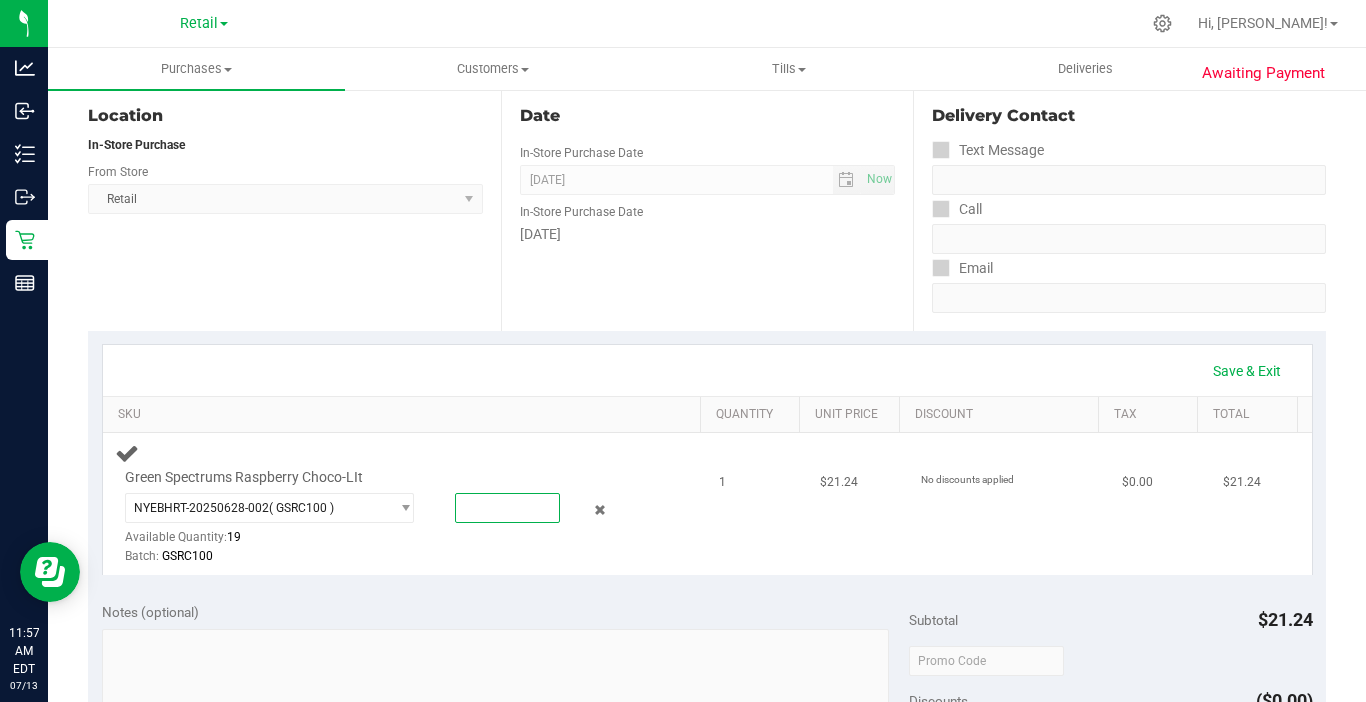 type on "1" 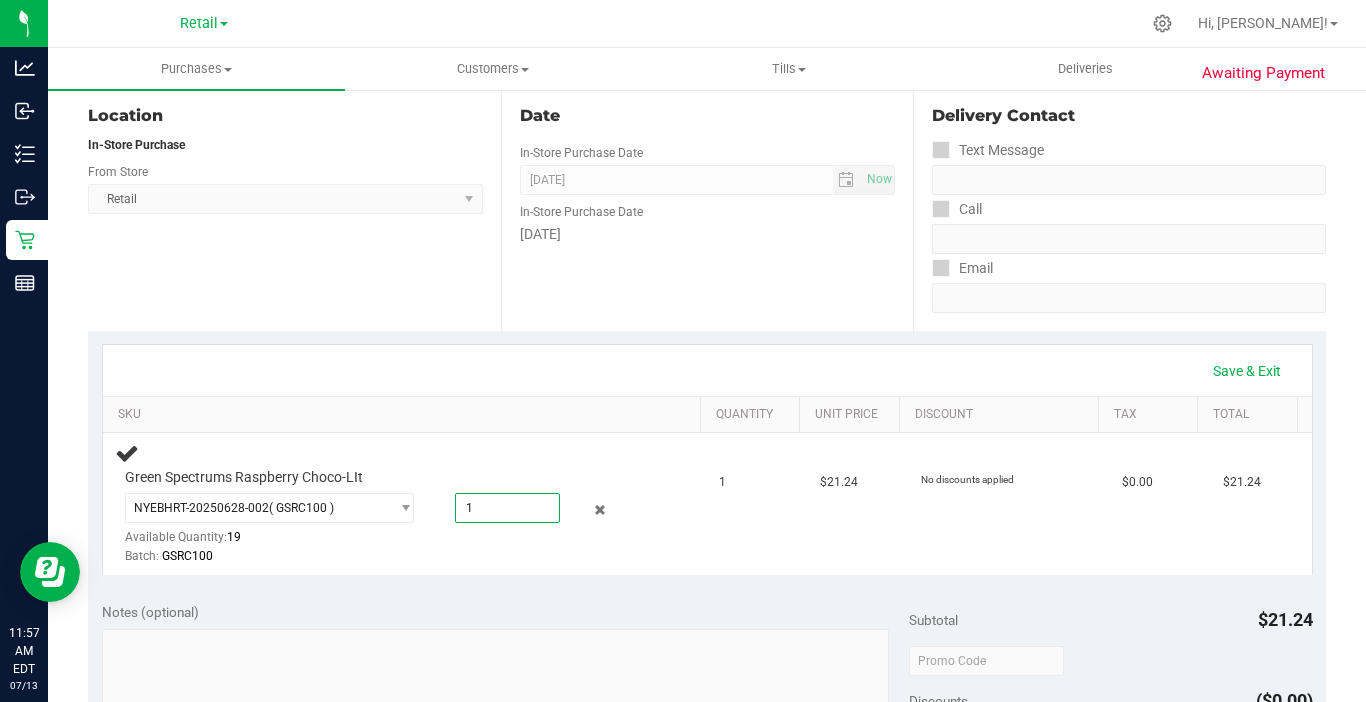 type on "1.0000" 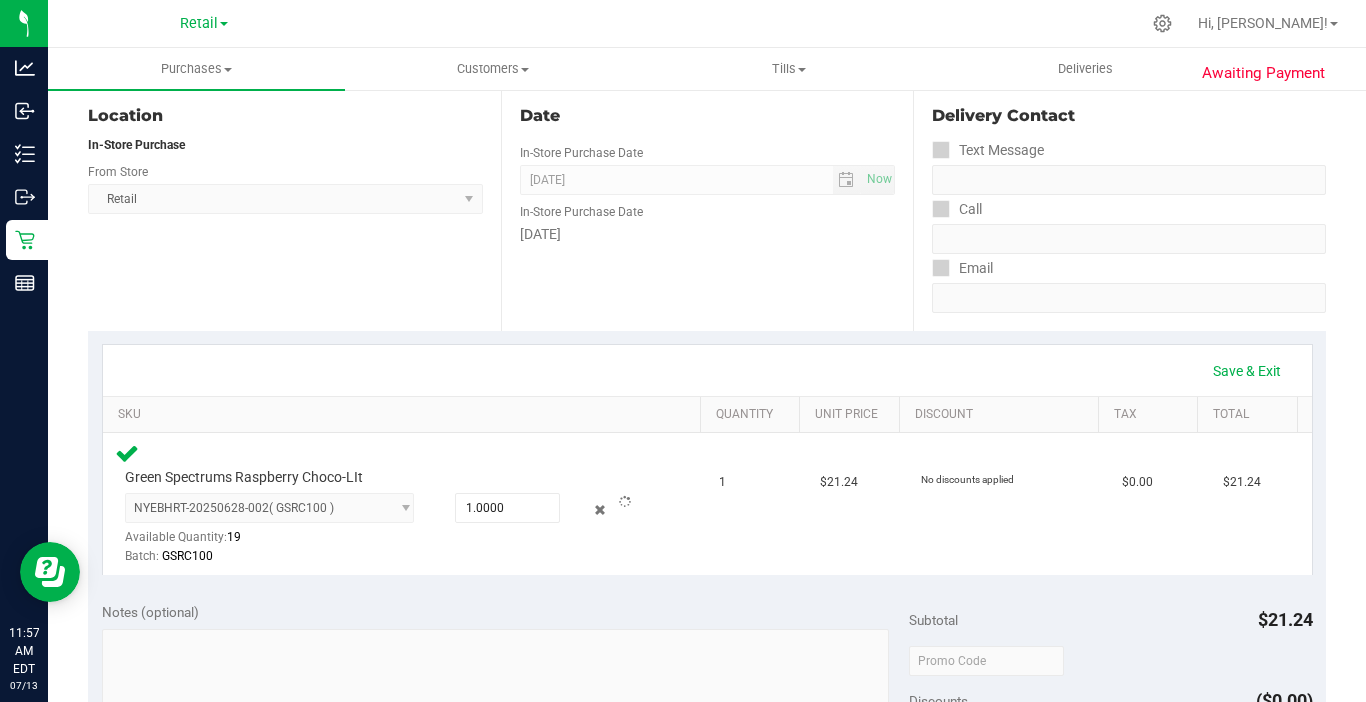 click on "Notes (optional)" at bounding box center [505, 612] 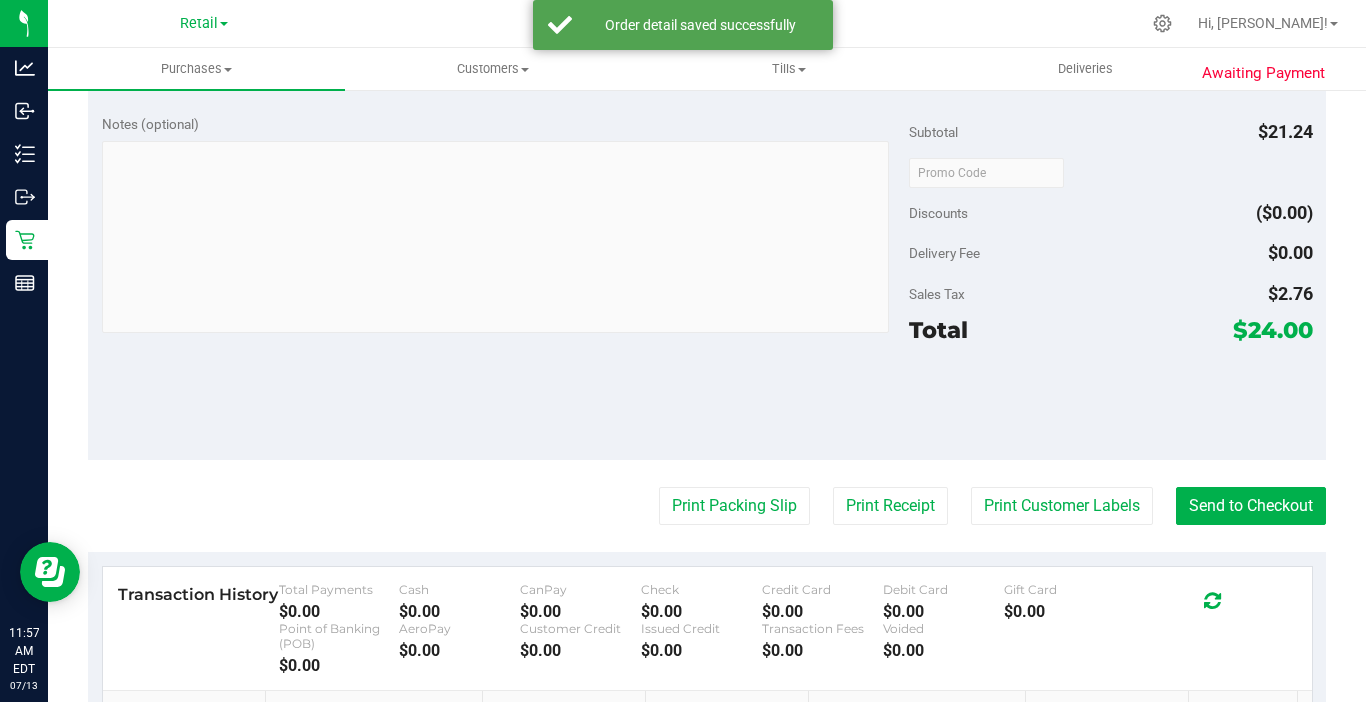 scroll, scrollTop: 700, scrollLeft: 0, axis: vertical 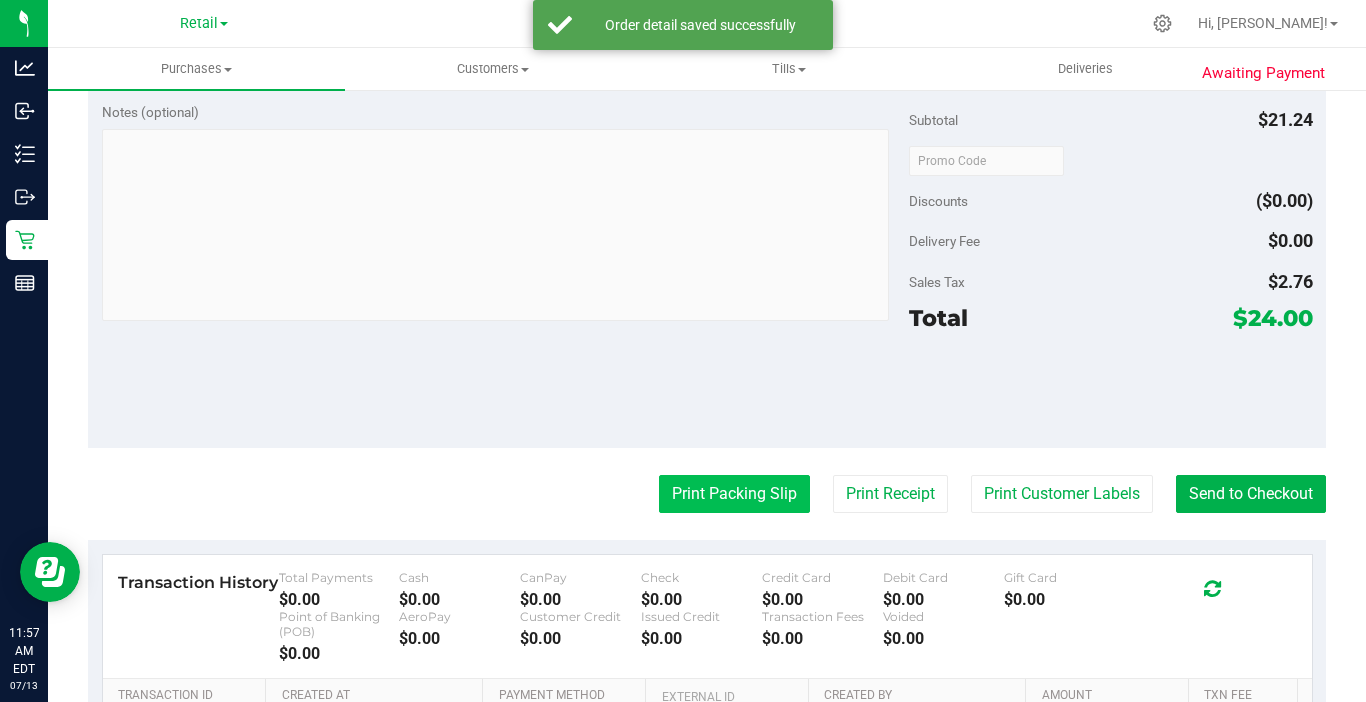 click on "Print Packing Slip" at bounding box center [734, 494] 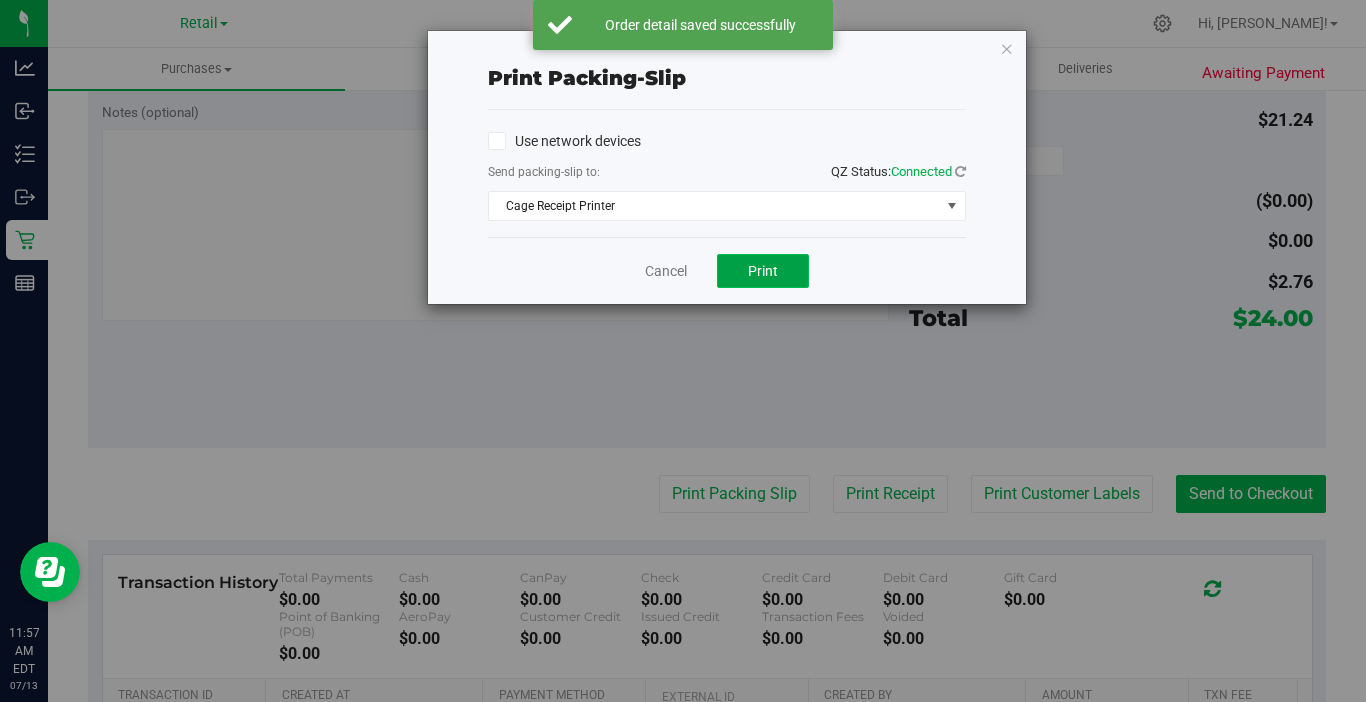 click on "Print" at bounding box center [763, 271] 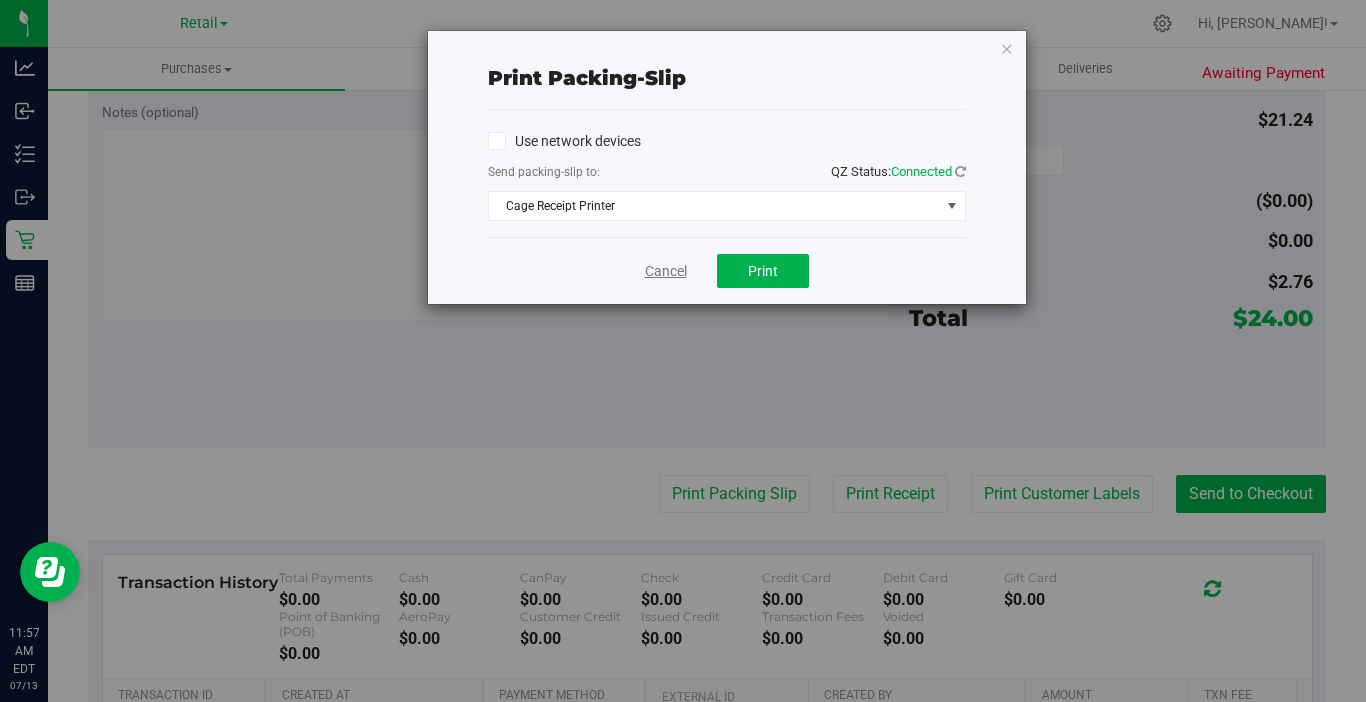 click on "Cancel" at bounding box center [666, 271] 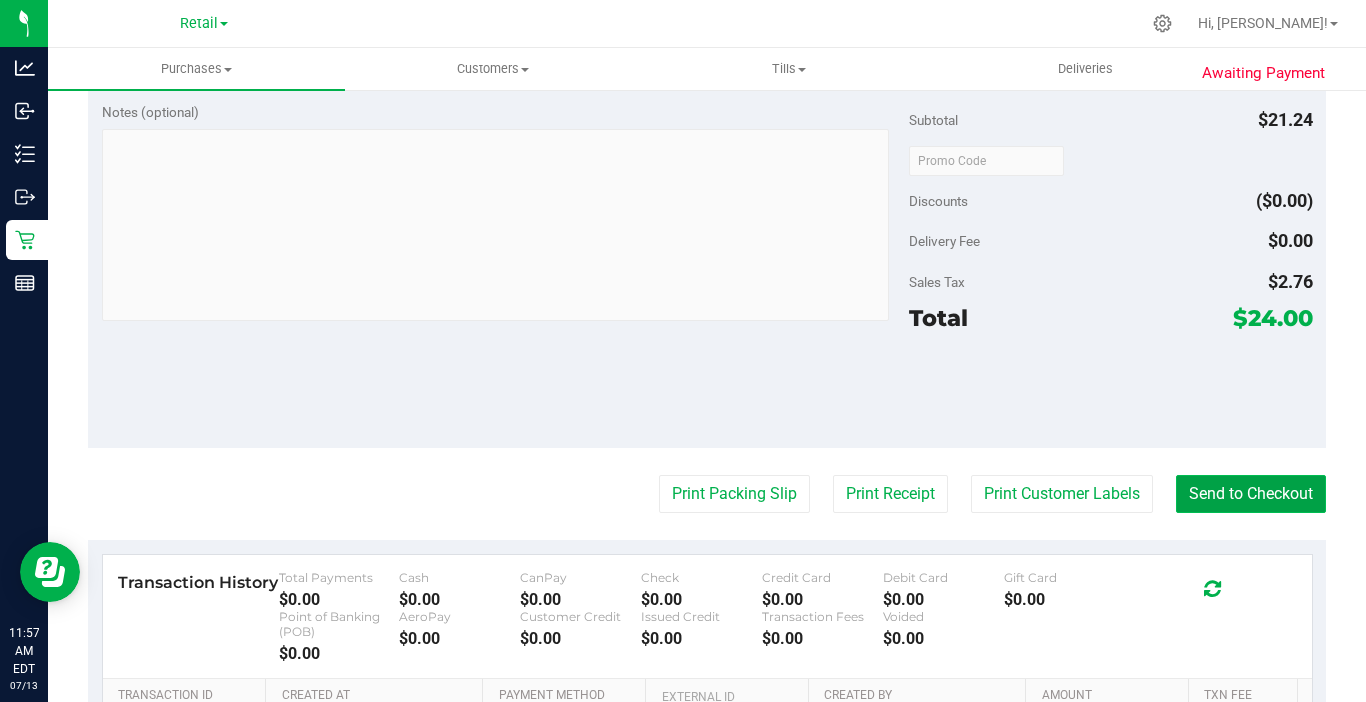 click on "Send to Checkout" at bounding box center [1251, 494] 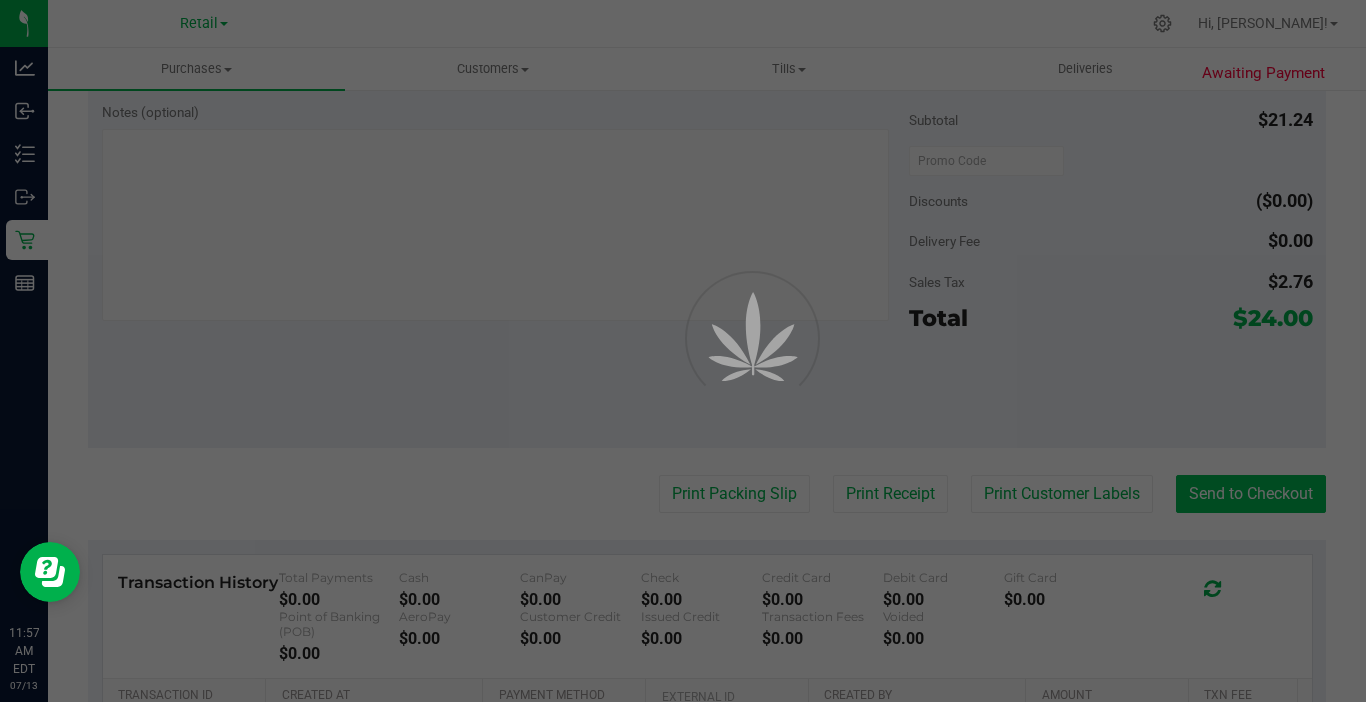 scroll, scrollTop: 0, scrollLeft: 0, axis: both 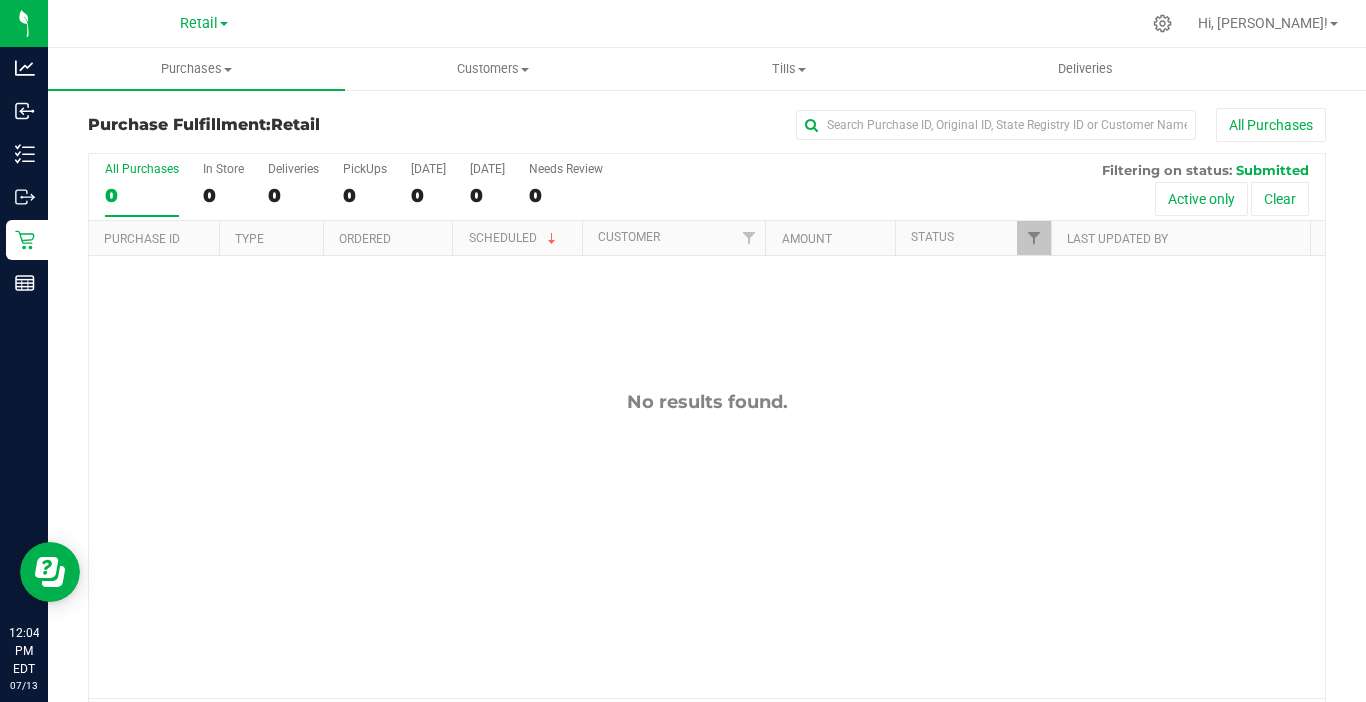drag, startPoint x: 1336, startPoint y: 597, endPoint x: 1329, endPoint y: 577, distance: 21.189621 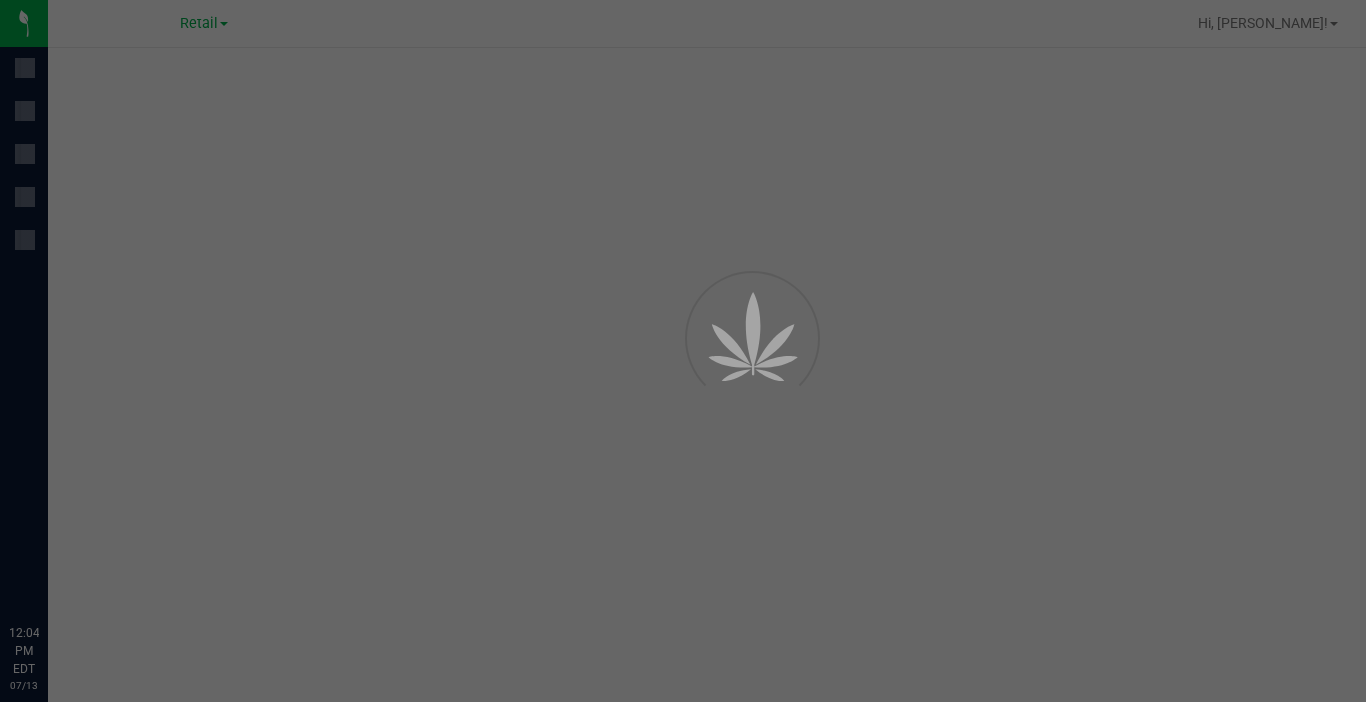 scroll, scrollTop: 0, scrollLeft: 0, axis: both 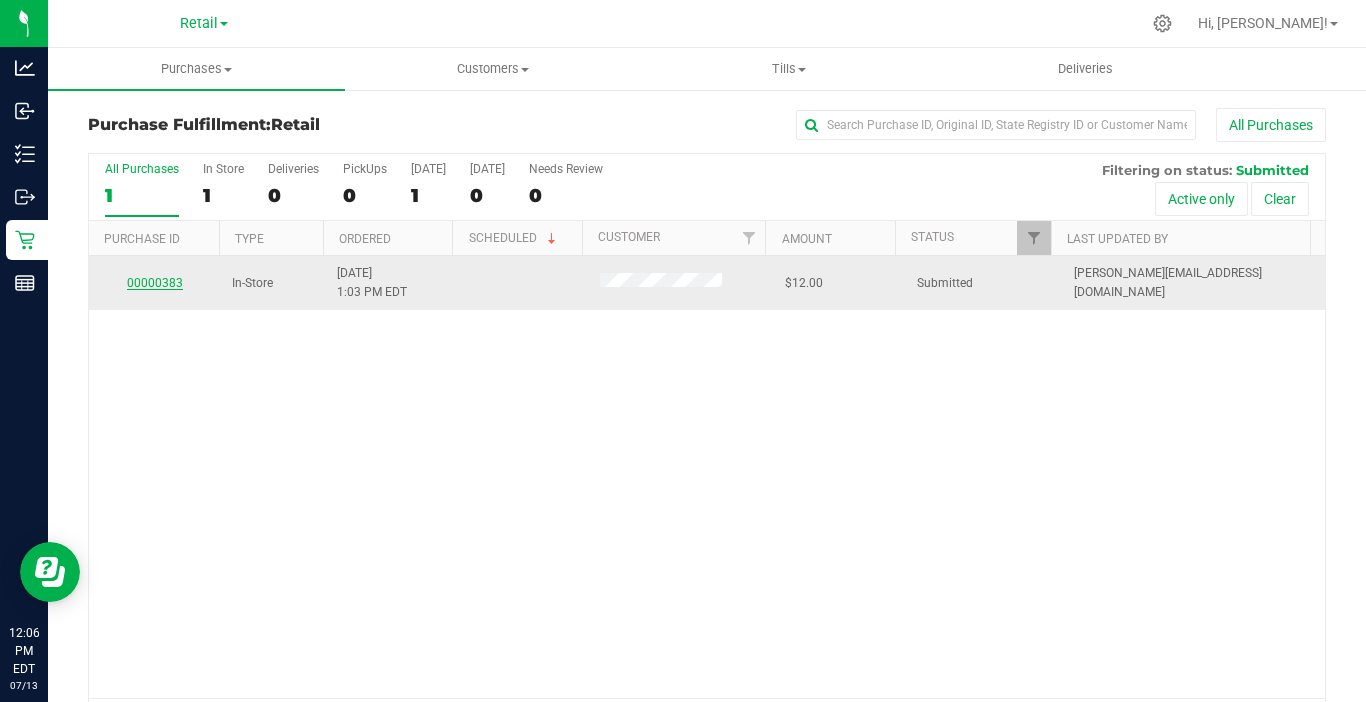 click on "00000383" at bounding box center [155, 283] 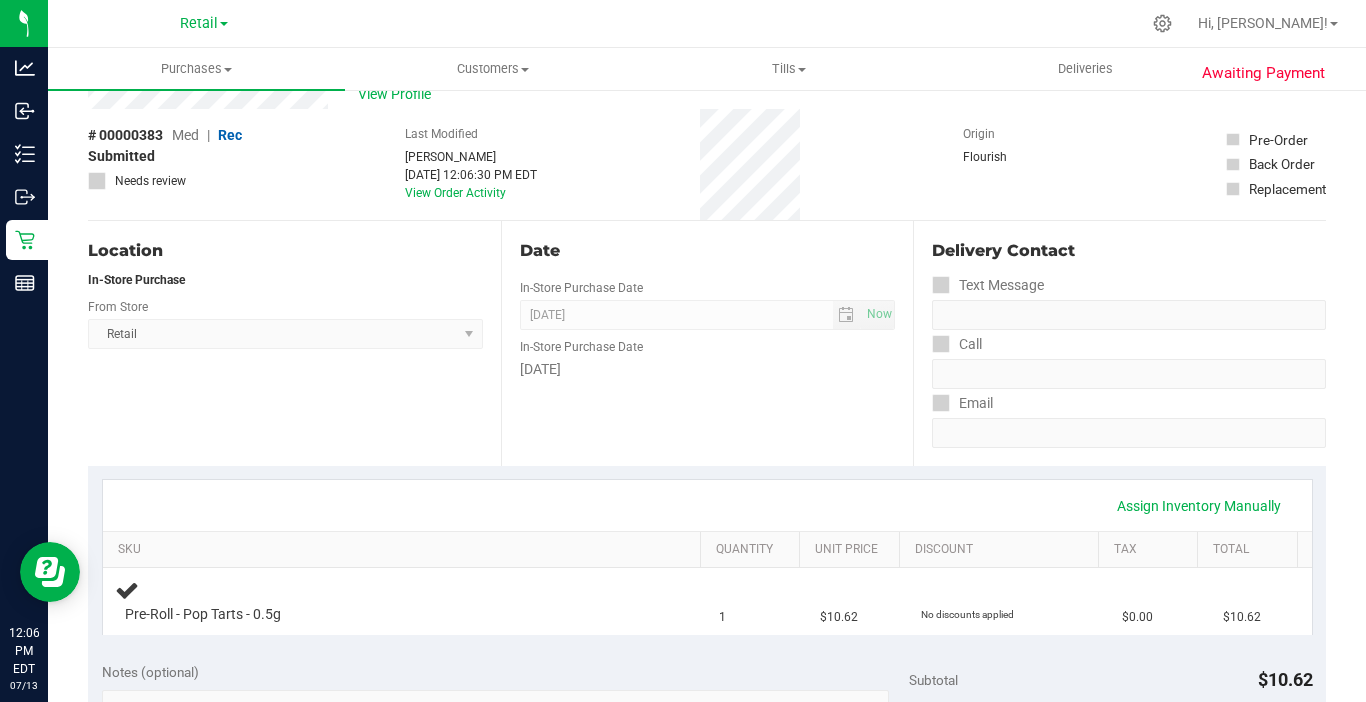 scroll, scrollTop: 100, scrollLeft: 0, axis: vertical 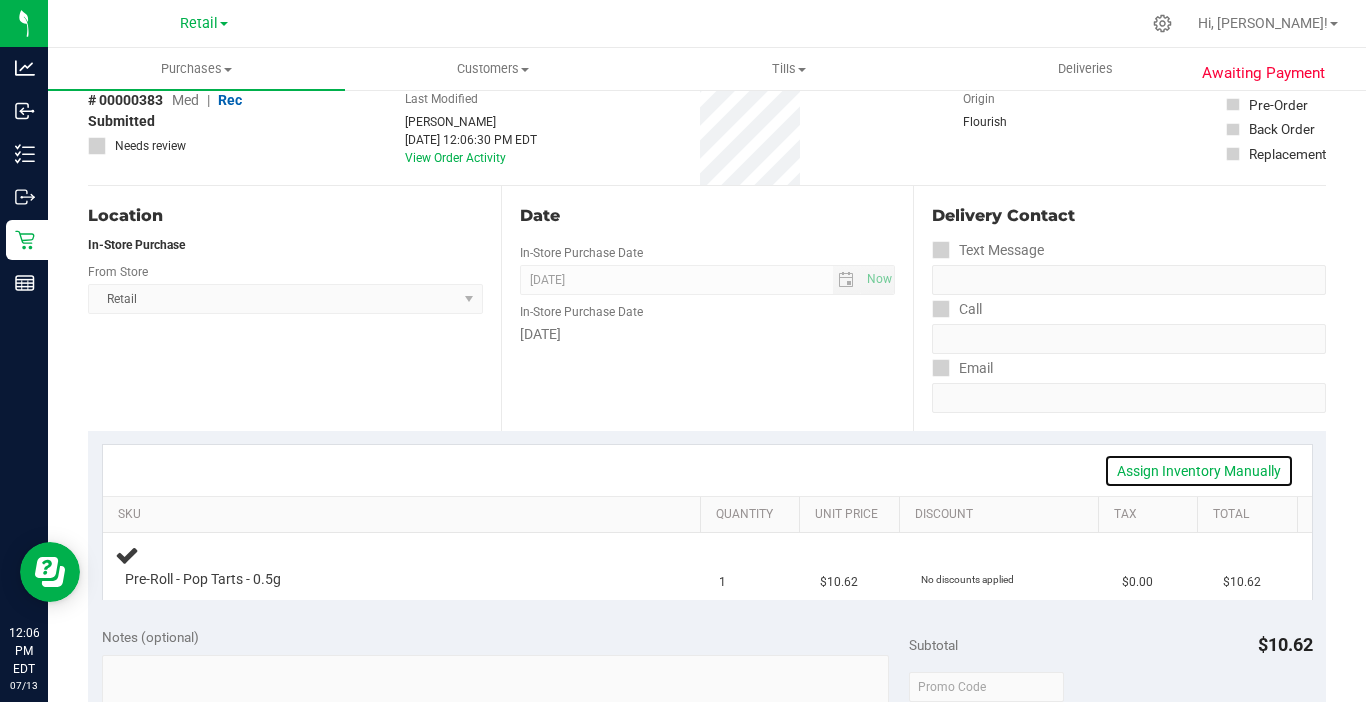 click on "Assign Inventory Manually" at bounding box center [1199, 471] 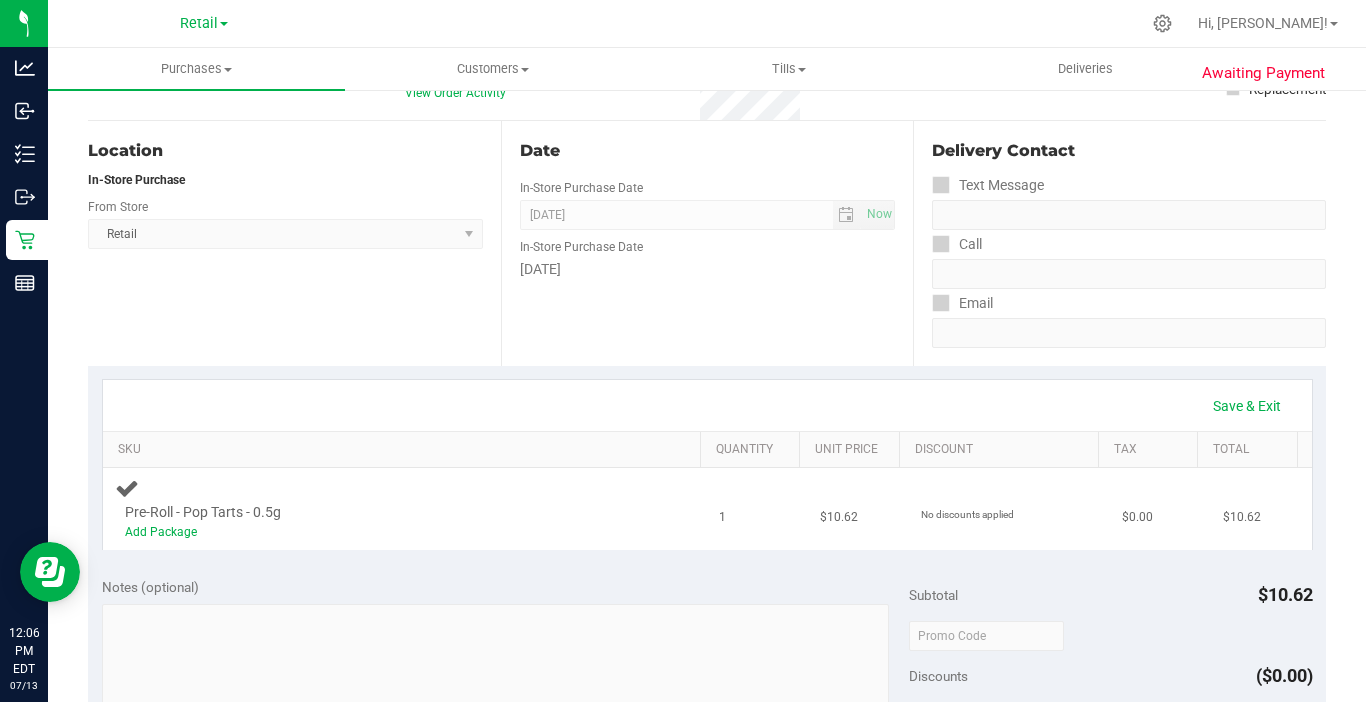 scroll, scrollTop: 200, scrollLeft: 0, axis: vertical 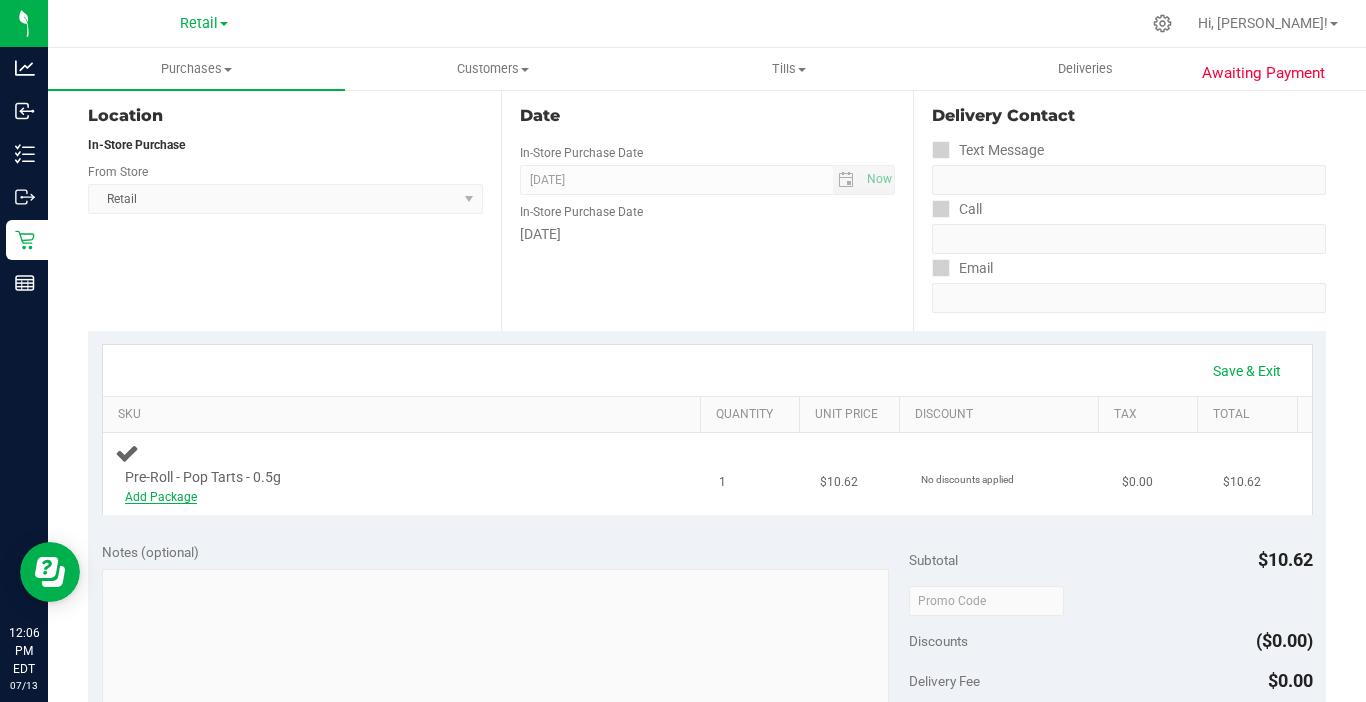 click on "Add Package" at bounding box center [161, 497] 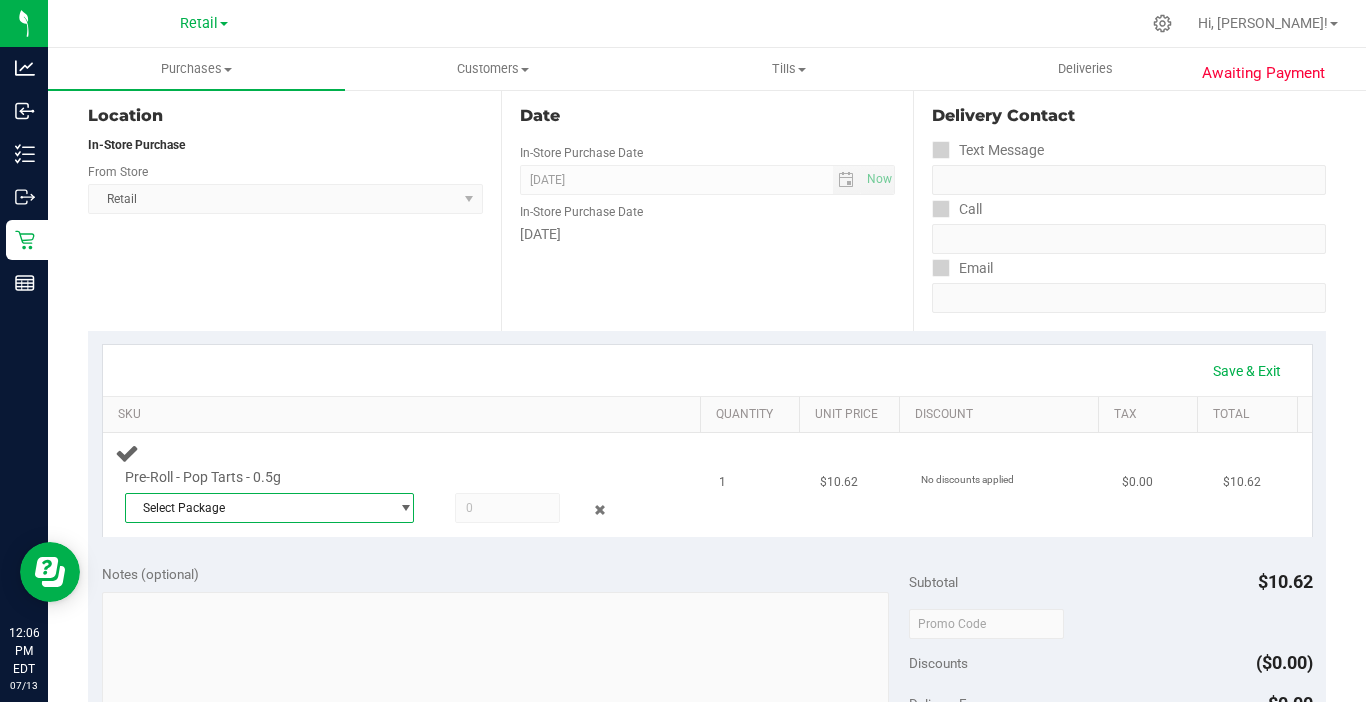 click on "Select Package" at bounding box center (257, 508) 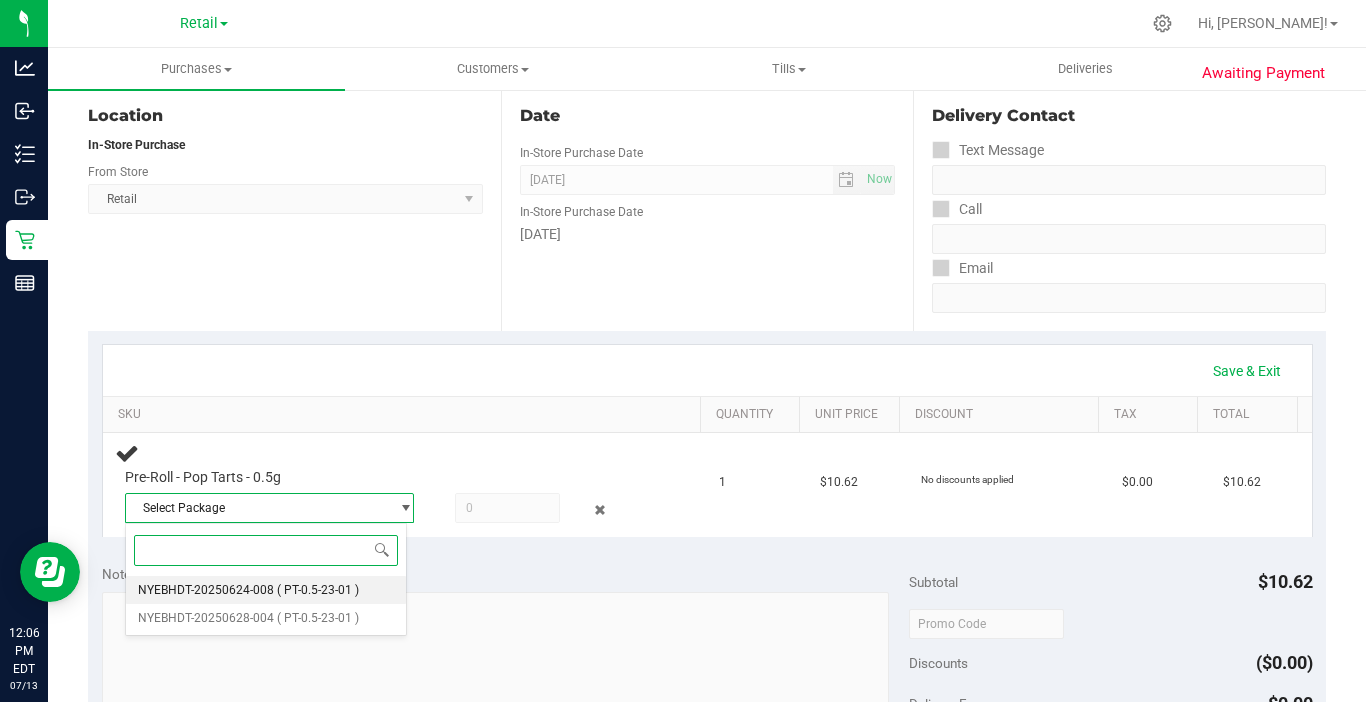 drag, startPoint x: 236, startPoint y: 589, endPoint x: 294, endPoint y: 578, distance: 59.03389 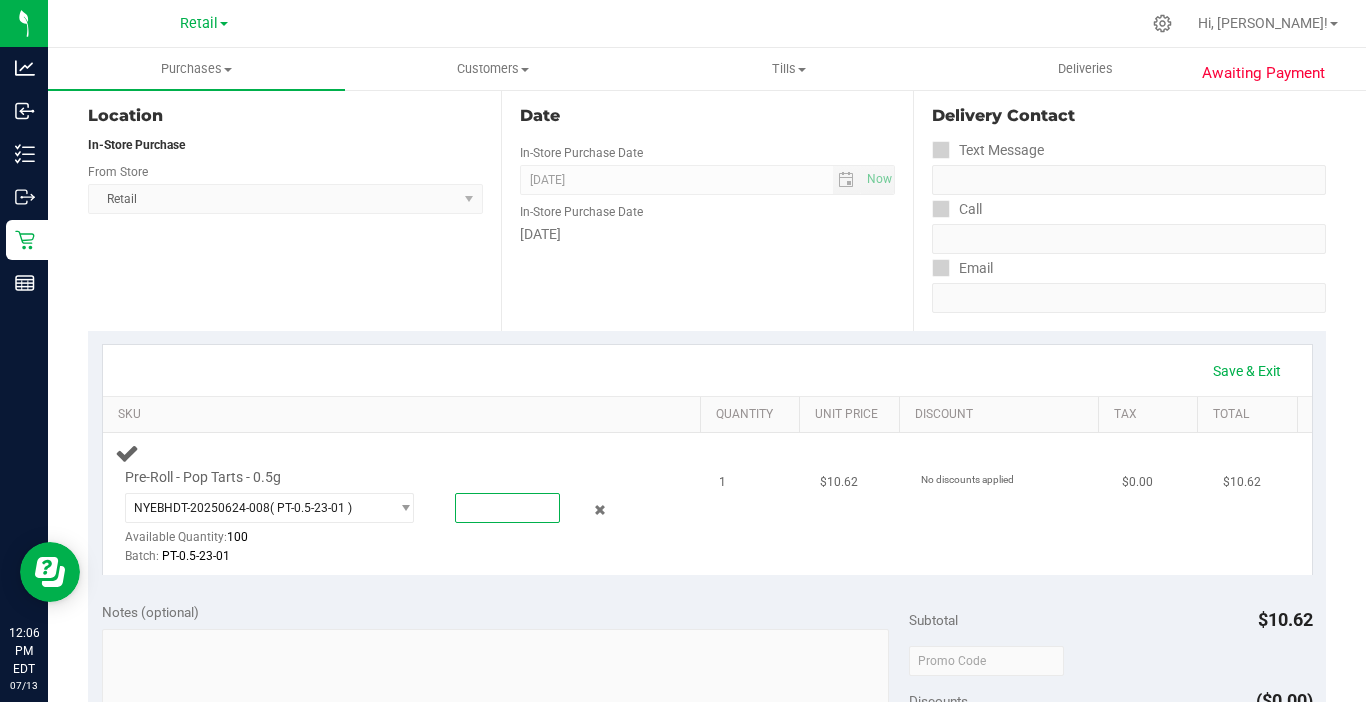 click at bounding box center (507, 508) 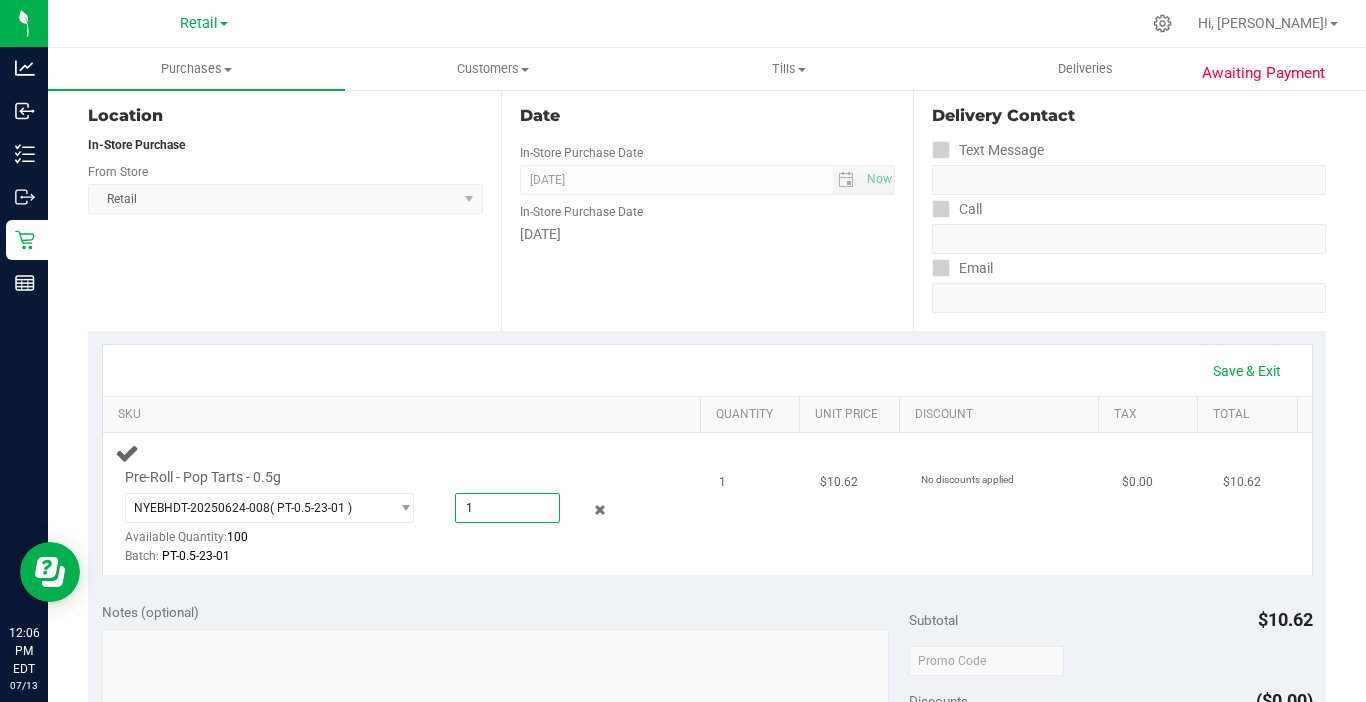type on "1.0000" 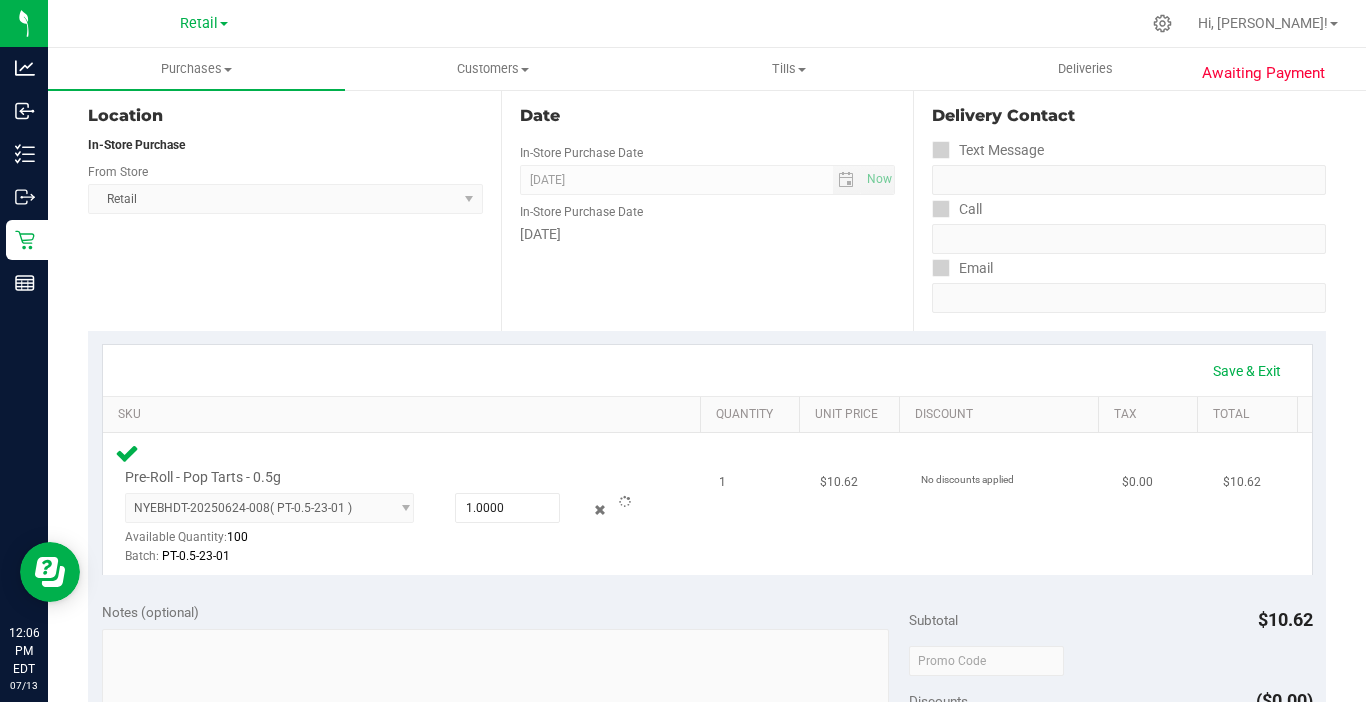 click on "Batch:
PT-0.5-23-01" at bounding box center [386, 556] 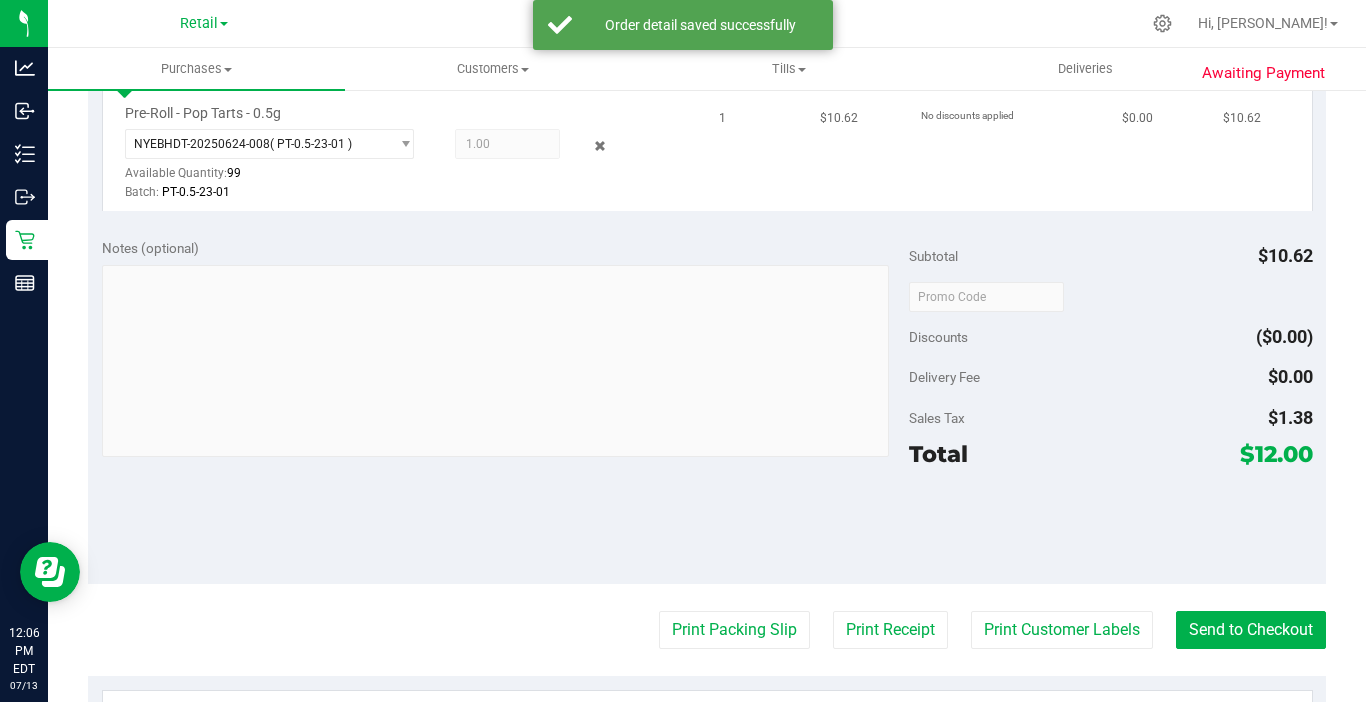 scroll, scrollTop: 600, scrollLeft: 0, axis: vertical 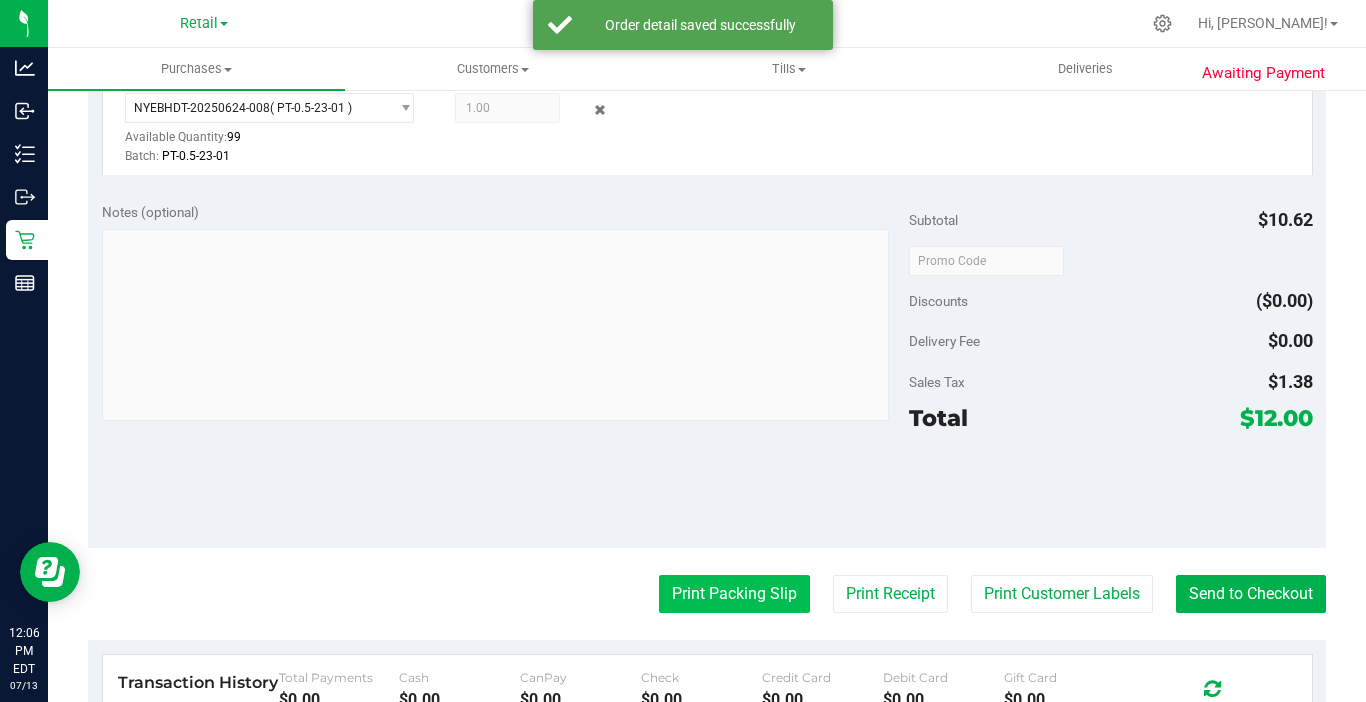 click on "Print Packing Slip" at bounding box center [734, 594] 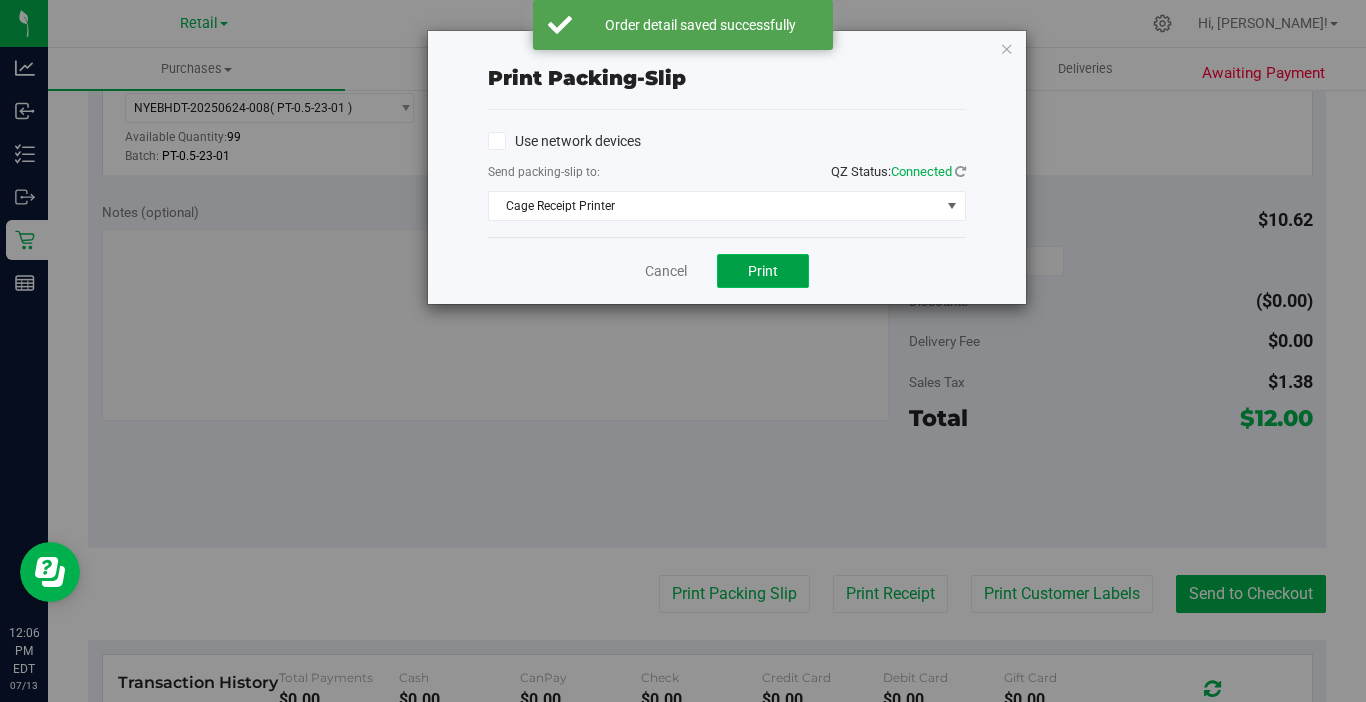 click on "Print" at bounding box center [763, 271] 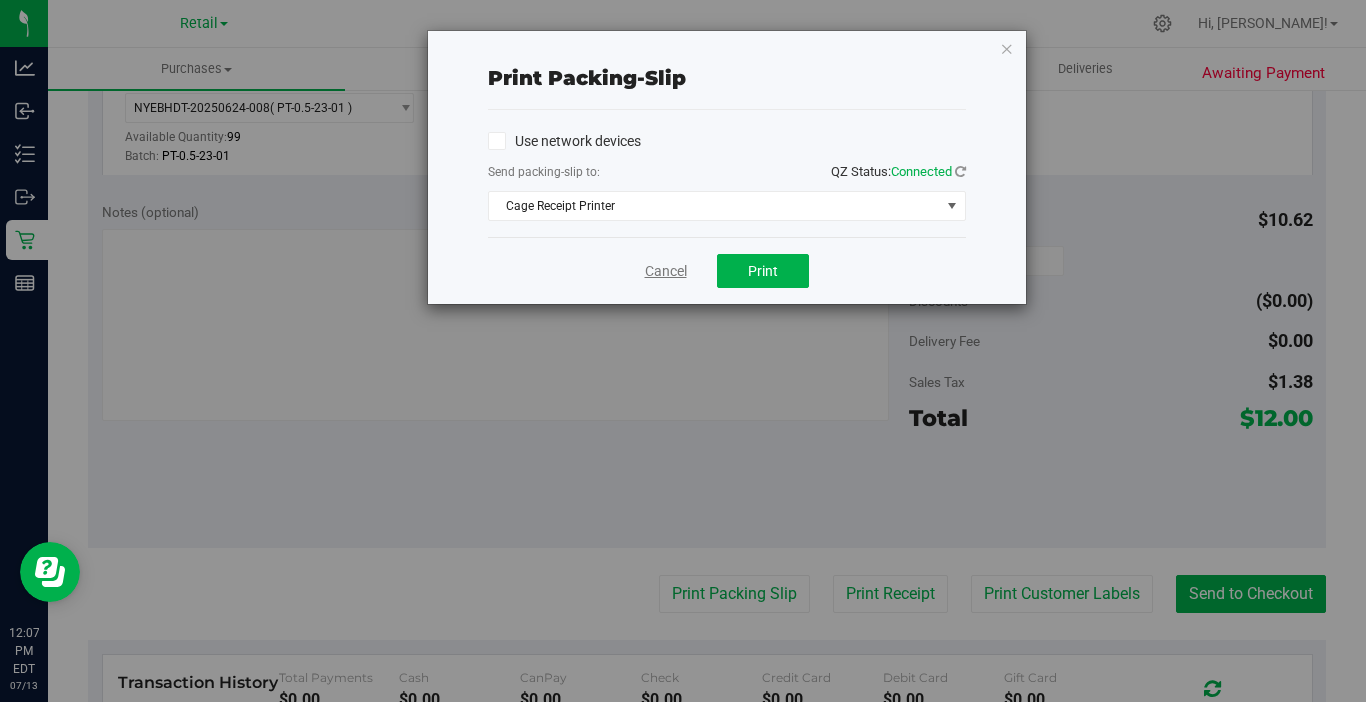 click on "Cancel" at bounding box center [666, 271] 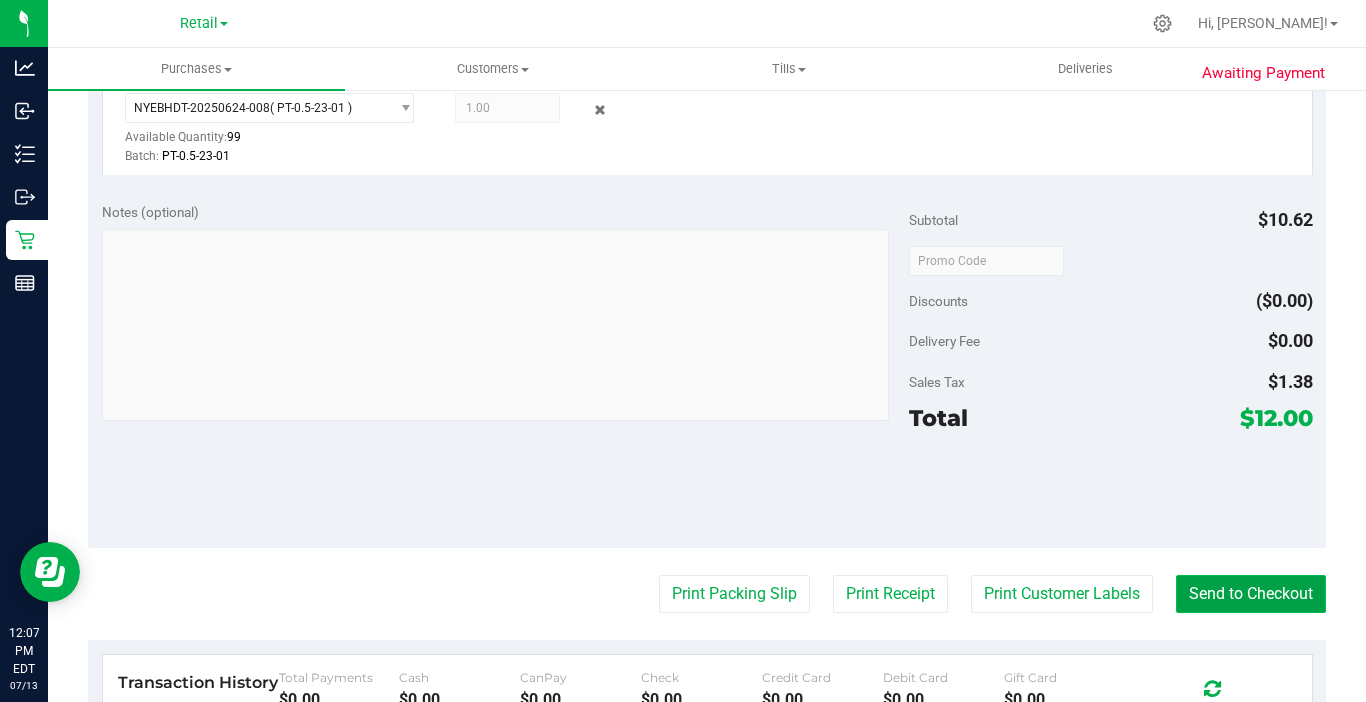 click on "Send to Checkout" at bounding box center (1251, 594) 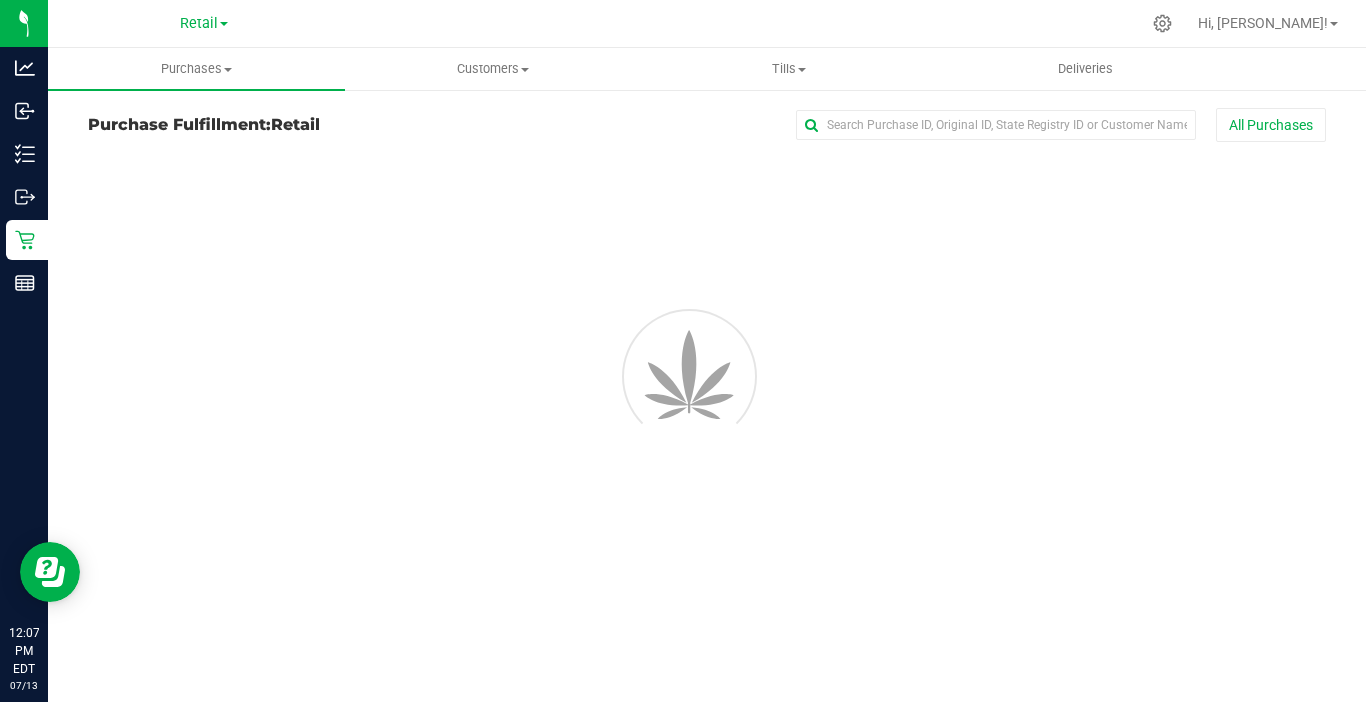 scroll, scrollTop: 0, scrollLeft: 0, axis: both 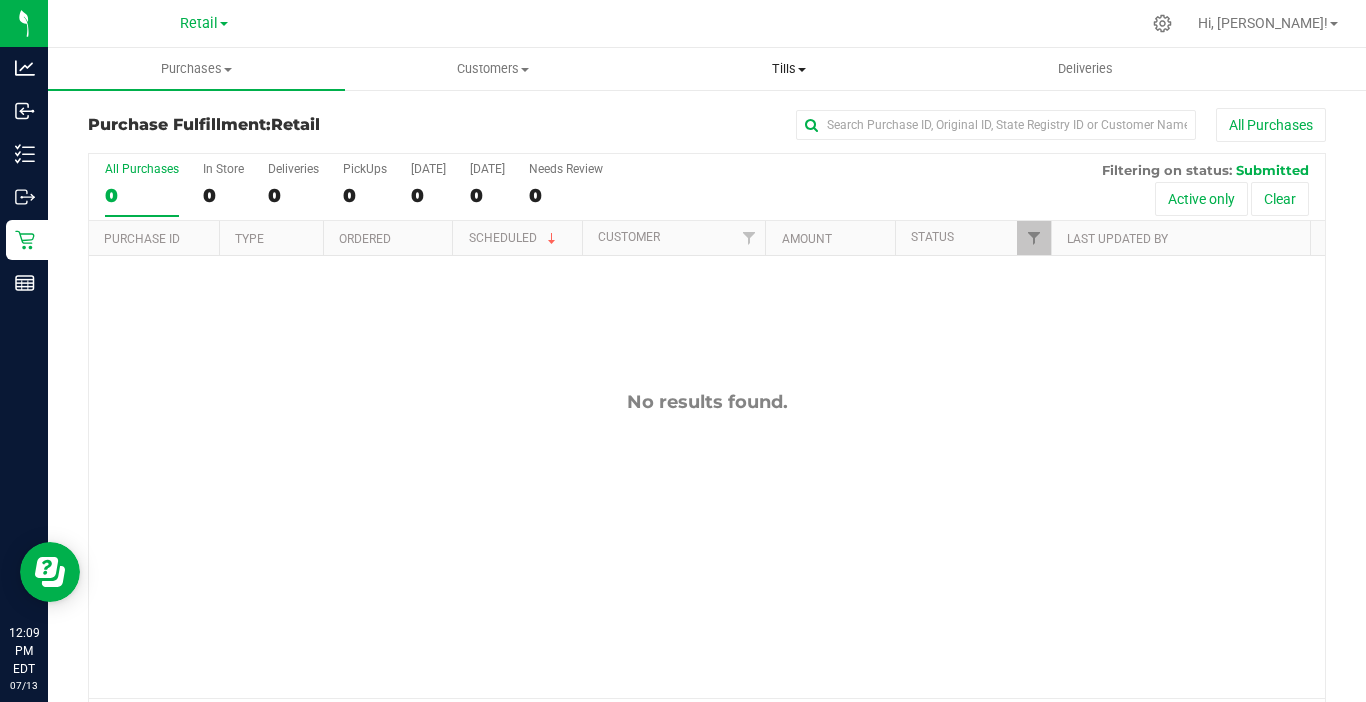 click on "Tills" at bounding box center (789, 69) 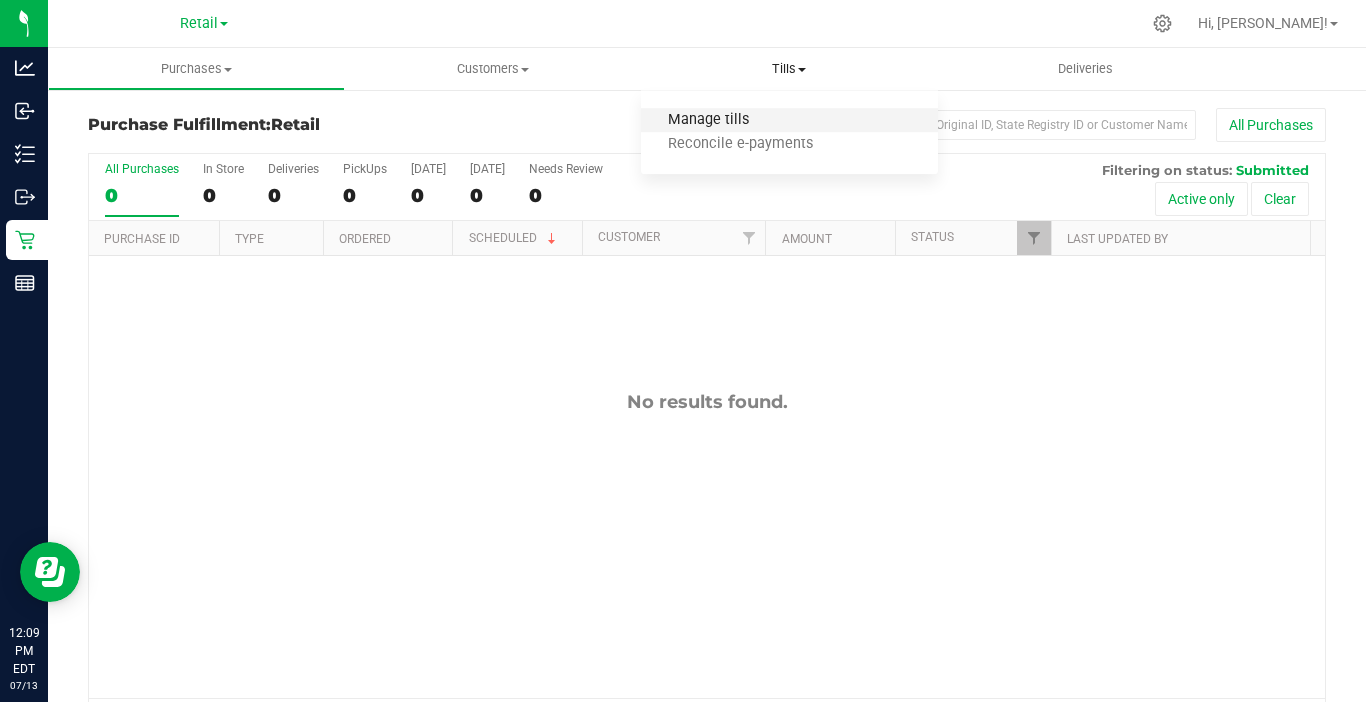 click on "Manage tills" at bounding box center [708, 120] 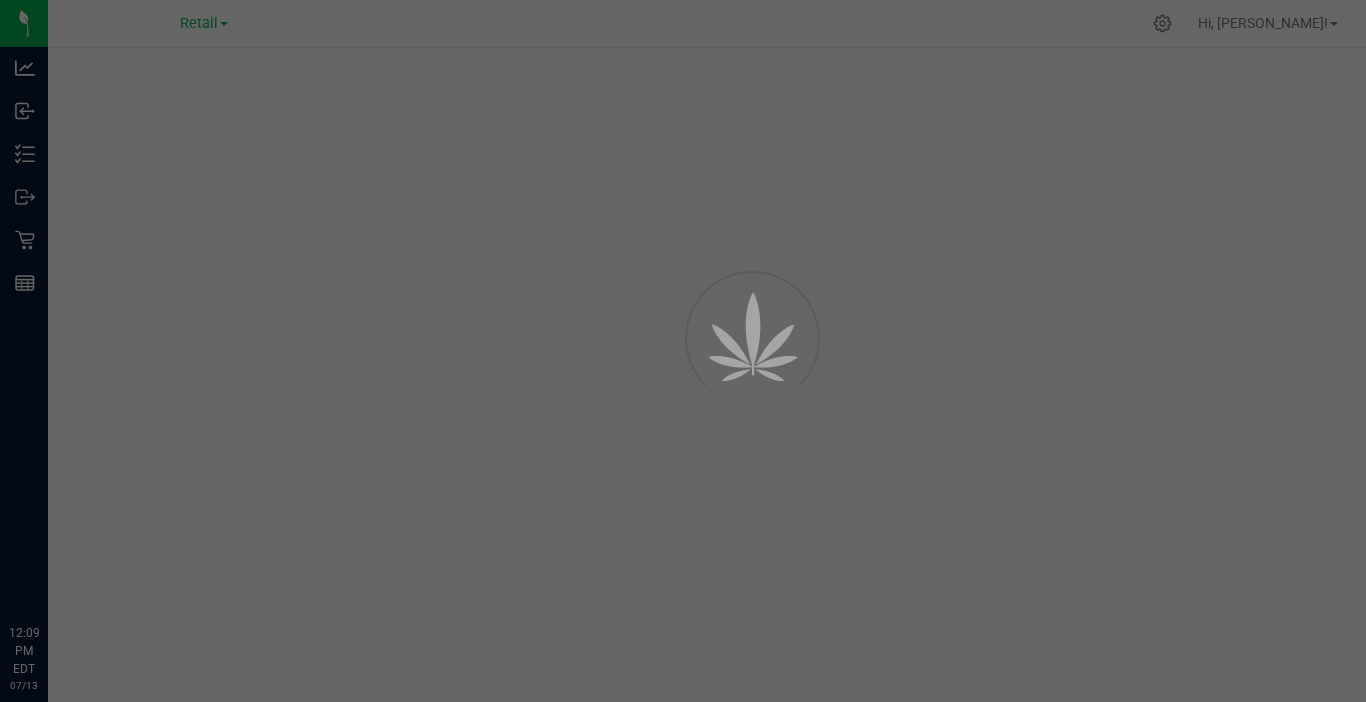 scroll, scrollTop: 0, scrollLeft: 0, axis: both 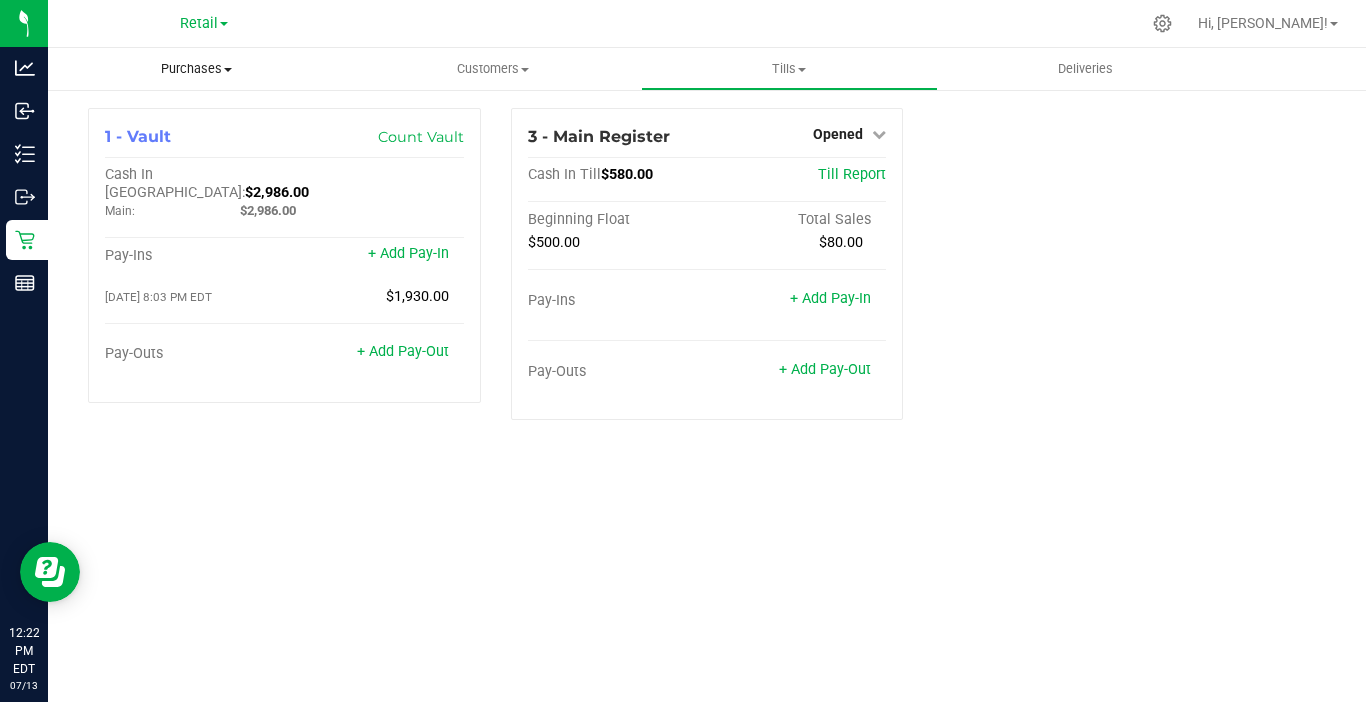 drag, startPoint x: 189, startPoint y: 60, endPoint x: 168, endPoint y: 107, distance: 51.47815 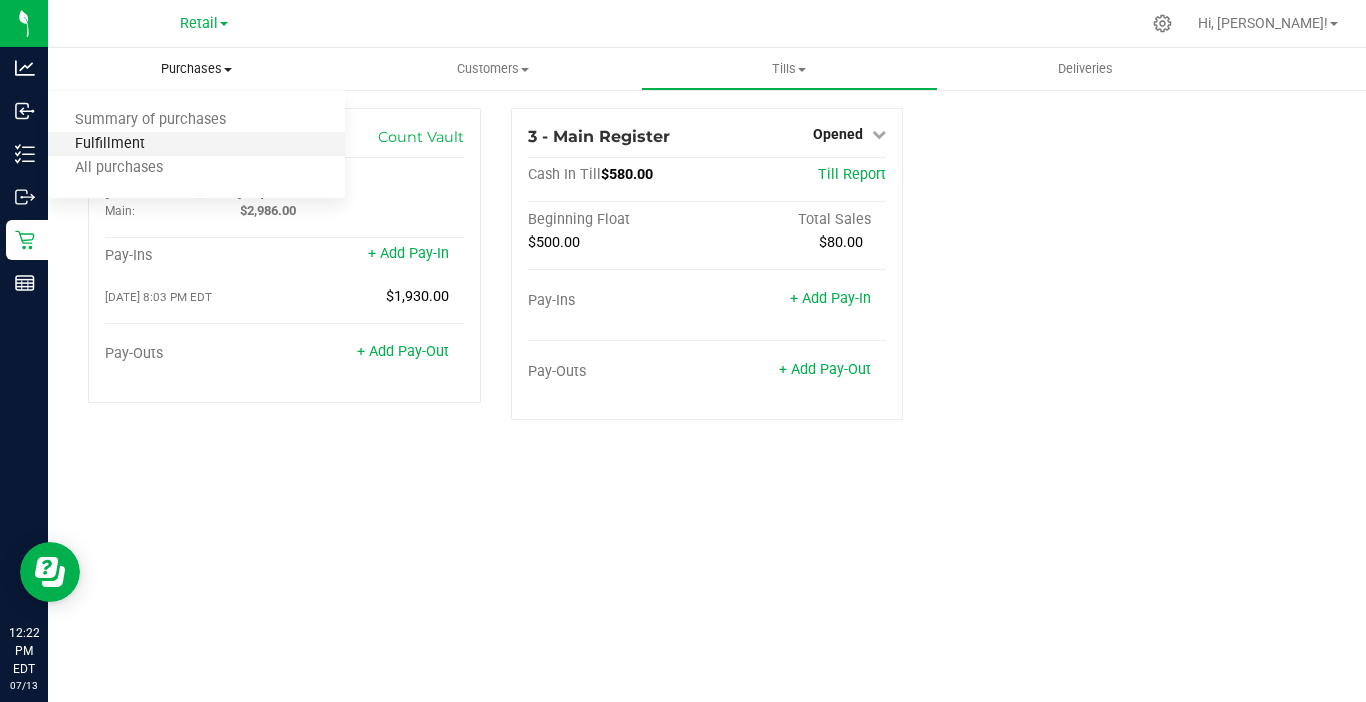 click on "Fulfillment" at bounding box center (110, 144) 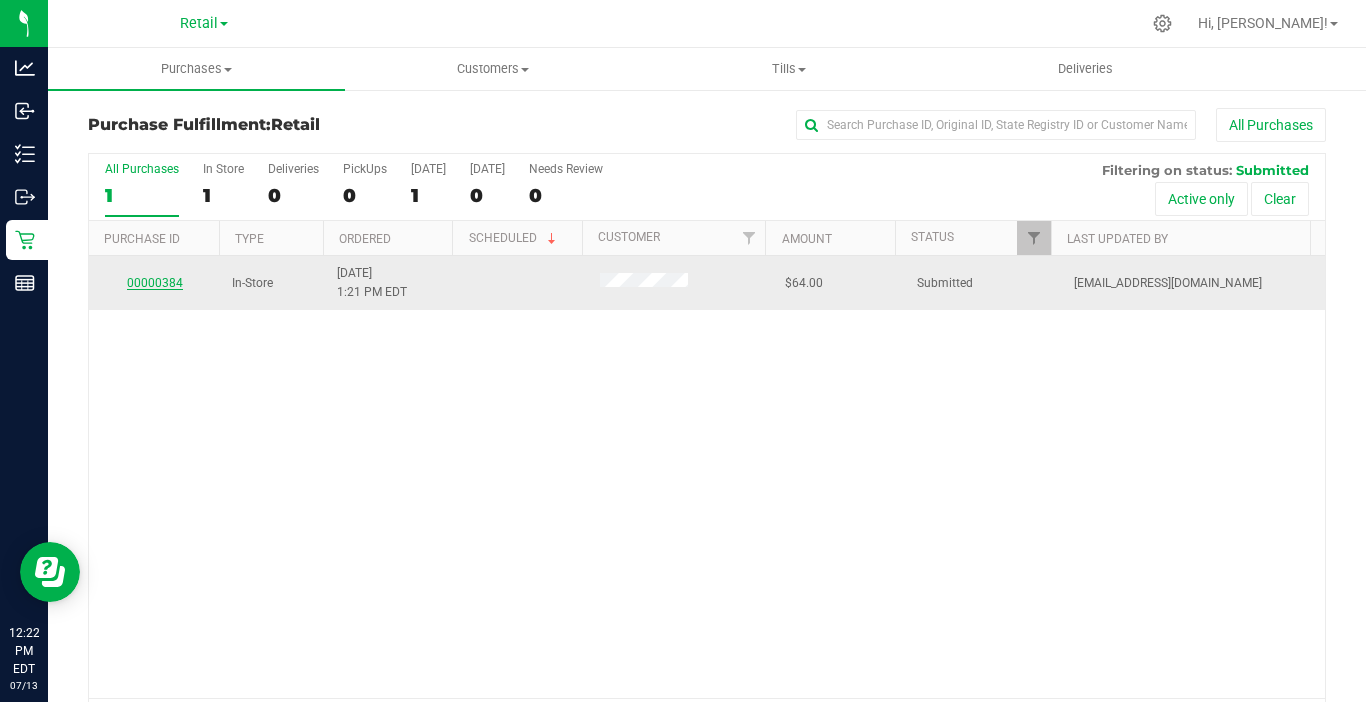 click on "00000384" at bounding box center [155, 283] 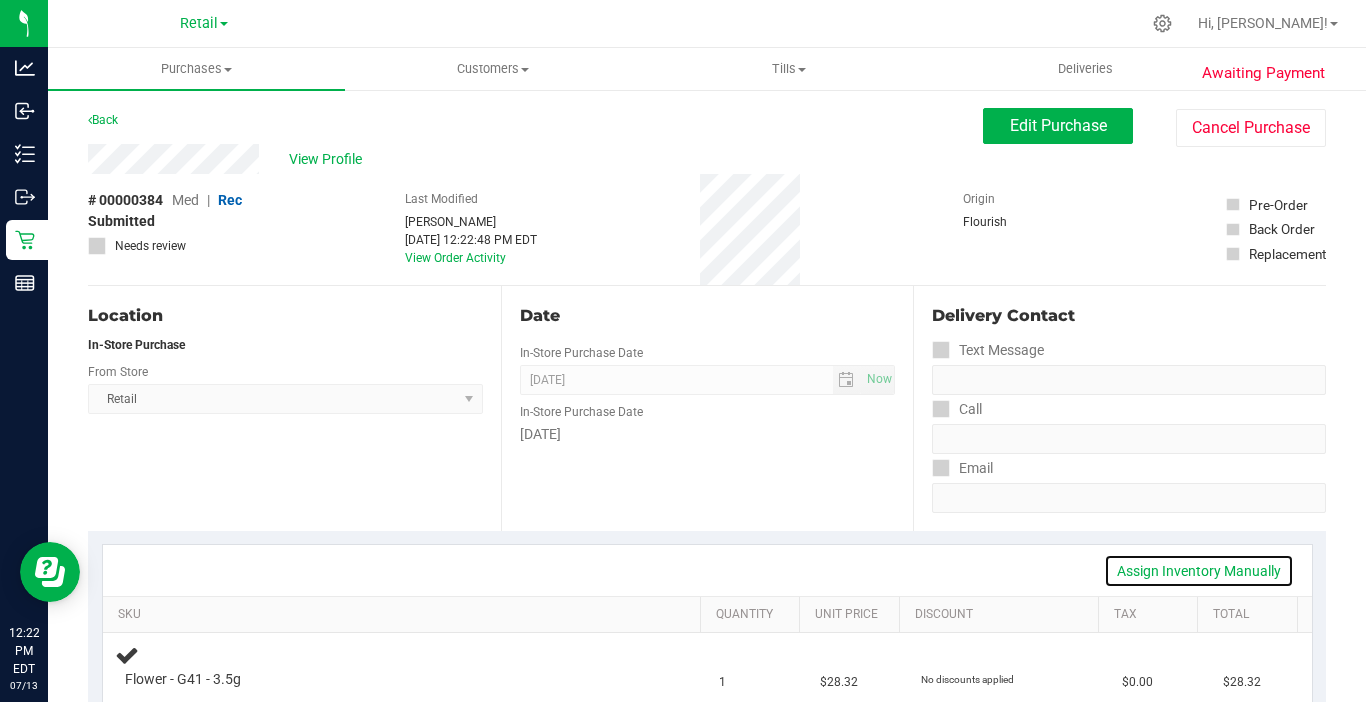 click on "Assign Inventory Manually" at bounding box center (1199, 571) 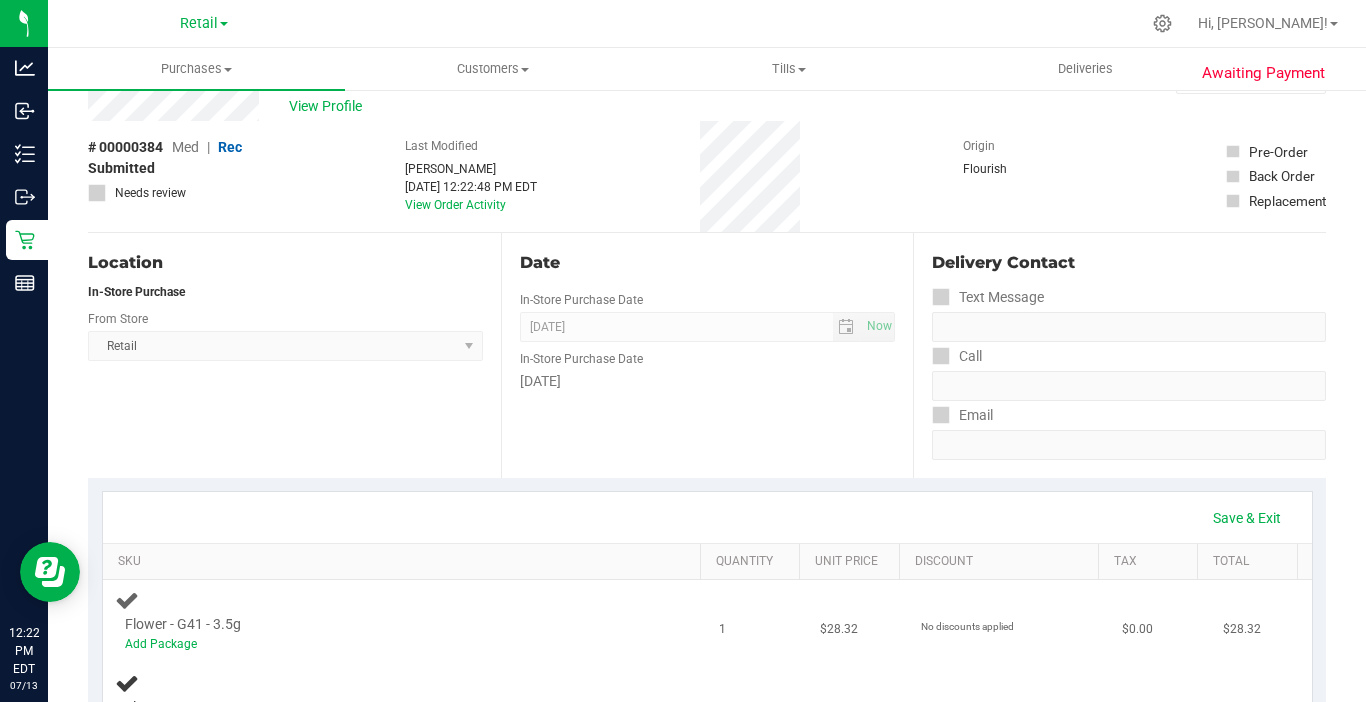scroll, scrollTop: 100, scrollLeft: 0, axis: vertical 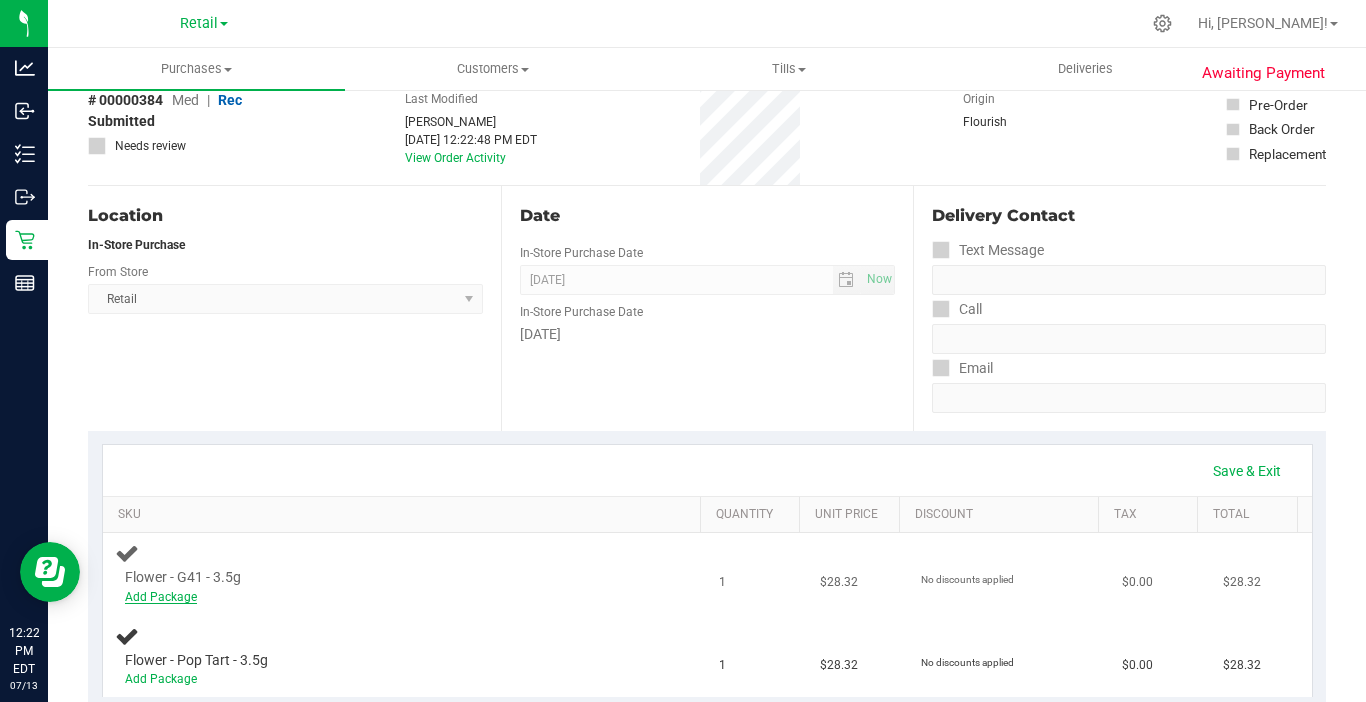 click on "Add Package" at bounding box center (161, 597) 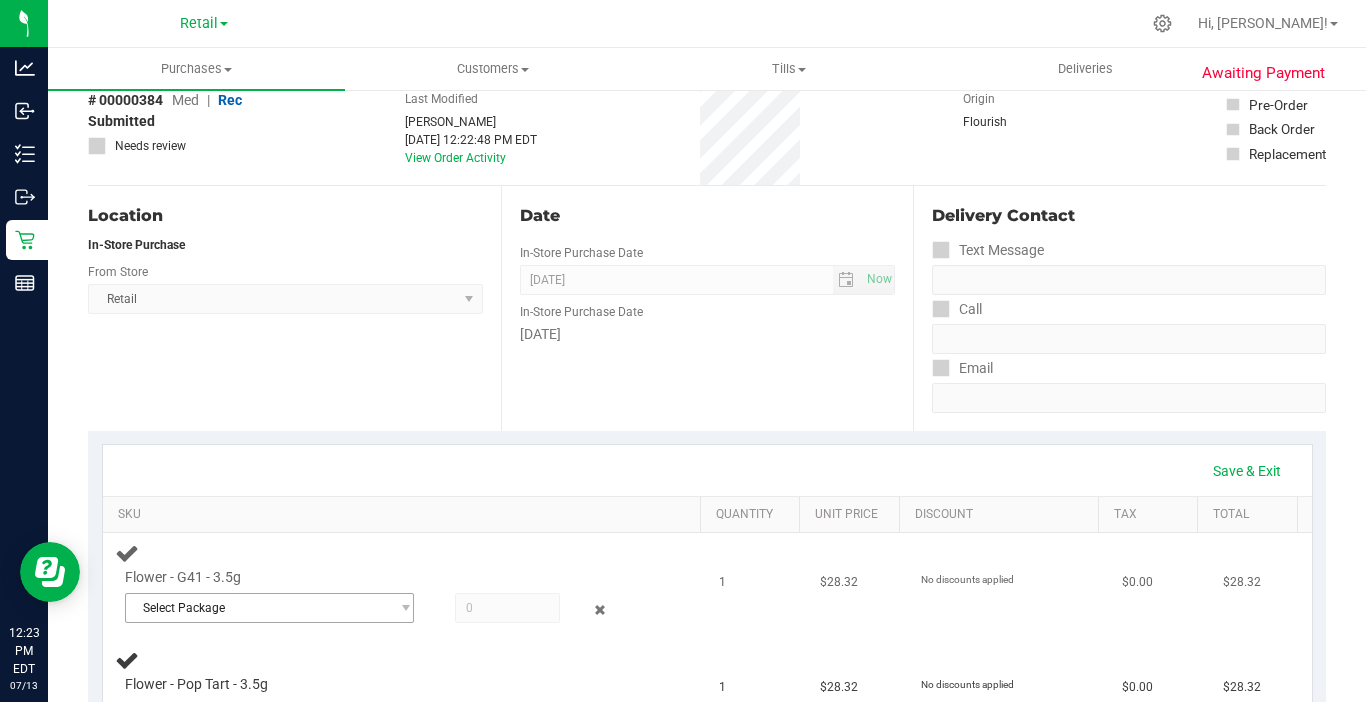 click on "Select Package" at bounding box center [257, 608] 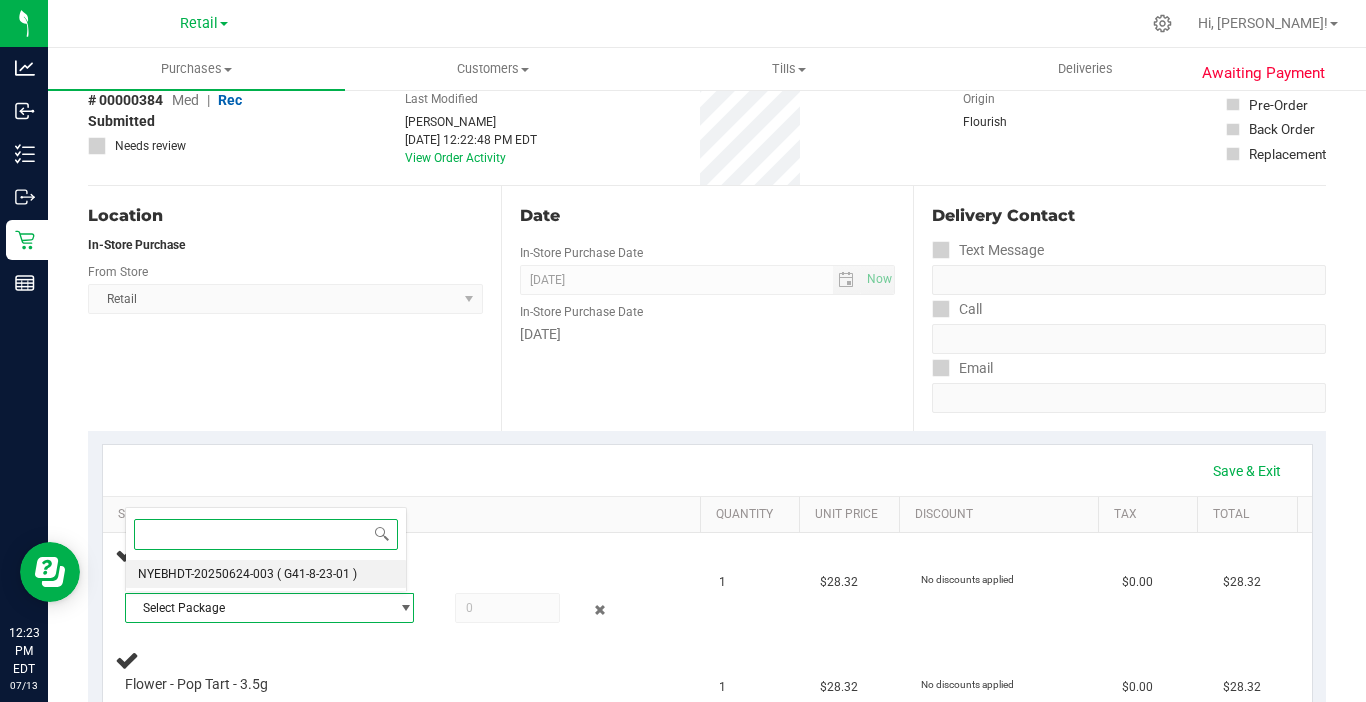 click on "NYEBHDT-20250624-003
(
G41-8-23-01
)" at bounding box center (266, 574) 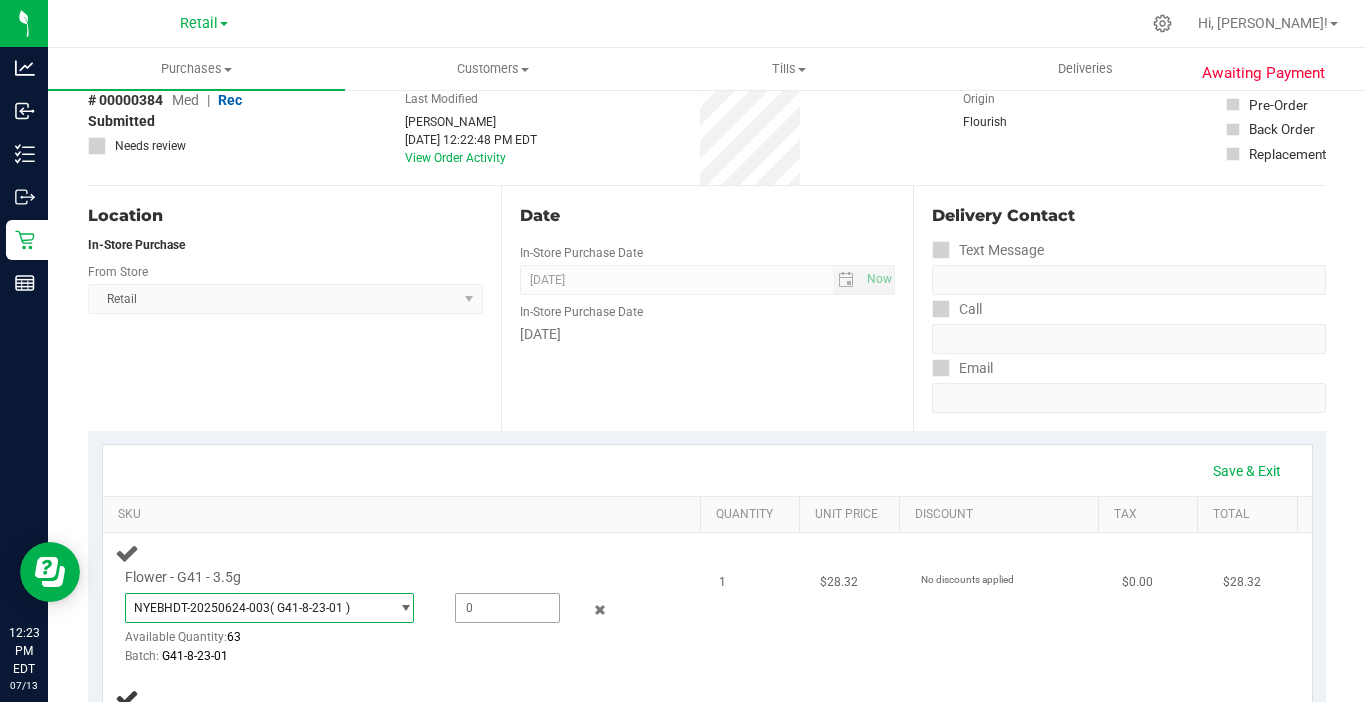 click at bounding box center [507, 608] 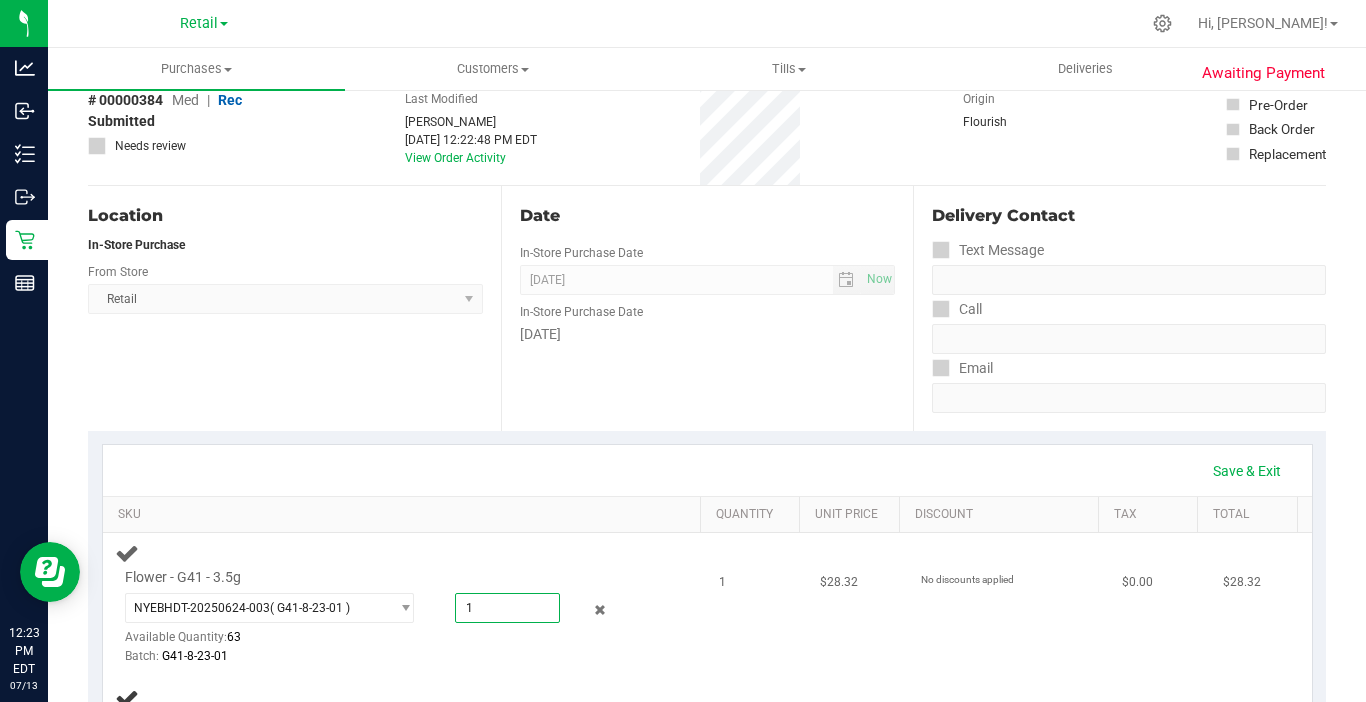 type on "1" 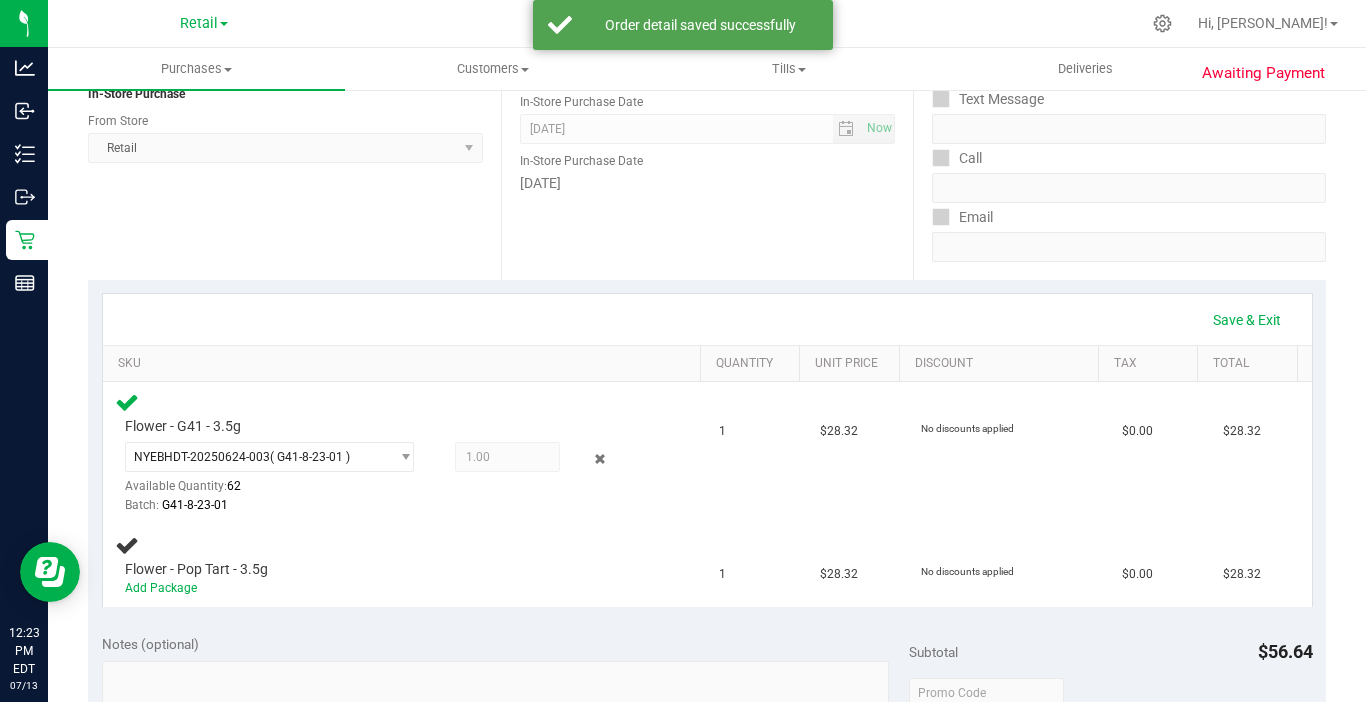 scroll, scrollTop: 300, scrollLeft: 0, axis: vertical 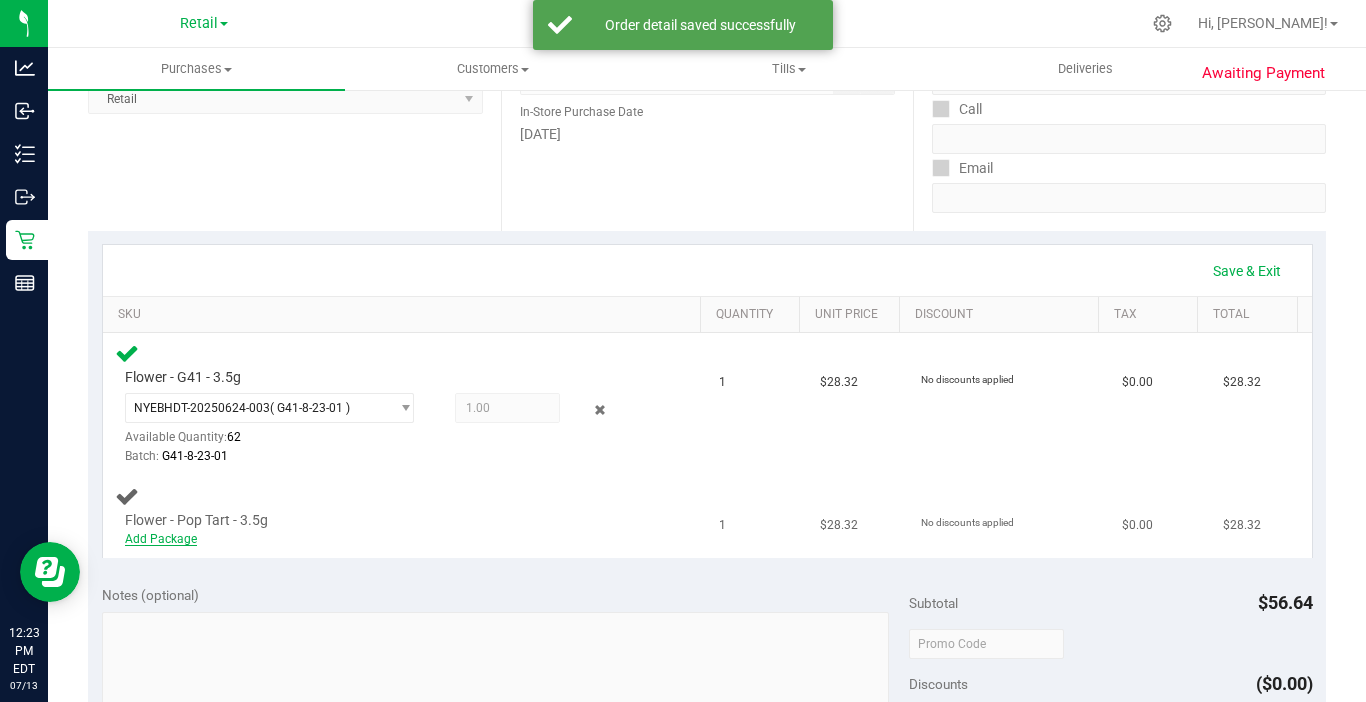 click on "Add Package" at bounding box center [161, 539] 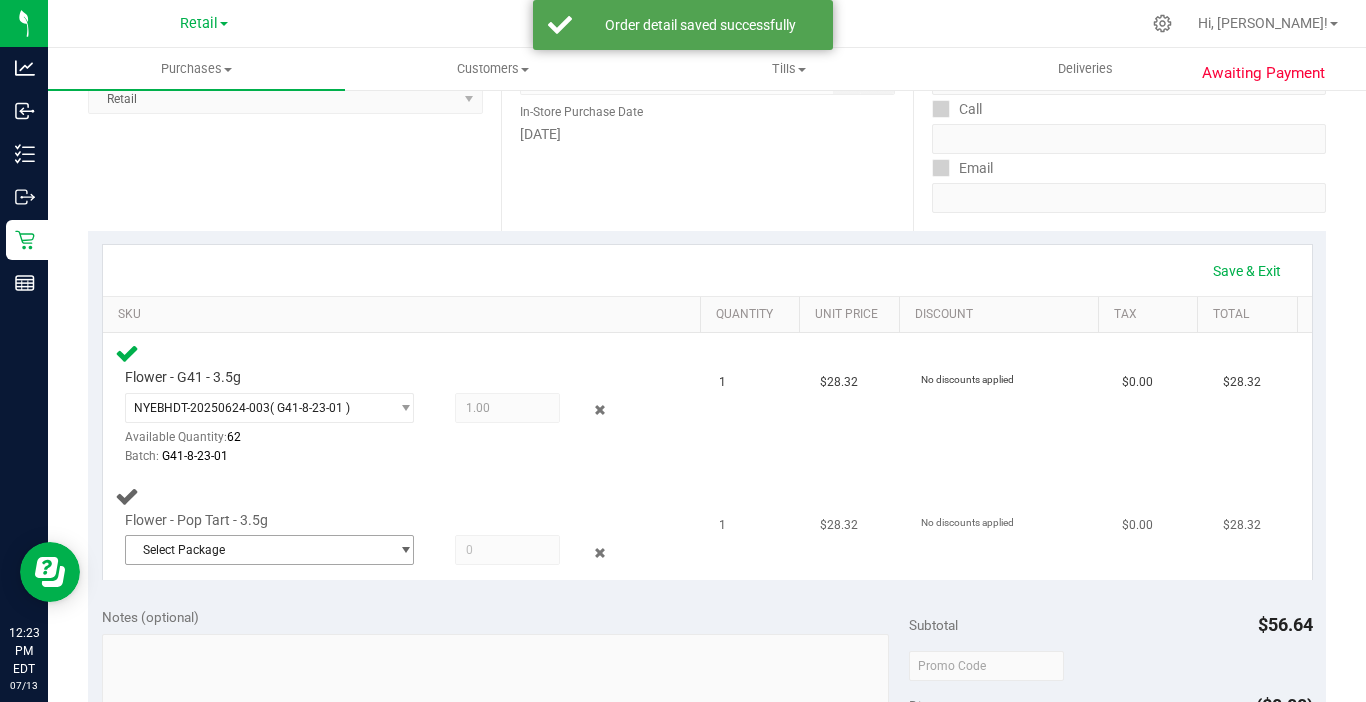 click on "Select Package" at bounding box center [257, 550] 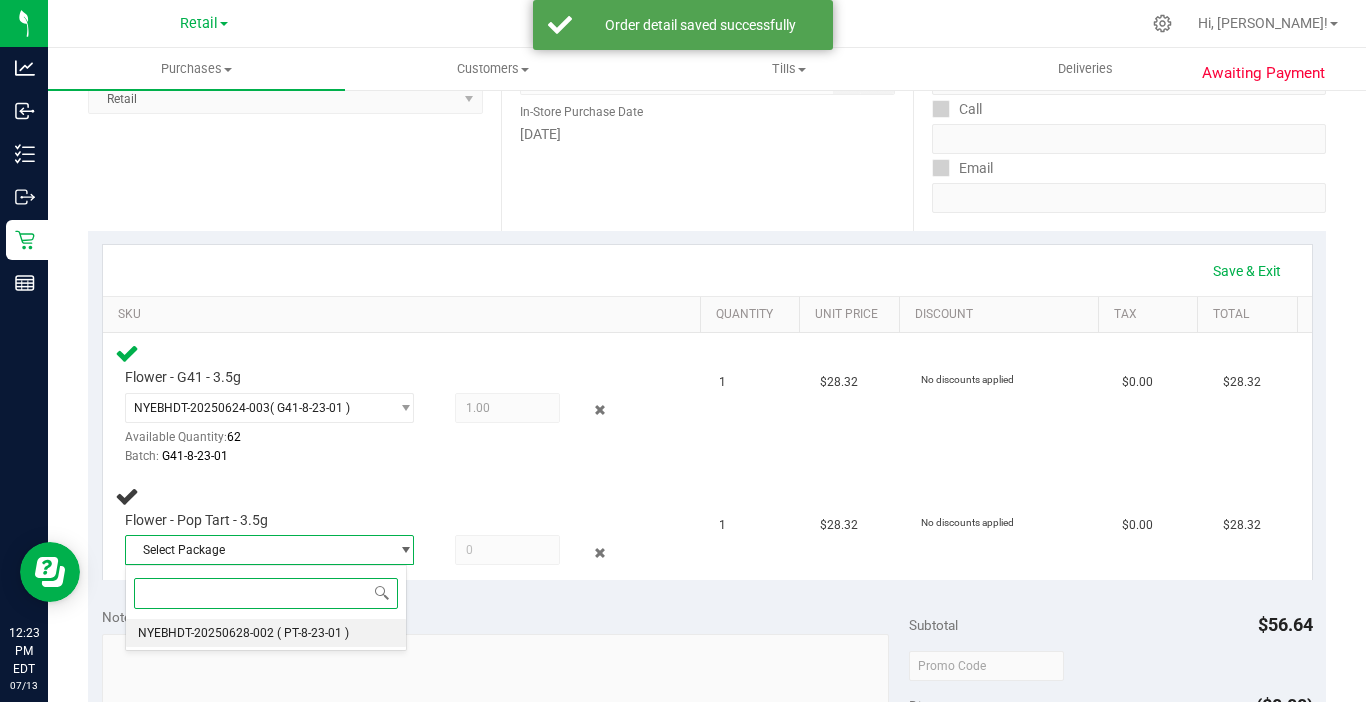 click on "NYEBHDT-20250628-002" at bounding box center (206, 633) 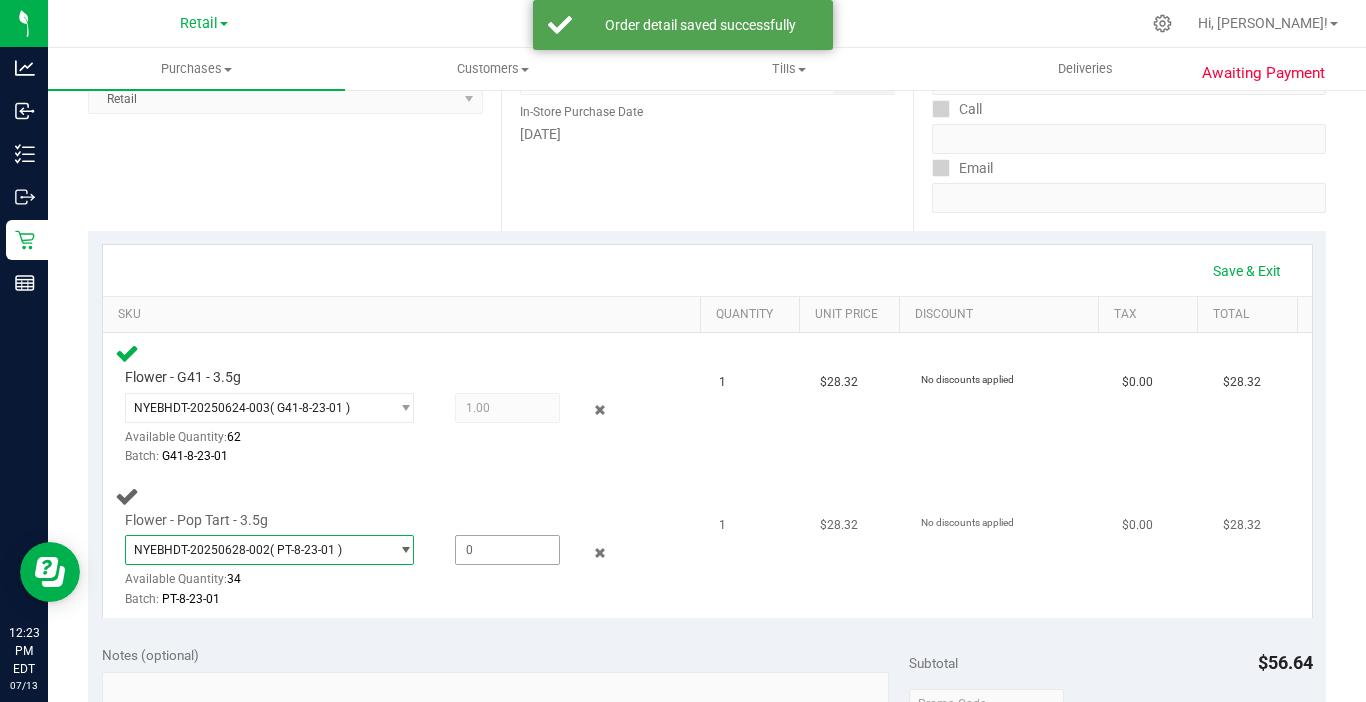 click at bounding box center [507, 550] 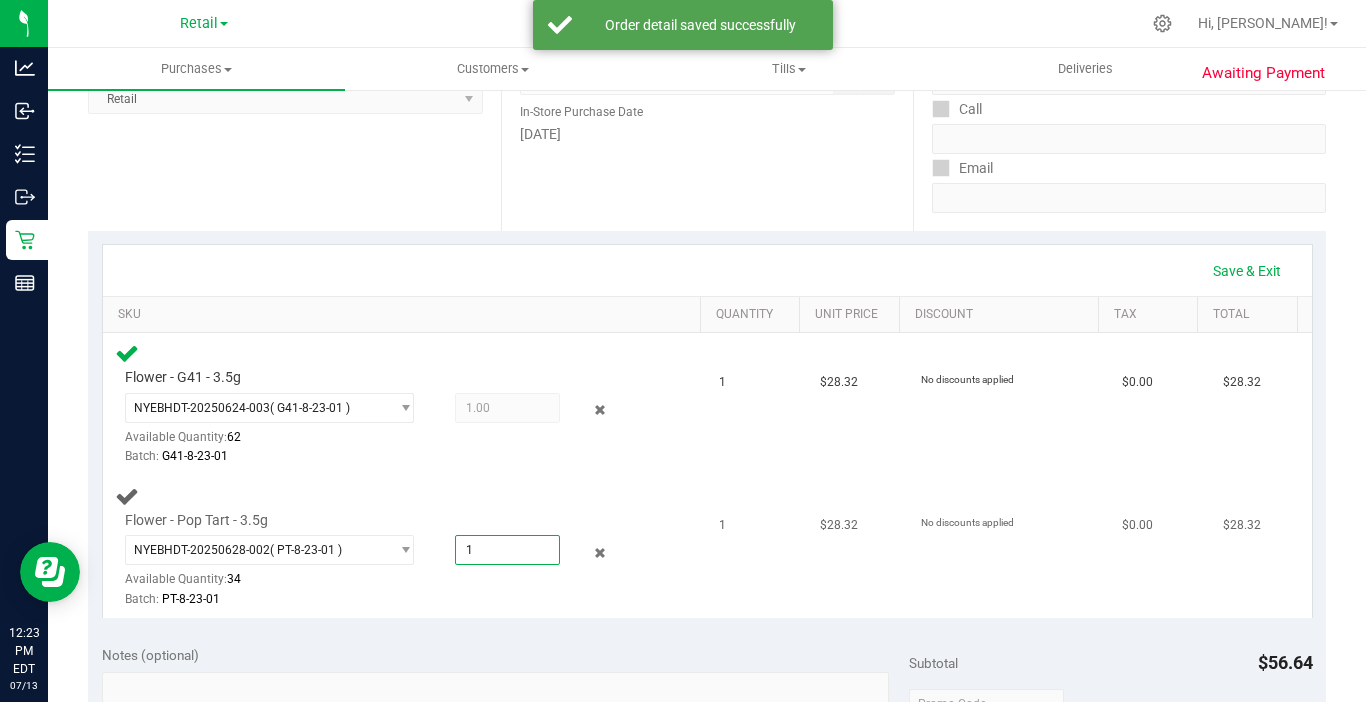 type on "1" 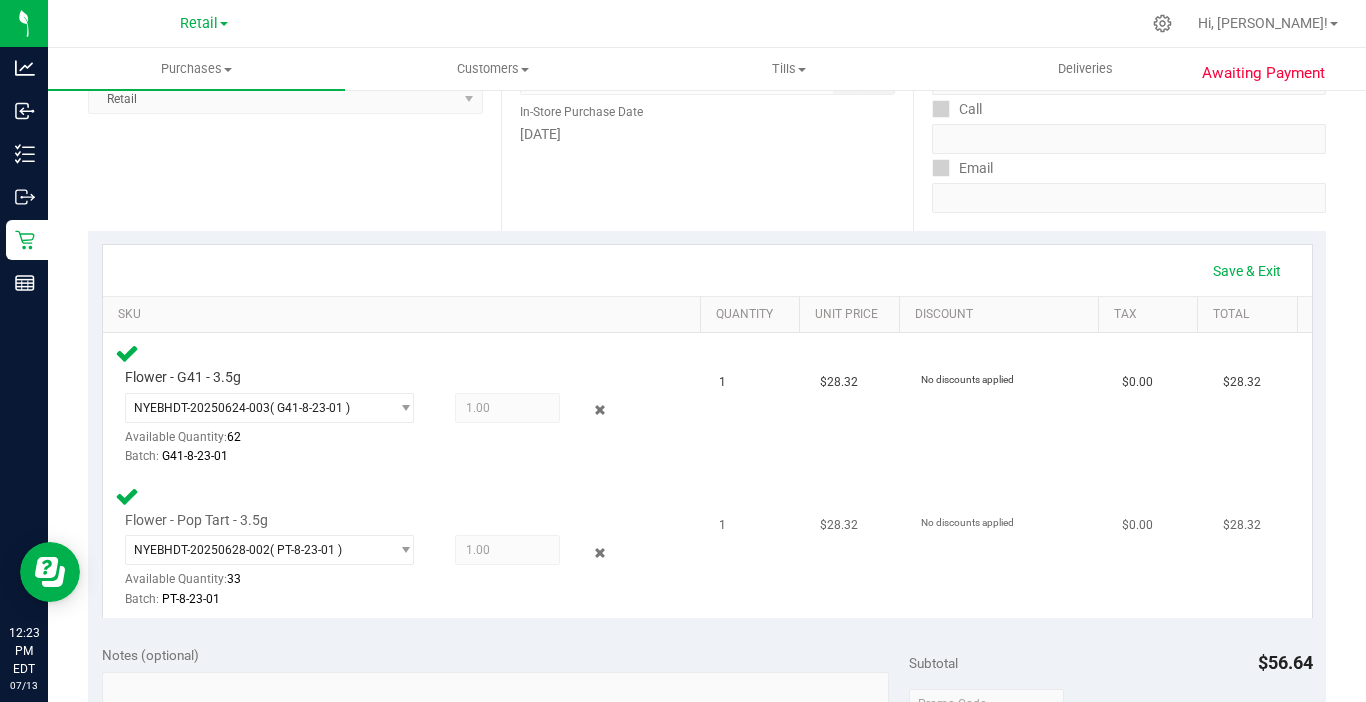 click on "1" at bounding box center (757, 547) 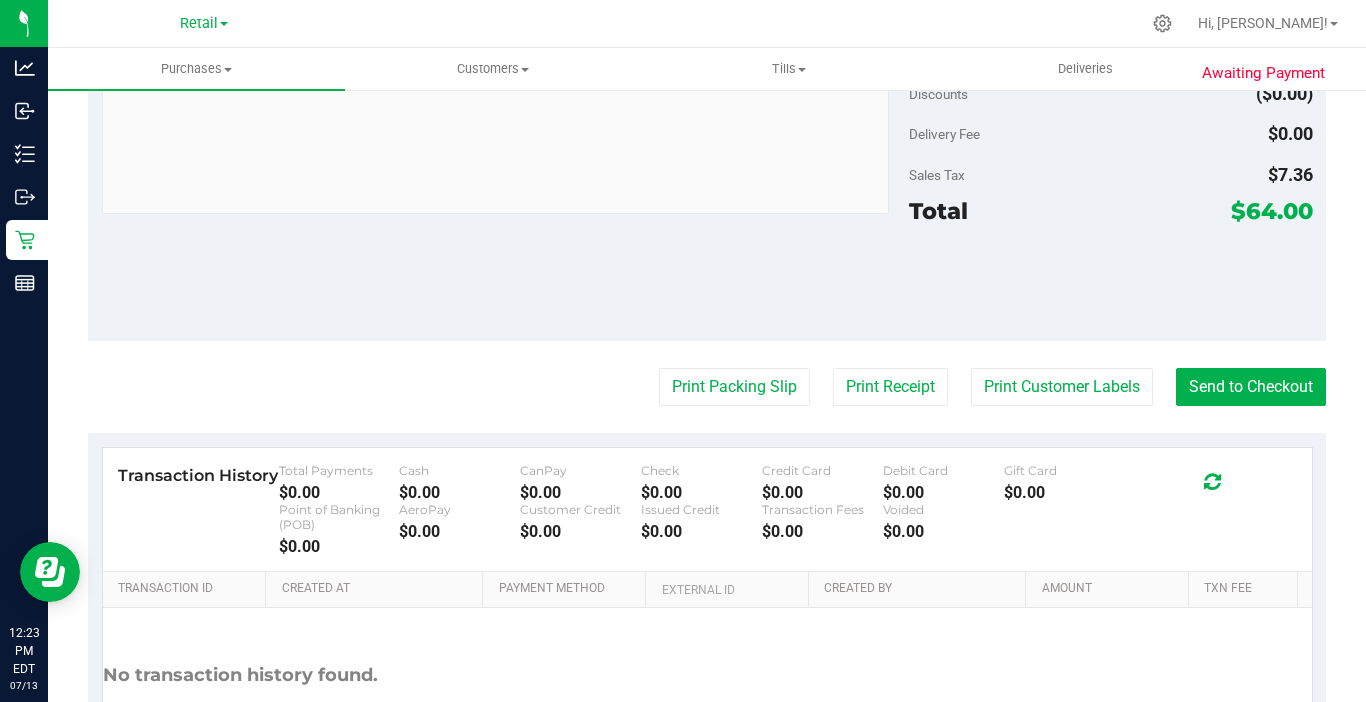 scroll, scrollTop: 1000, scrollLeft: 0, axis: vertical 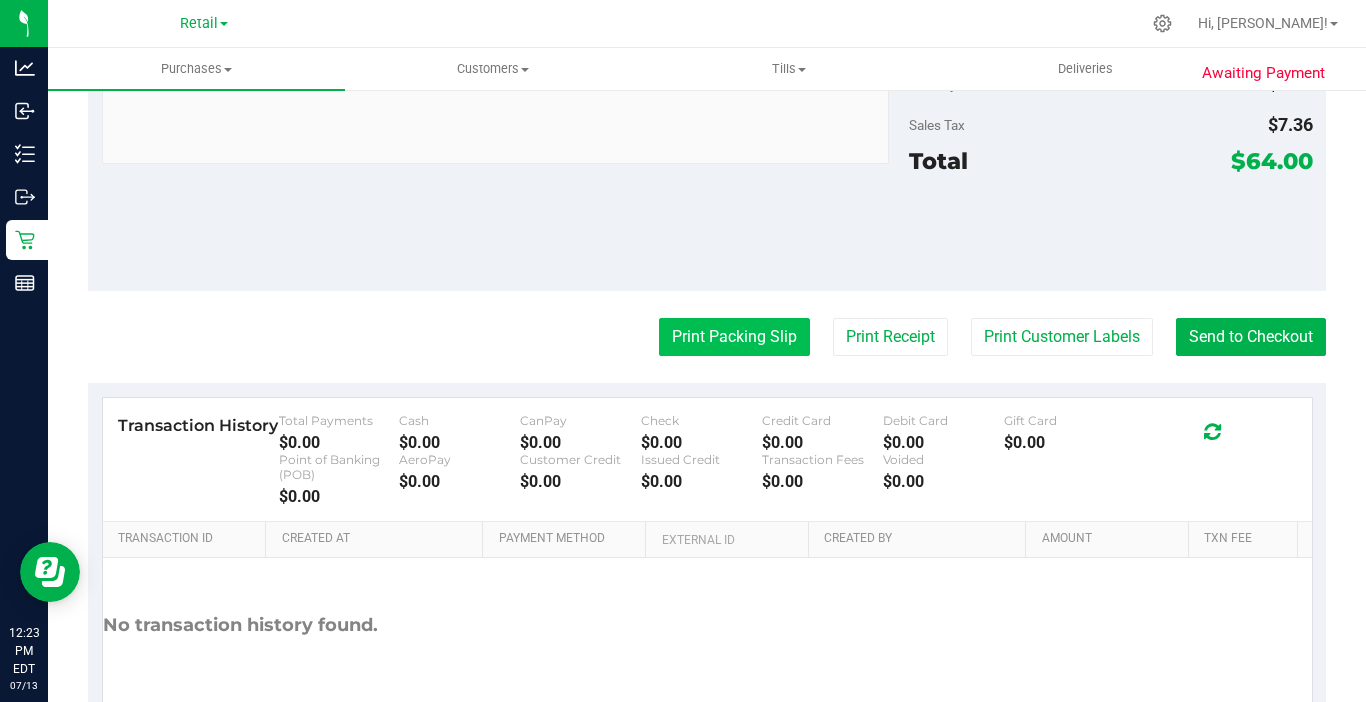 click on "Print Packing Slip" at bounding box center [734, 337] 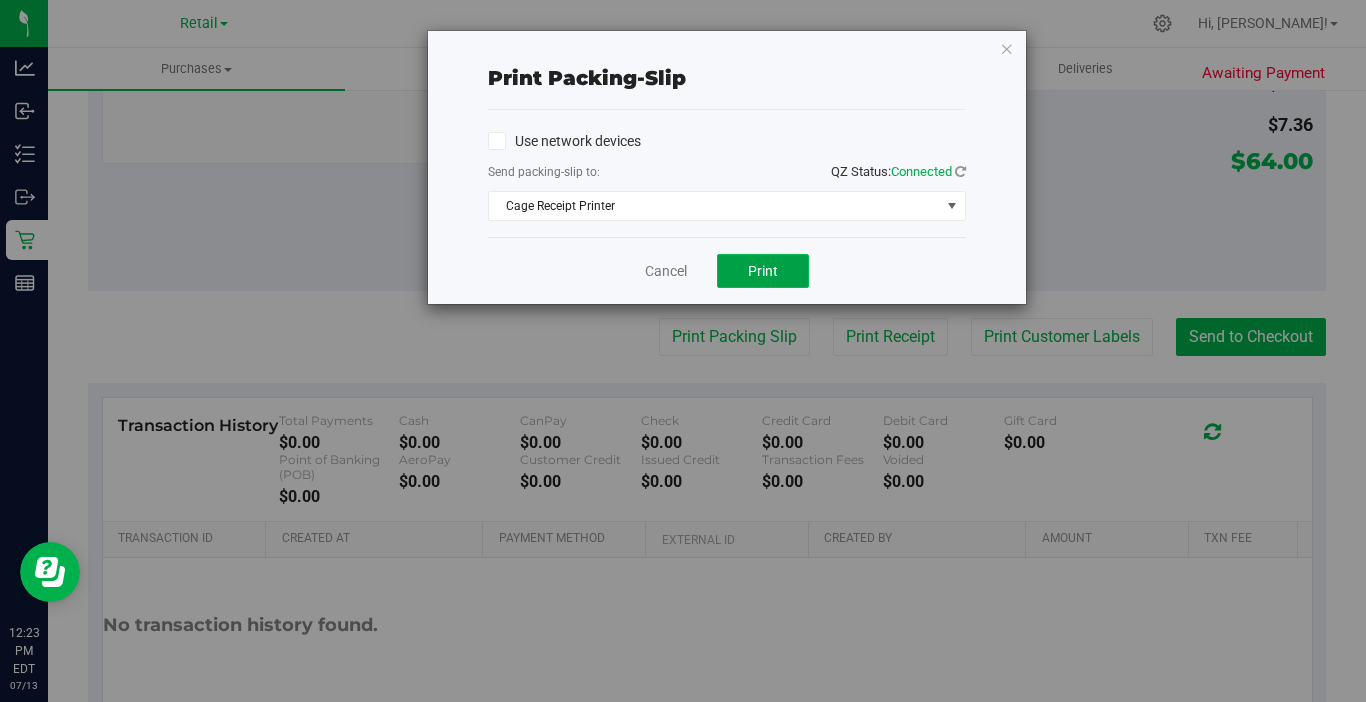 click on "Print" at bounding box center [763, 271] 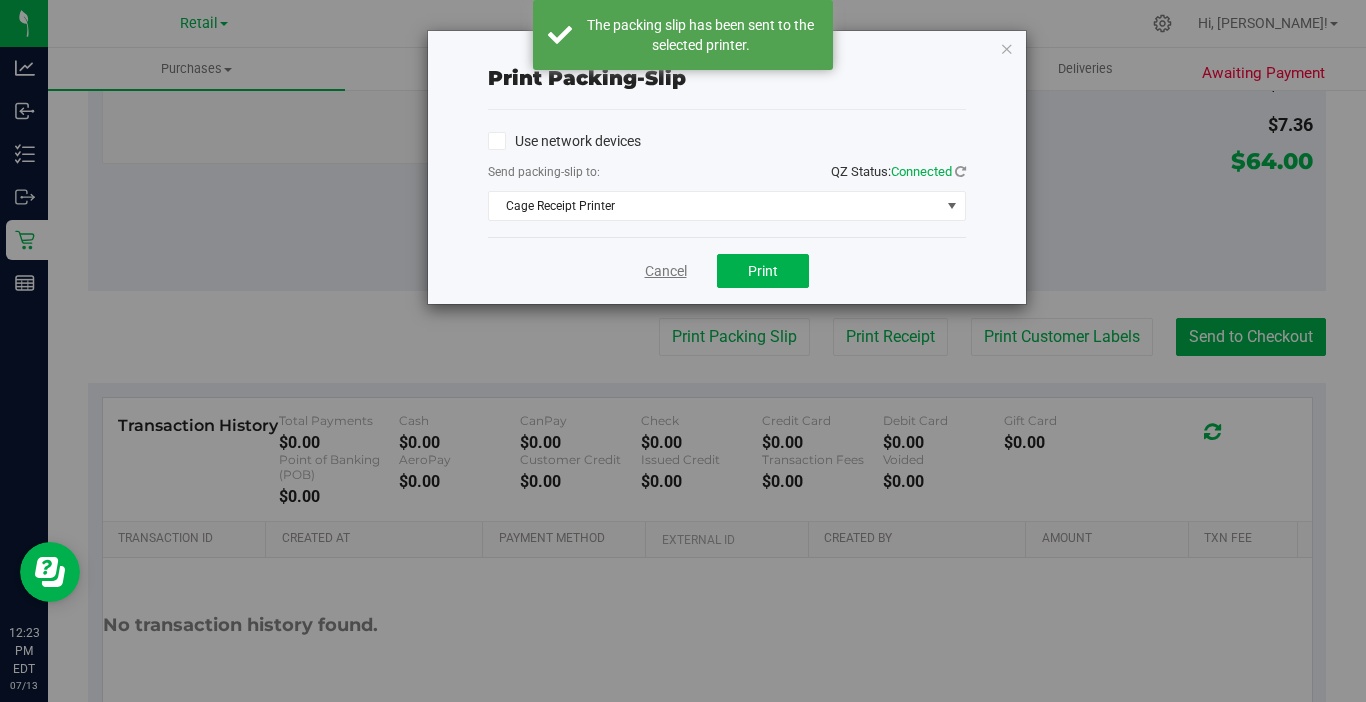 click on "Cancel" at bounding box center [666, 271] 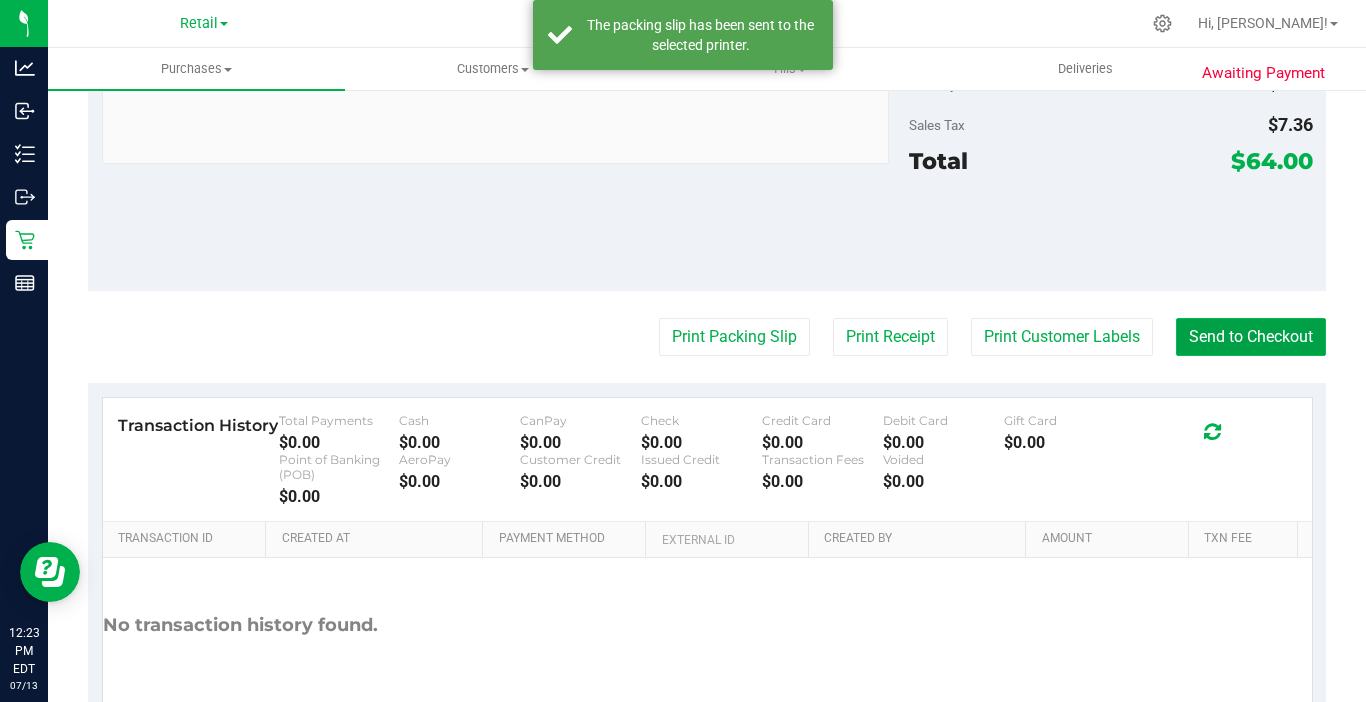 click on "Send to Checkout" at bounding box center (1251, 337) 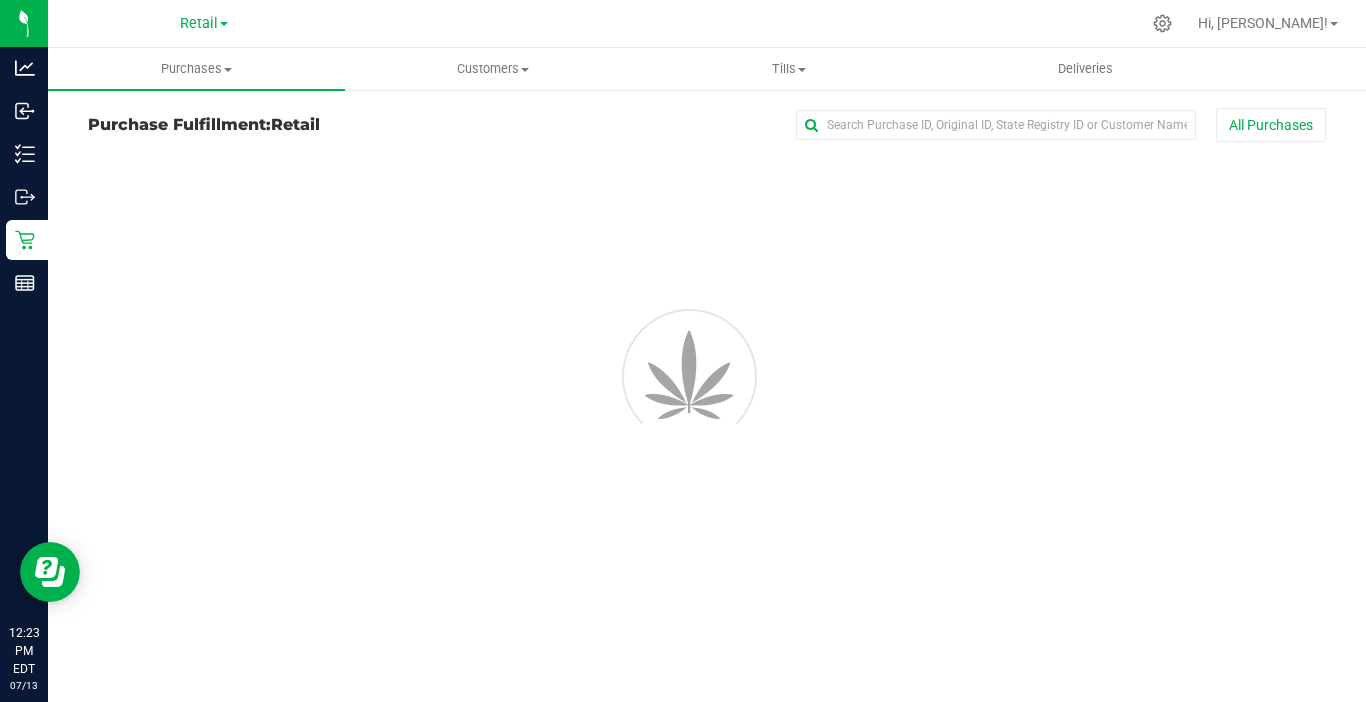 scroll, scrollTop: 0, scrollLeft: 0, axis: both 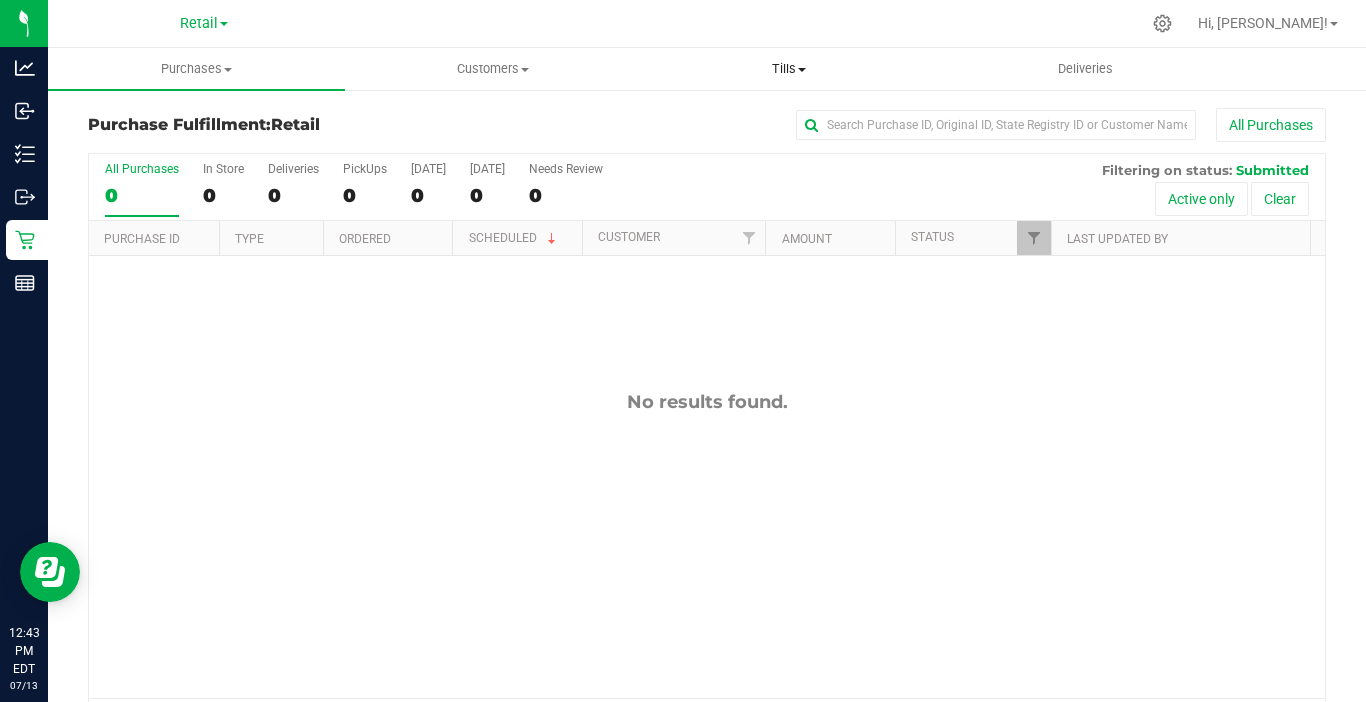 click on "Tills" at bounding box center [789, 69] 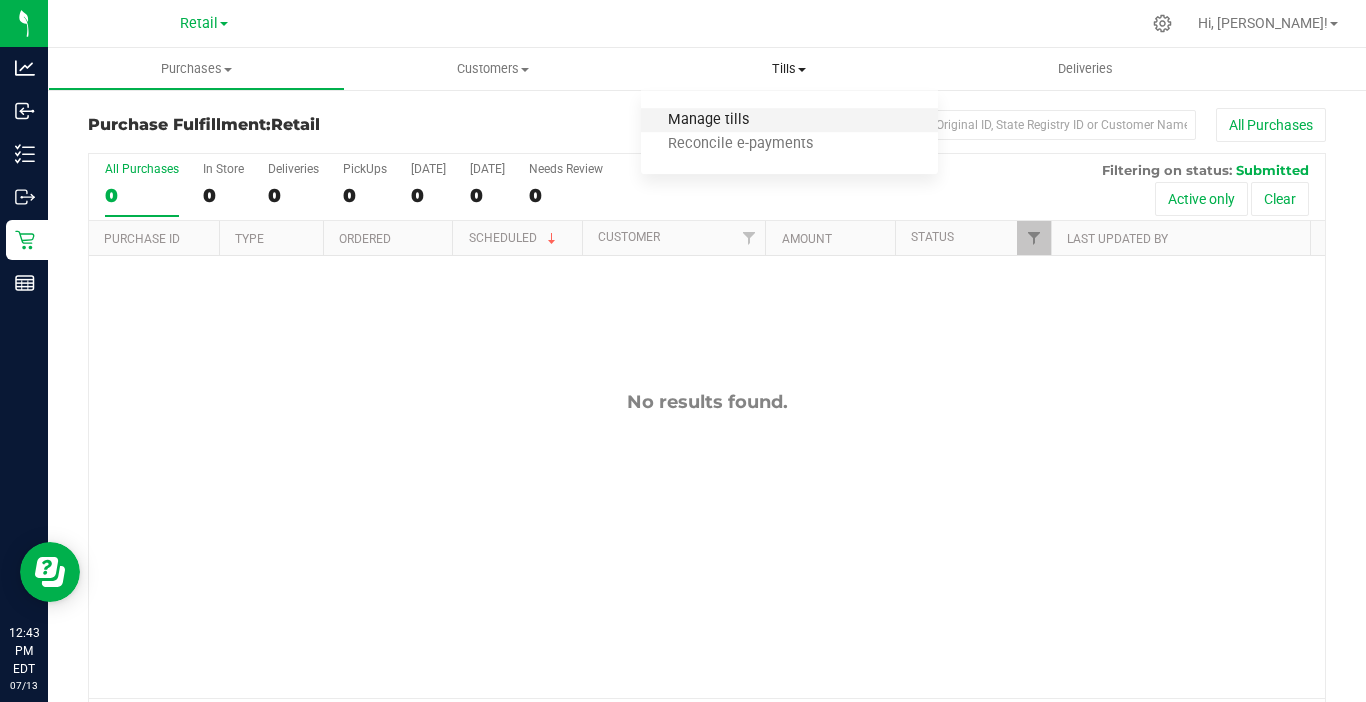 click on "Manage tills" at bounding box center (708, 120) 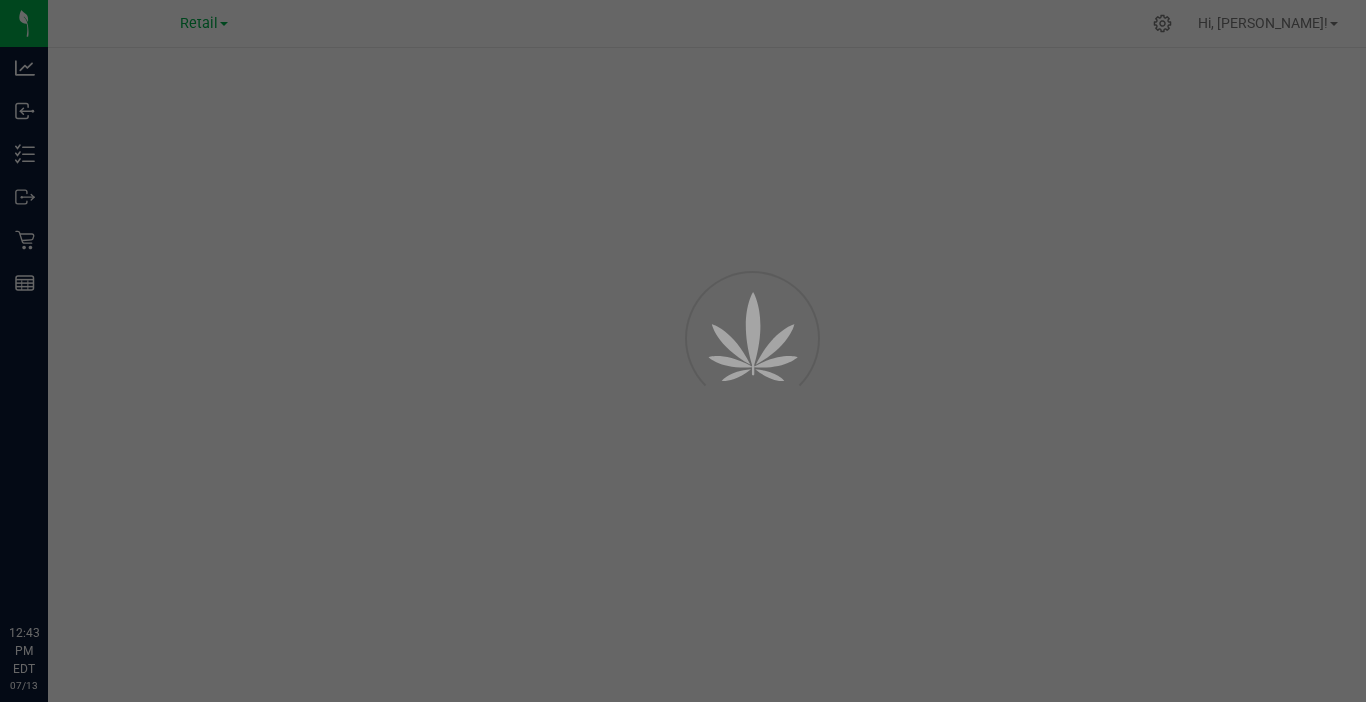 scroll, scrollTop: 0, scrollLeft: 0, axis: both 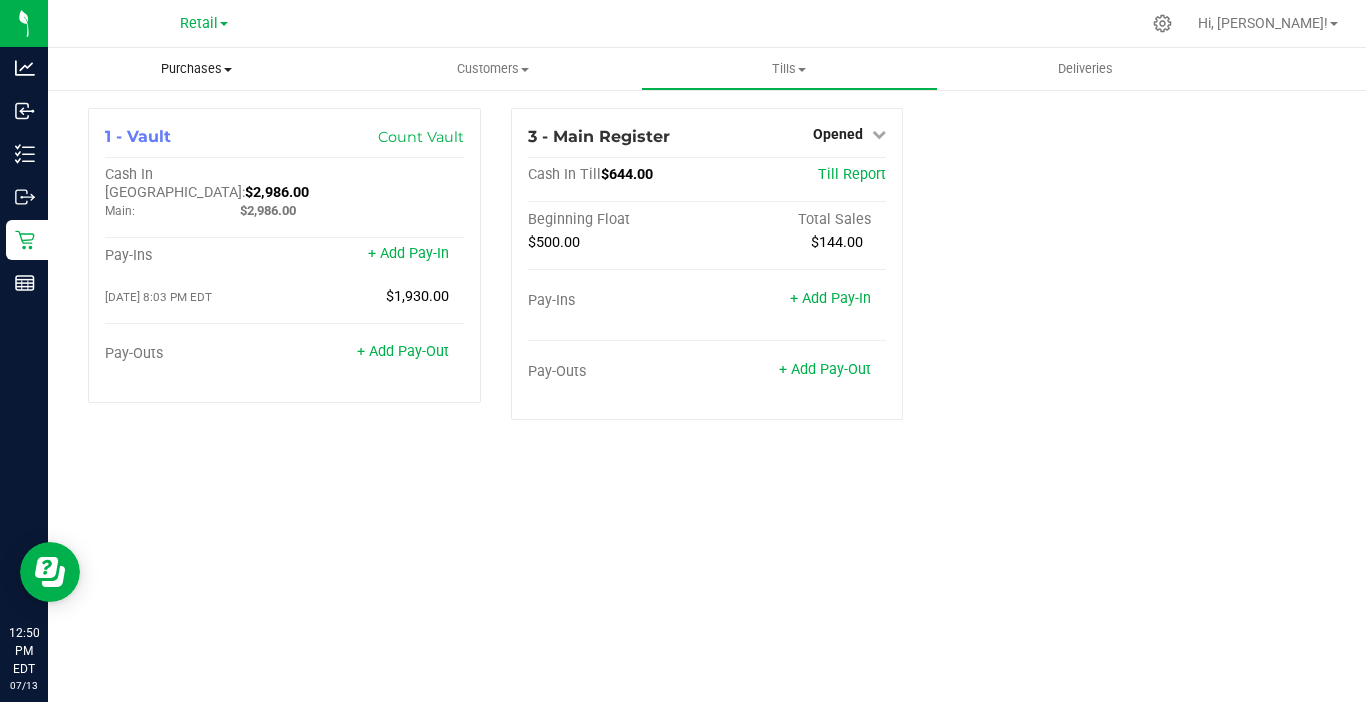 click on "Purchases
Summary of purchases
Fulfillment
All purchases" at bounding box center (196, 69) 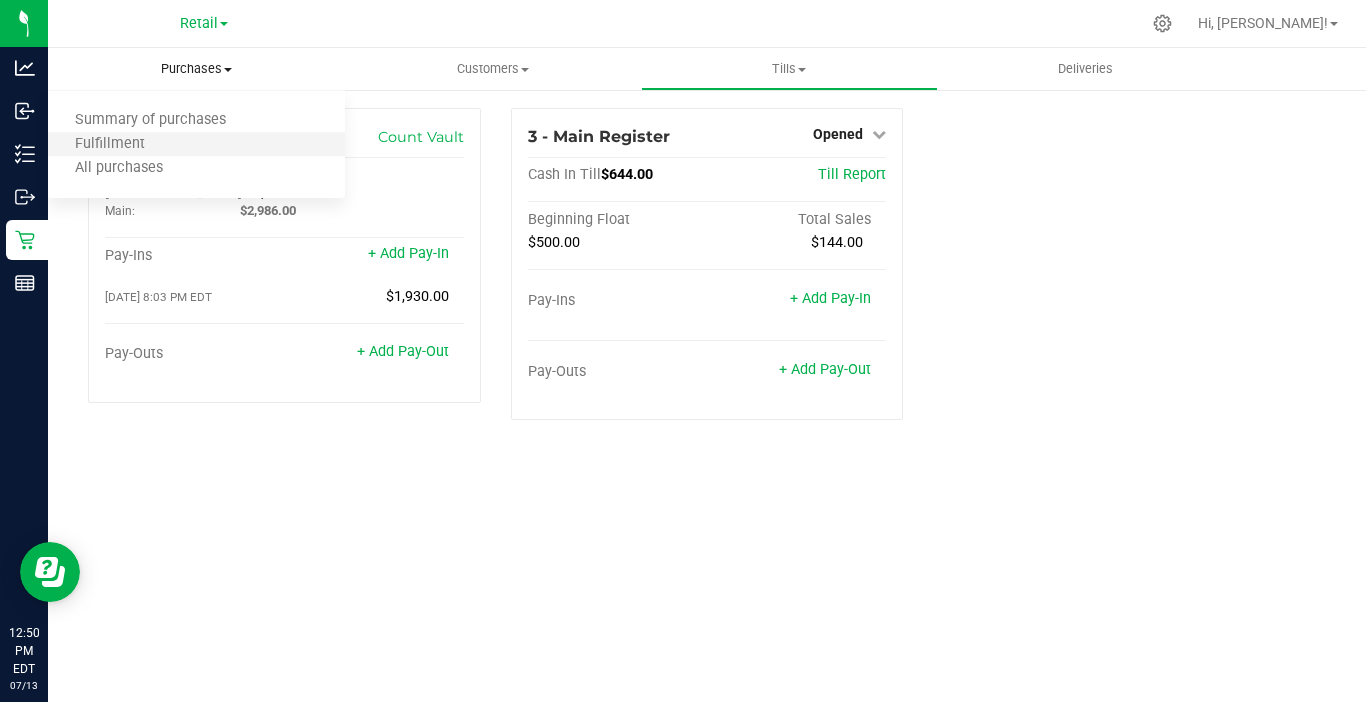 click on "Fulfillment" at bounding box center (196, 145) 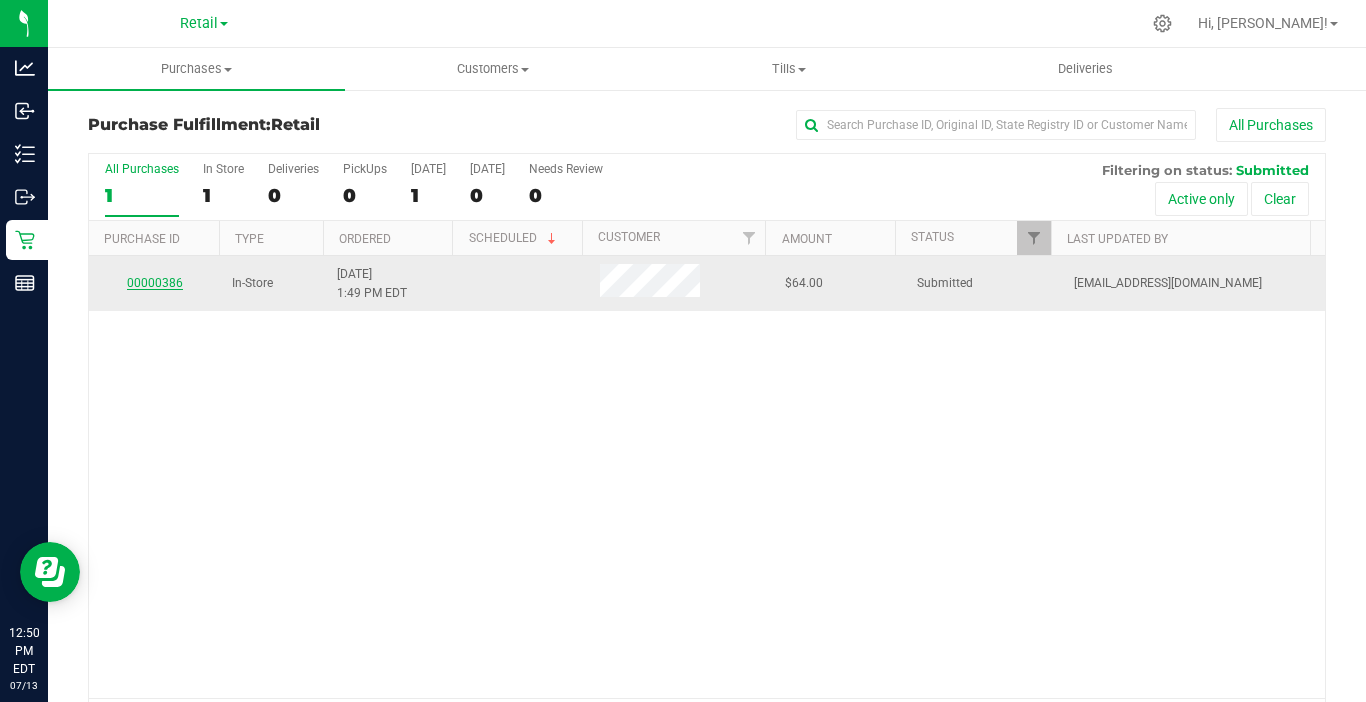 click on "00000386" at bounding box center [155, 283] 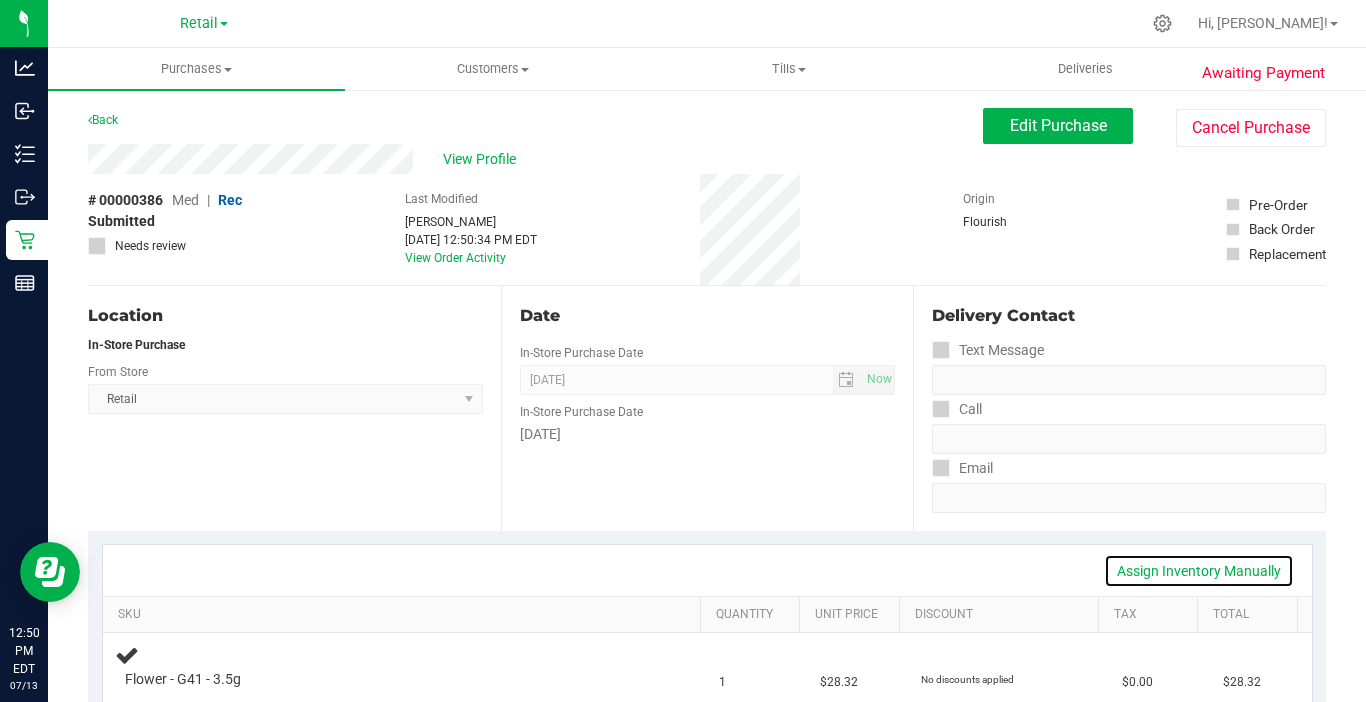 click on "Assign Inventory Manually" at bounding box center (1199, 571) 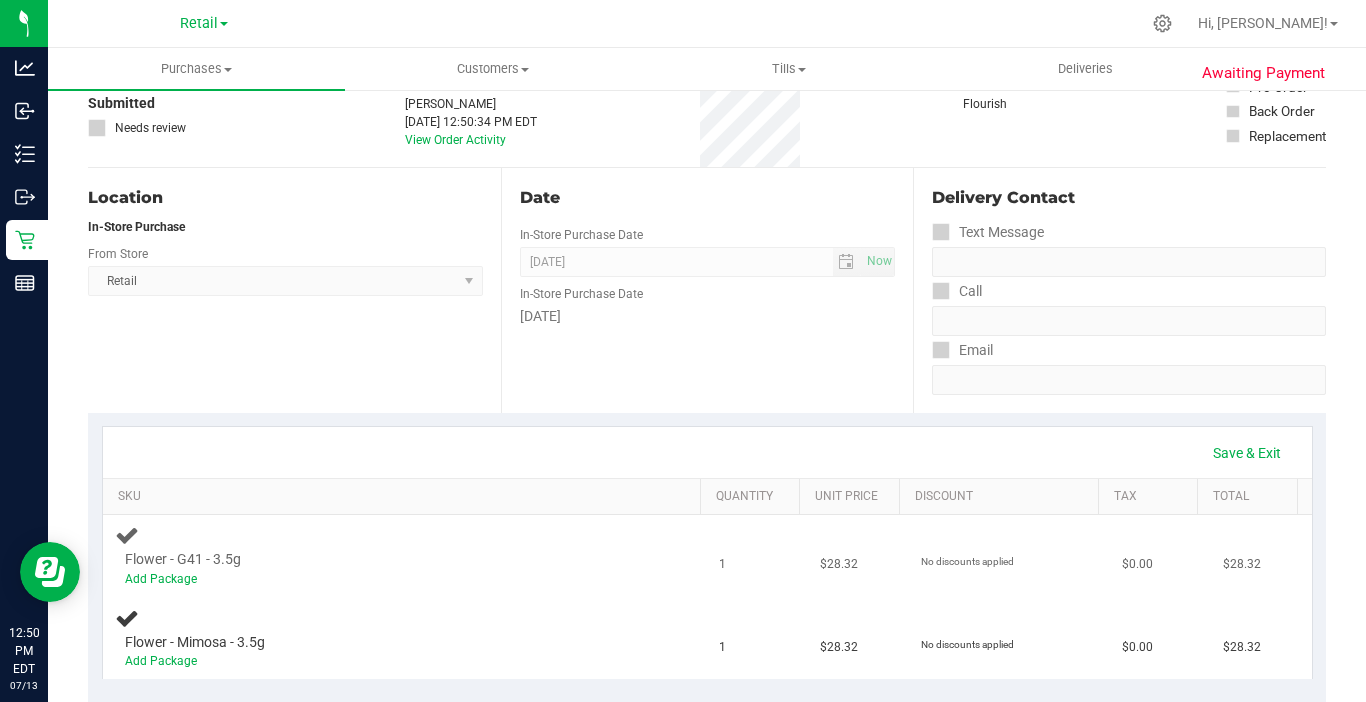 scroll, scrollTop: 200, scrollLeft: 0, axis: vertical 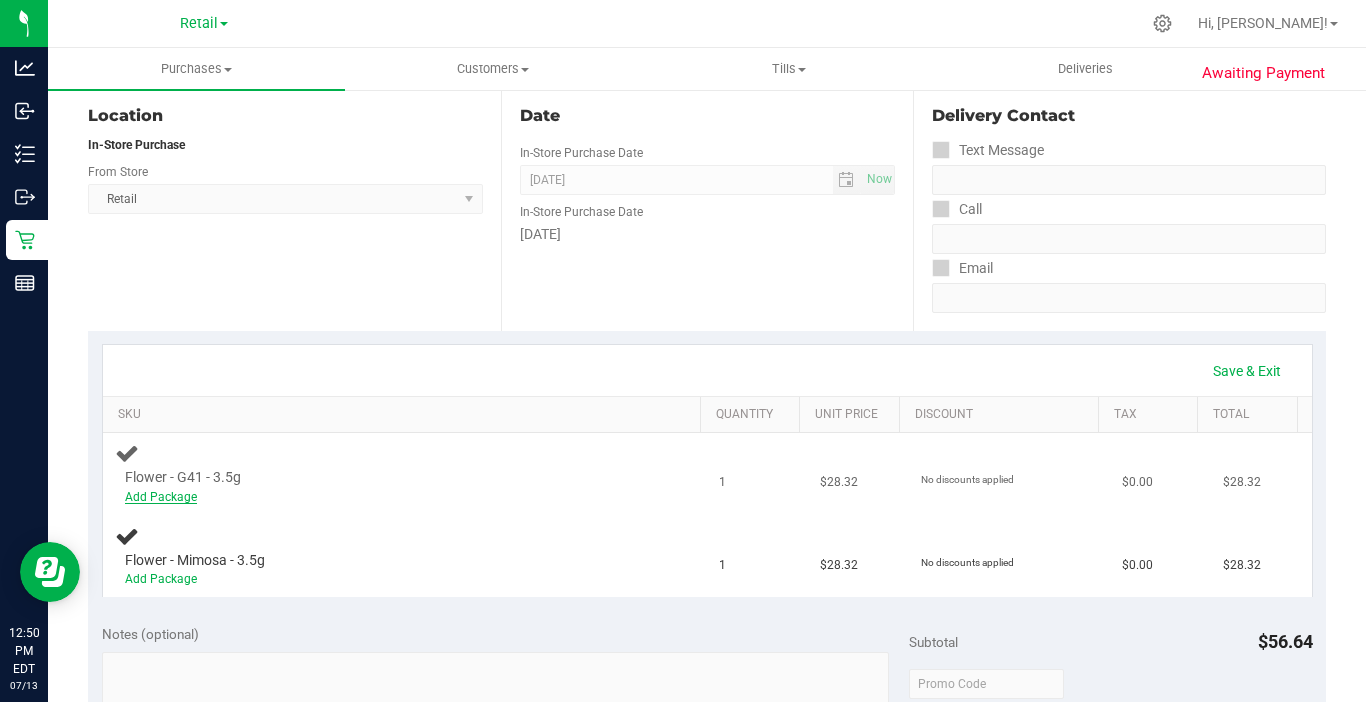 click on "Add Package" at bounding box center (161, 497) 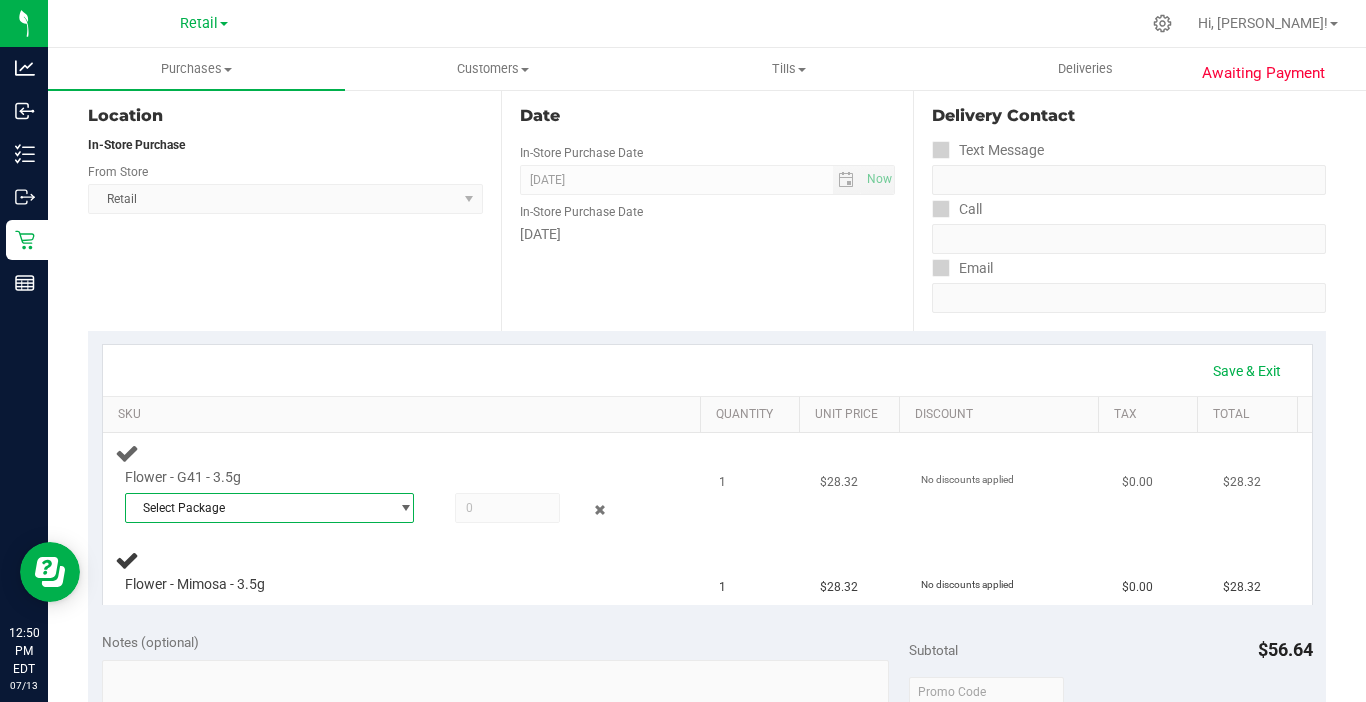 click on "Select Package" at bounding box center [257, 508] 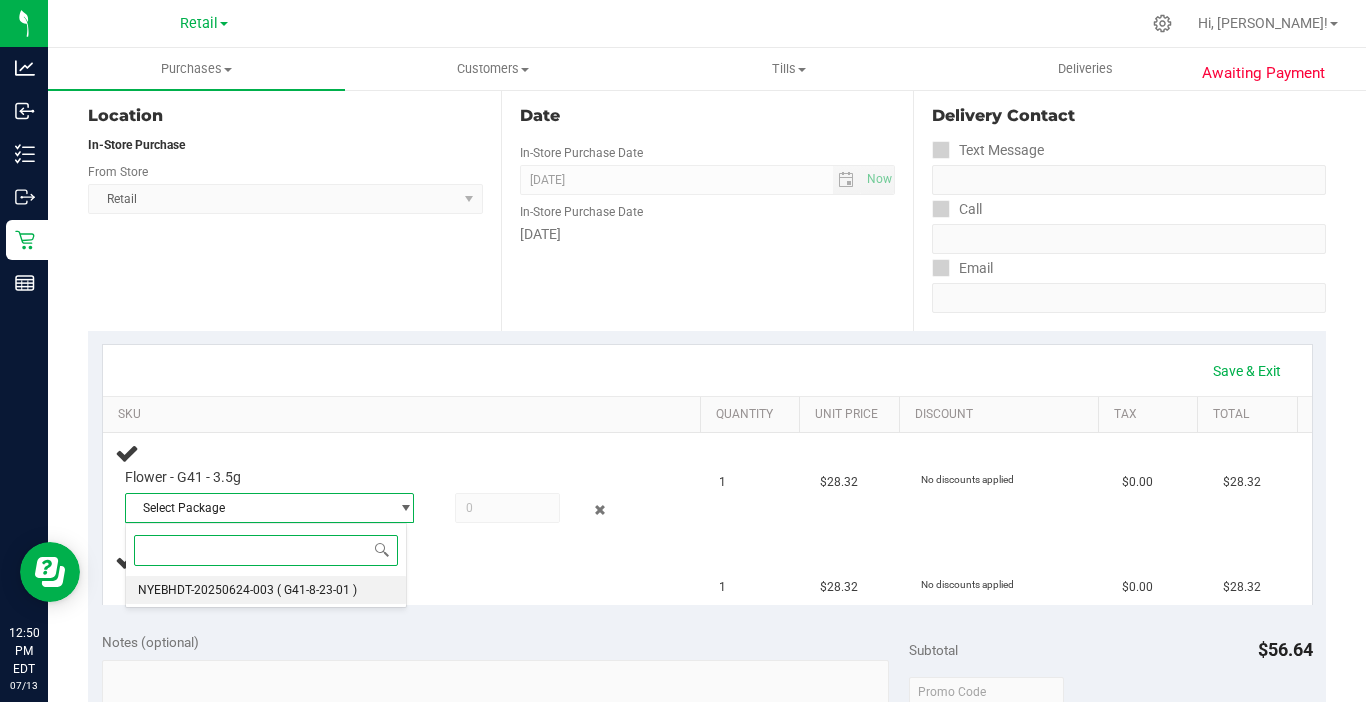 click on "NYEBHDT-20250624-003" at bounding box center (206, 590) 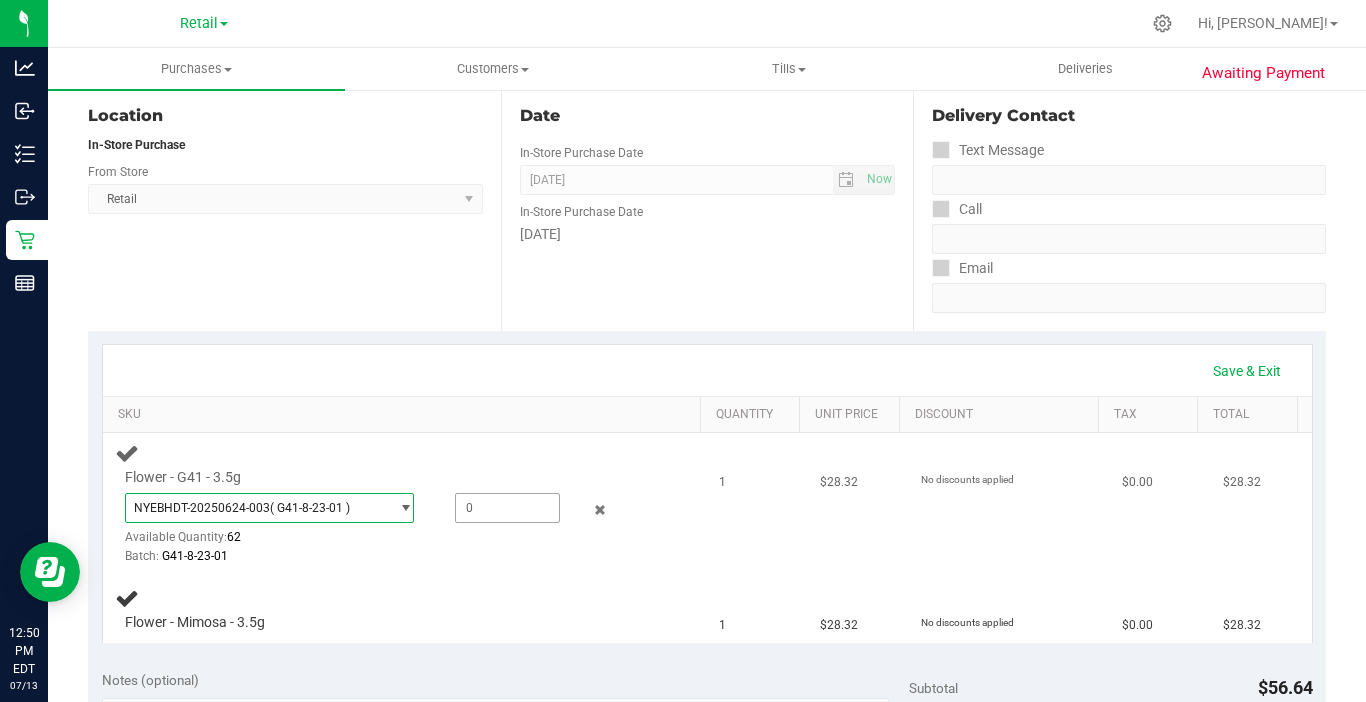 click at bounding box center (507, 508) 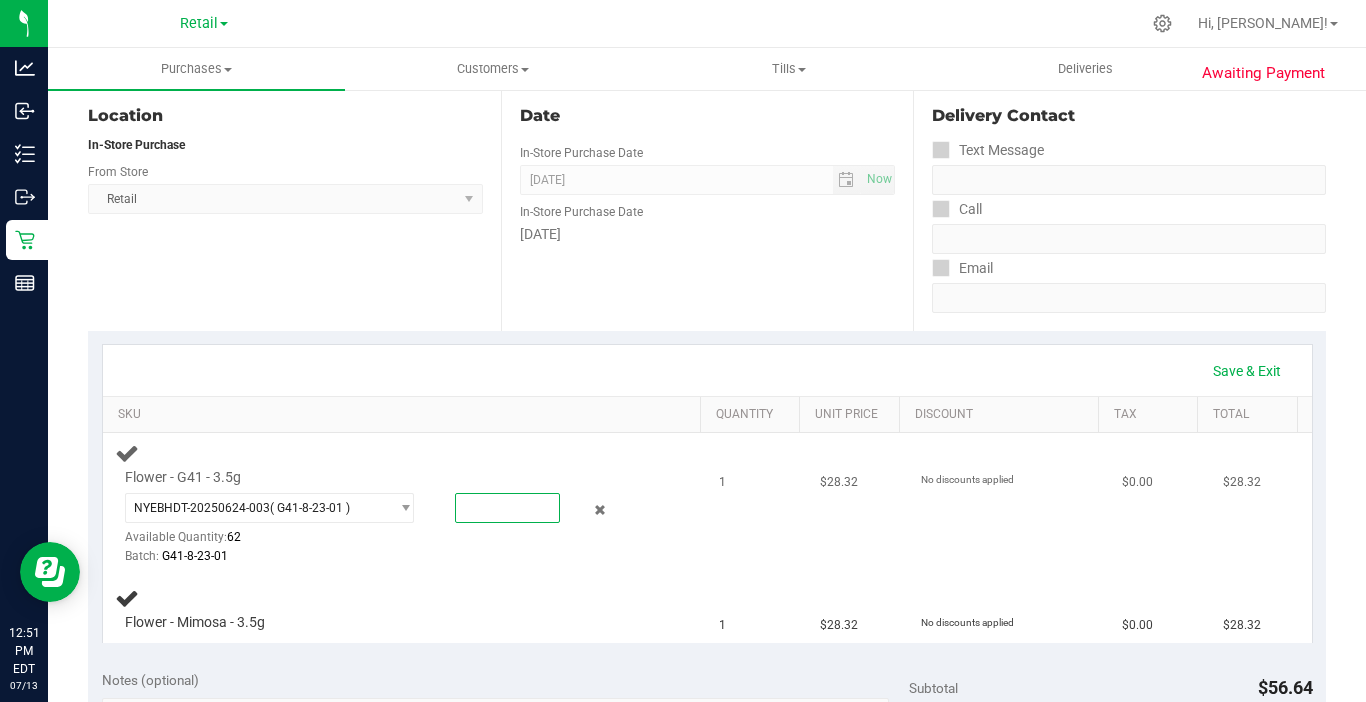 click at bounding box center (507, 508) 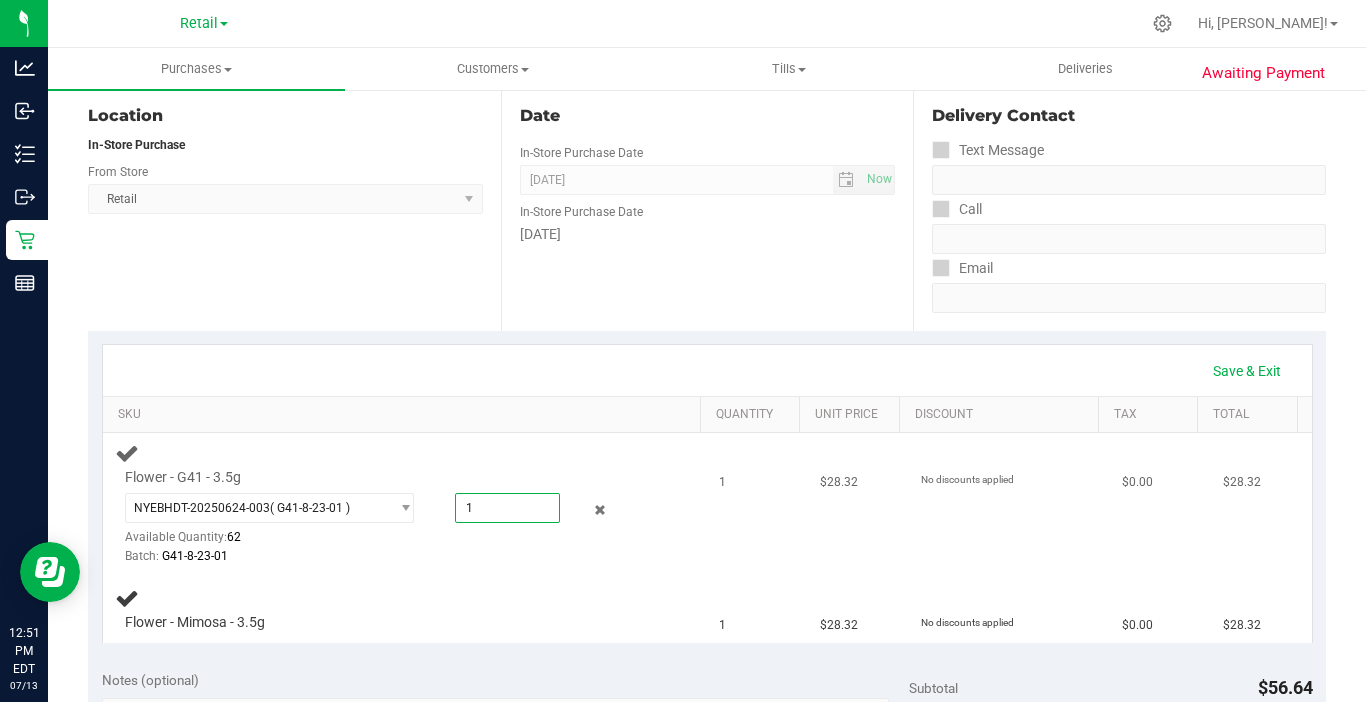 type on "1" 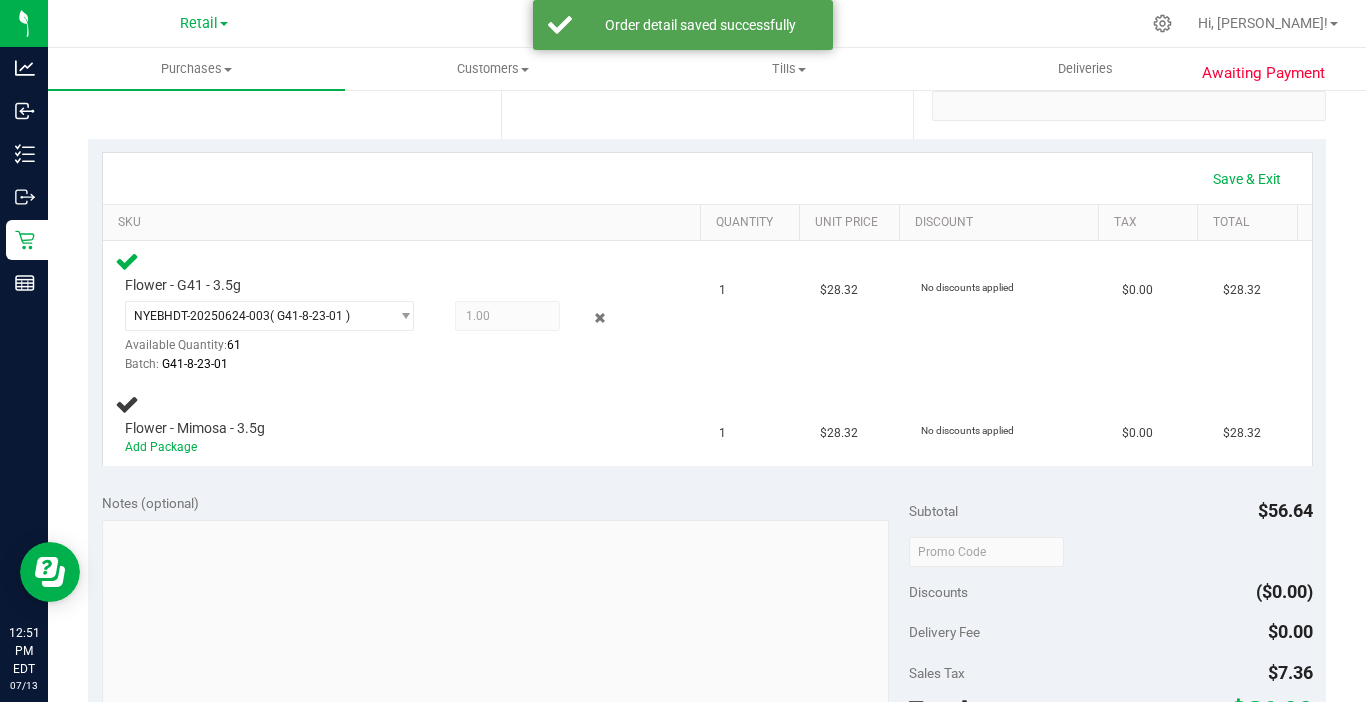scroll, scrollTop: 400, scrollLeft: 0, axis: vertical 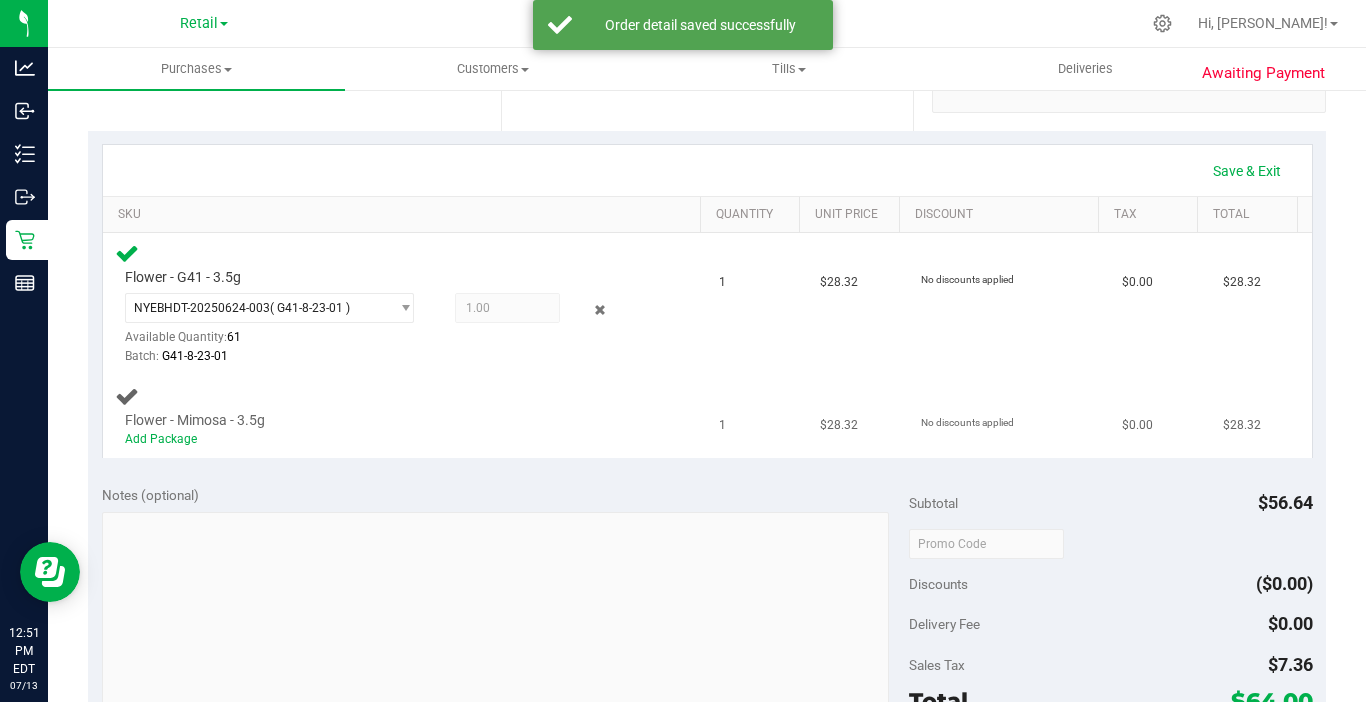 click on "Add Package" at bounding box center (386, 439) 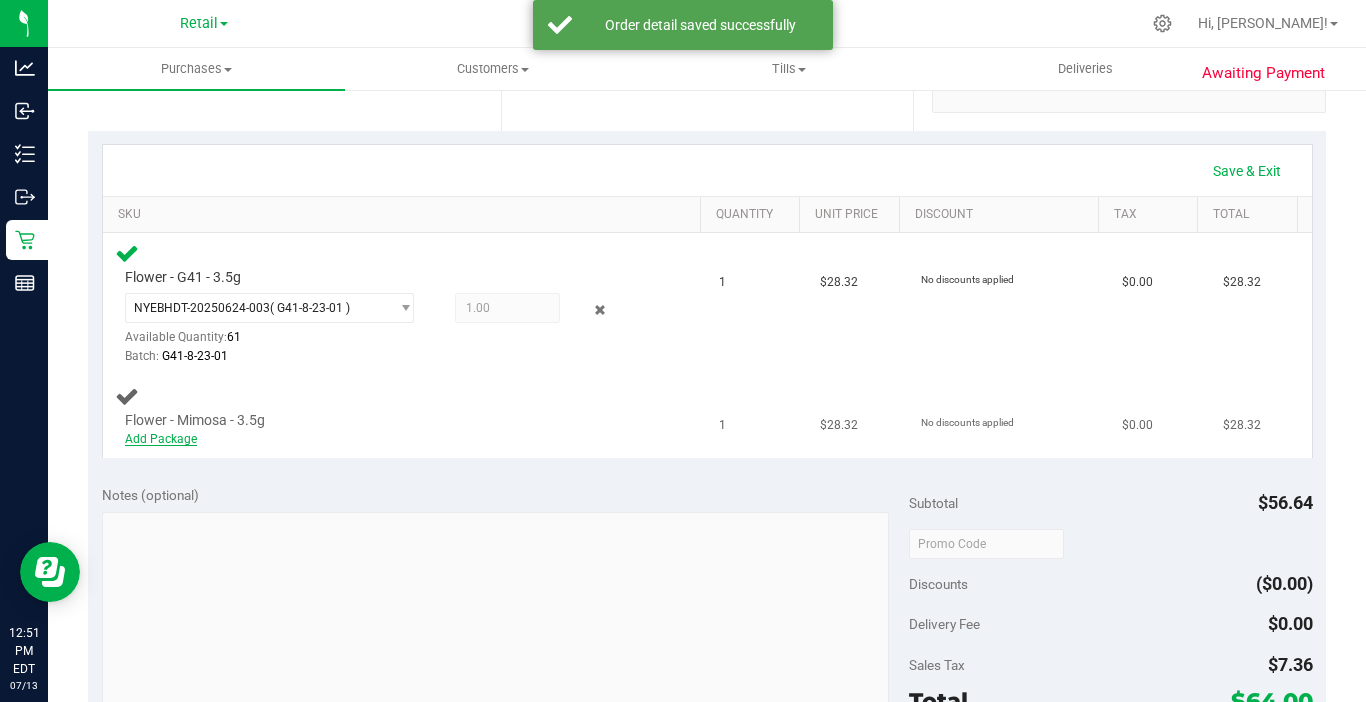 click on "Add Package" at bounding box center (161, 439) 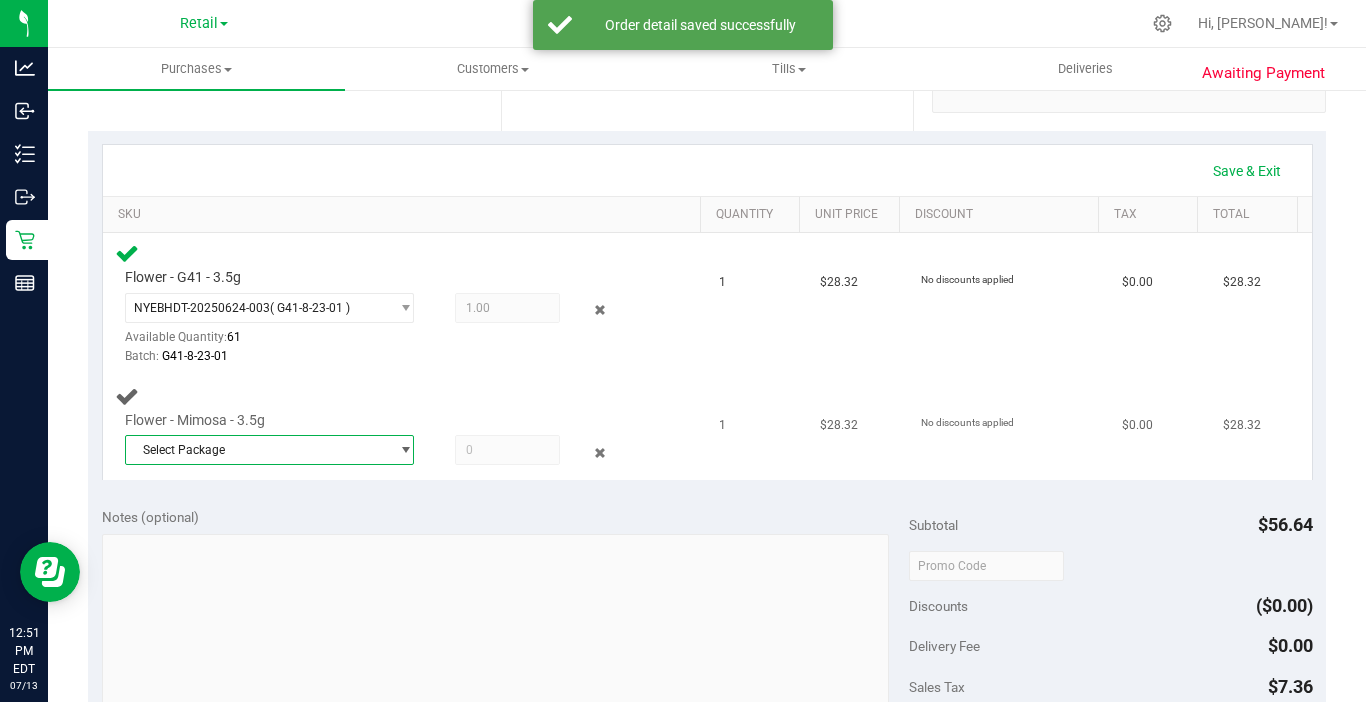 click on "Select Package" at bounding box center [257, 450] 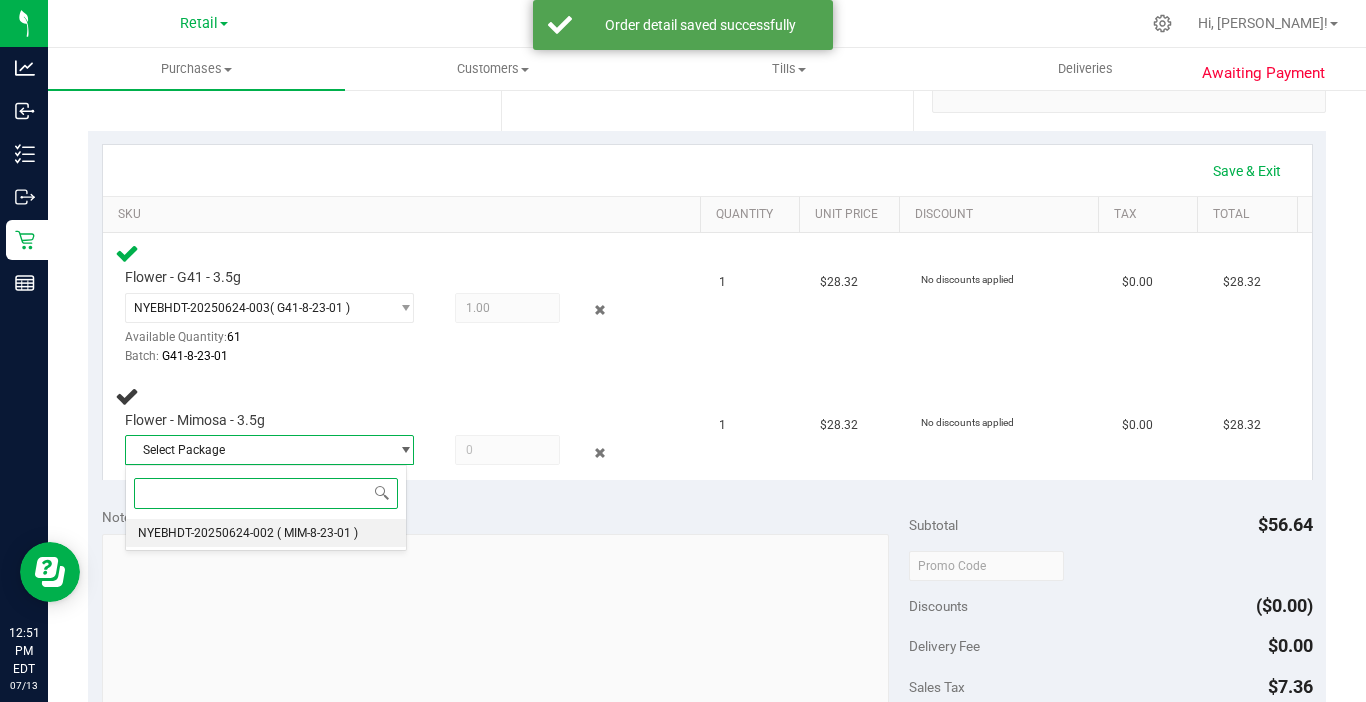 click on "NYEBHDT-20250624-002" at bounding box center [206, 533] 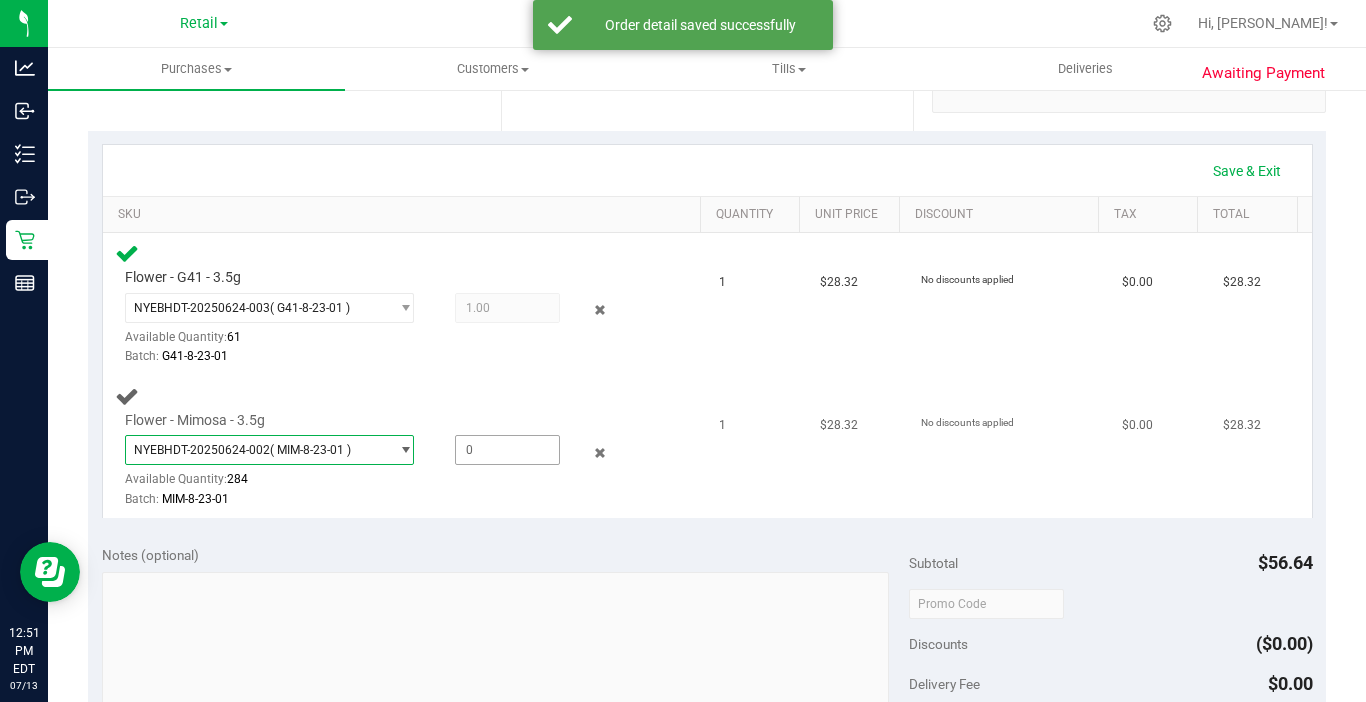 click at bounding box center (507, 450) 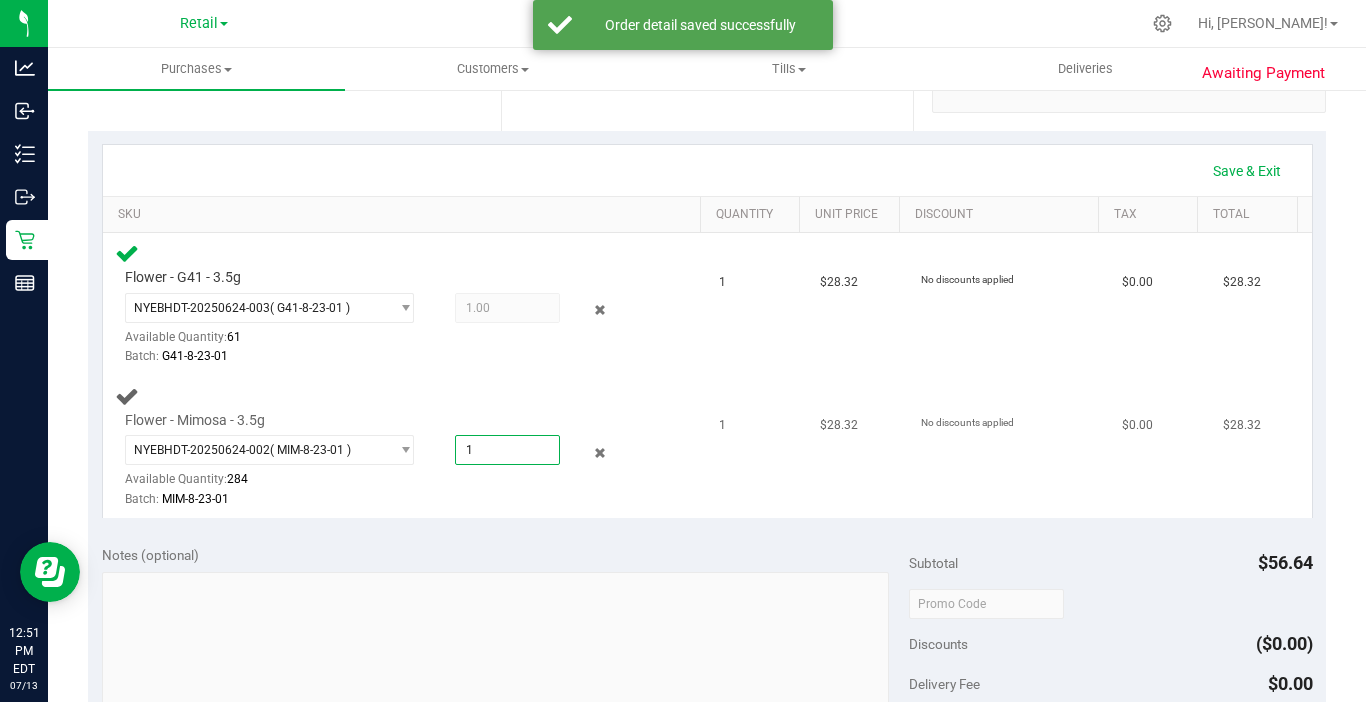 type on "1" 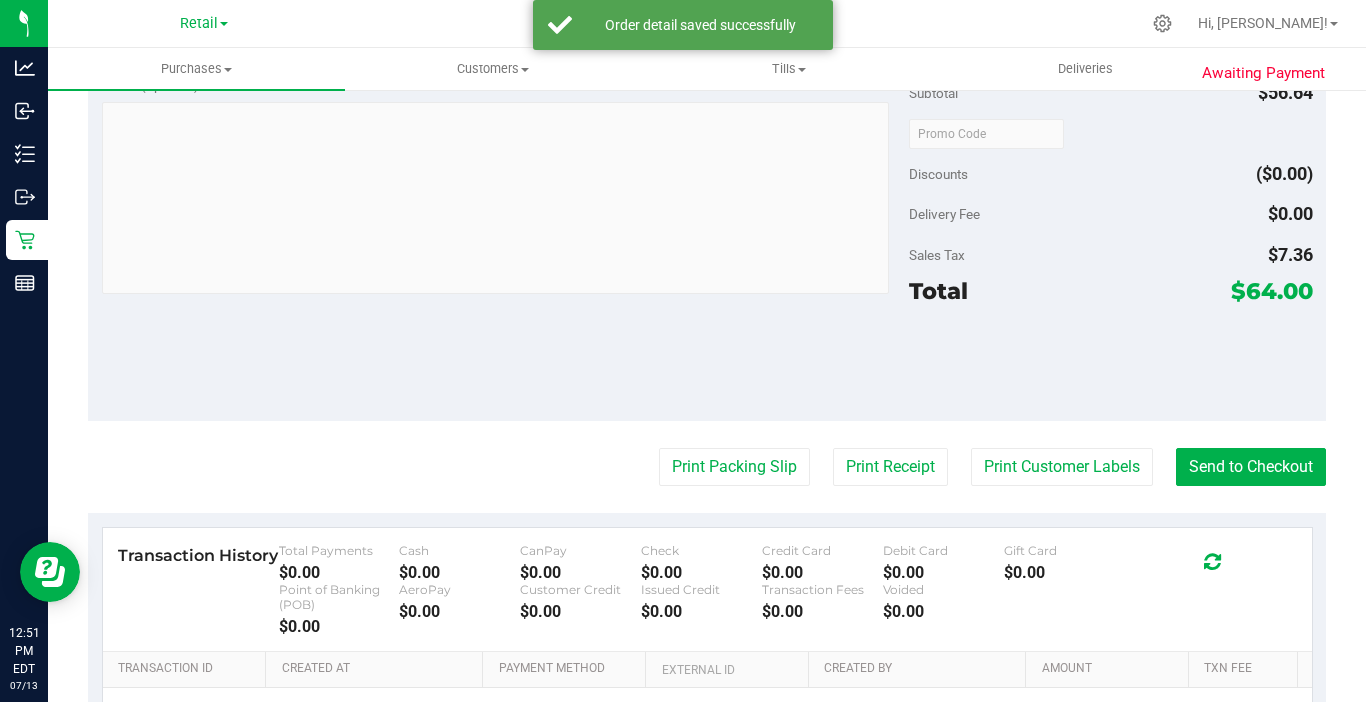 scroll, scrollTop: 900, scrollLeft: 0, axis: vertical 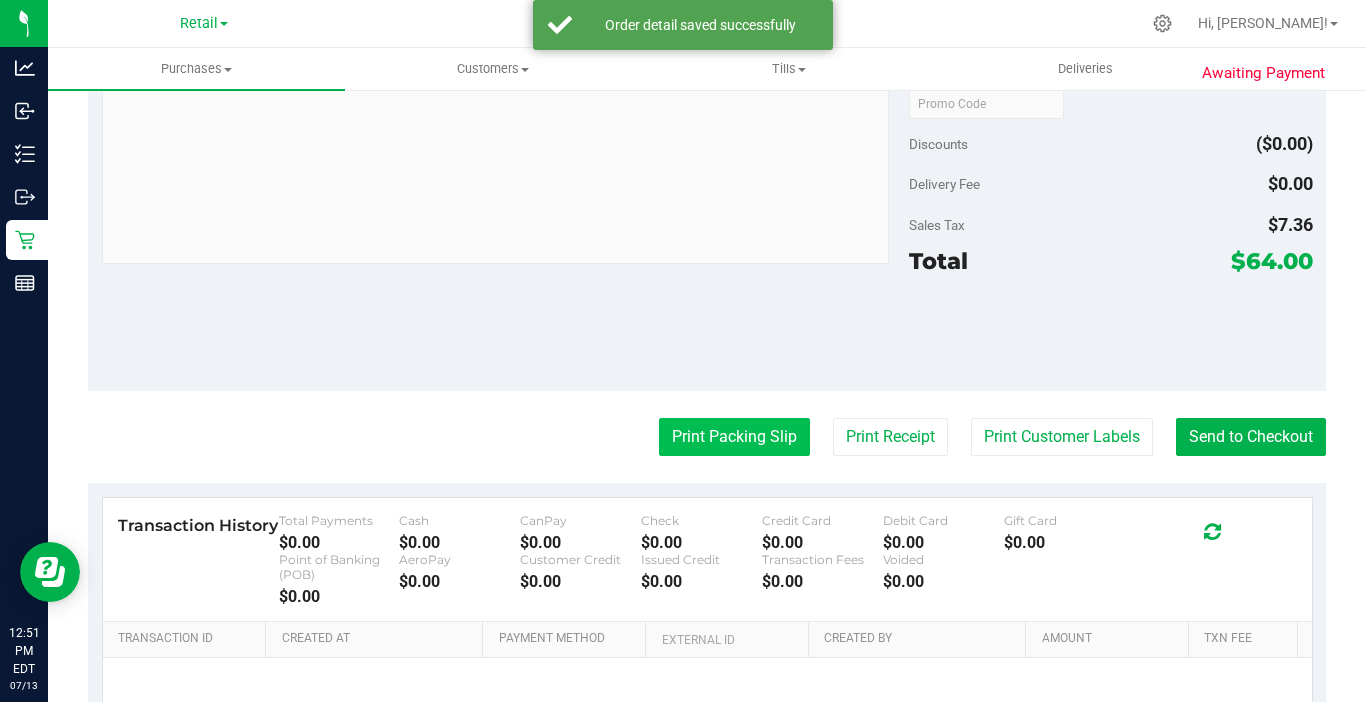 click on "Print Packing Slip" at bounding box center (734, 437) 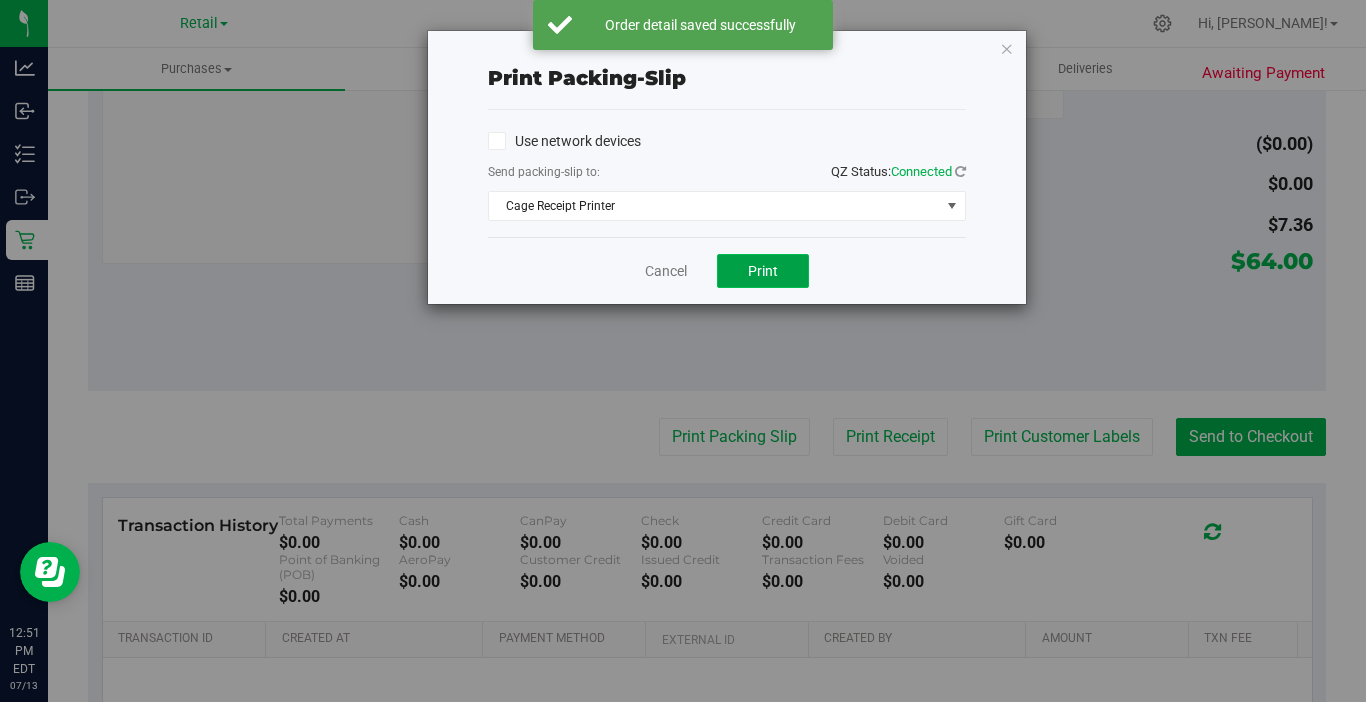 click on "Print" at bounding box center [763, 271] 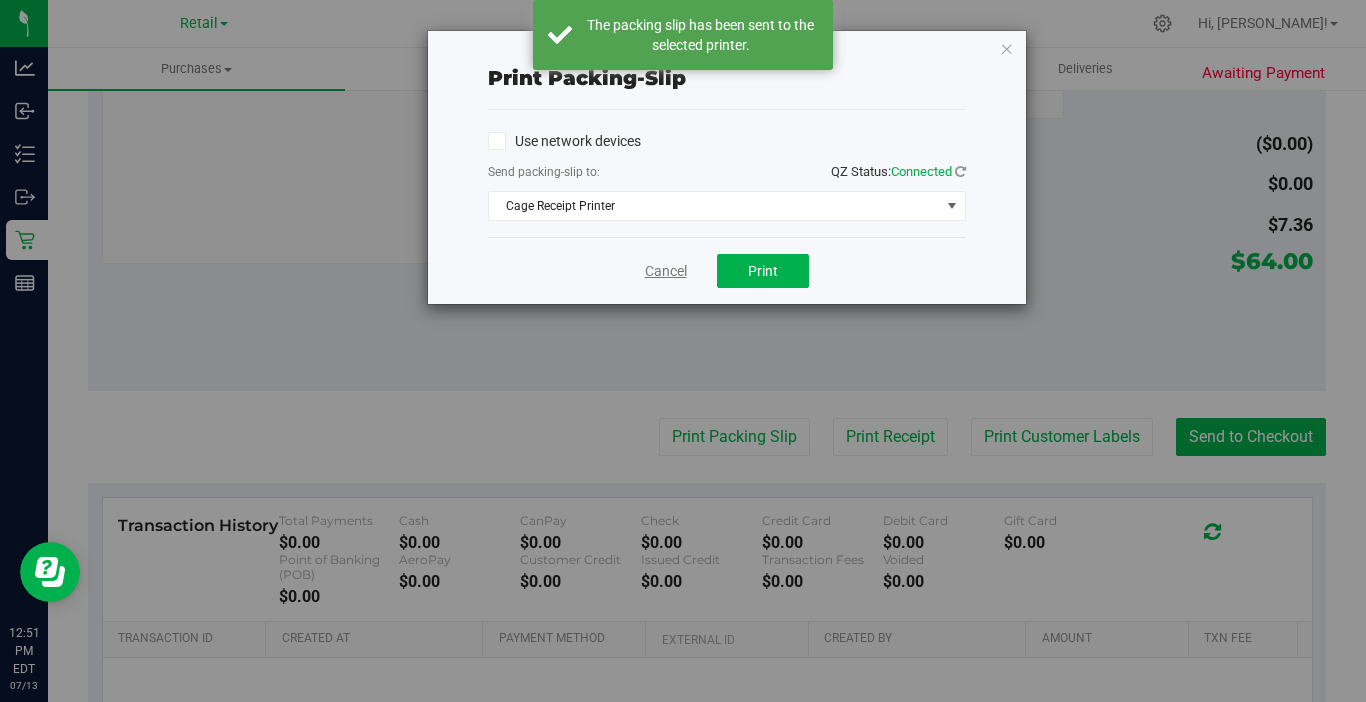 click on "Cancel" at bounding box center (666, 271) 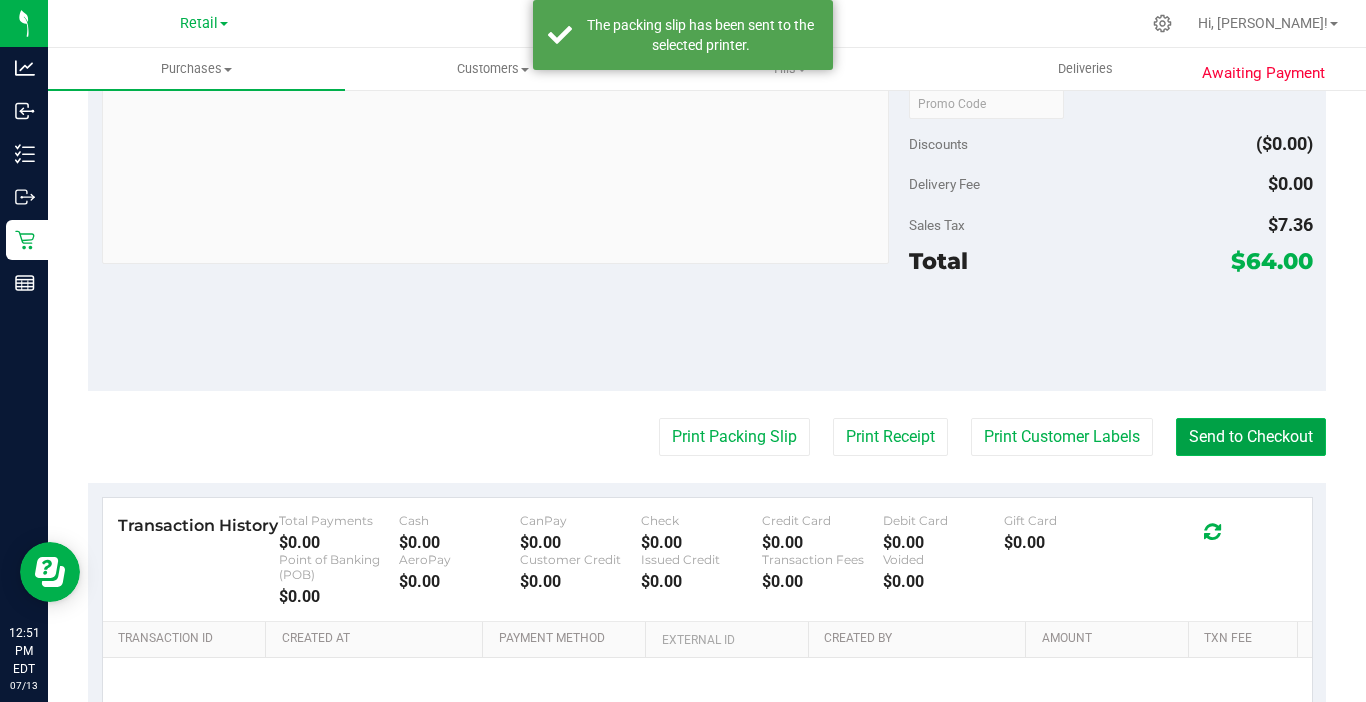 click on "Send to Checkout" at bounding box center (1251, 437) 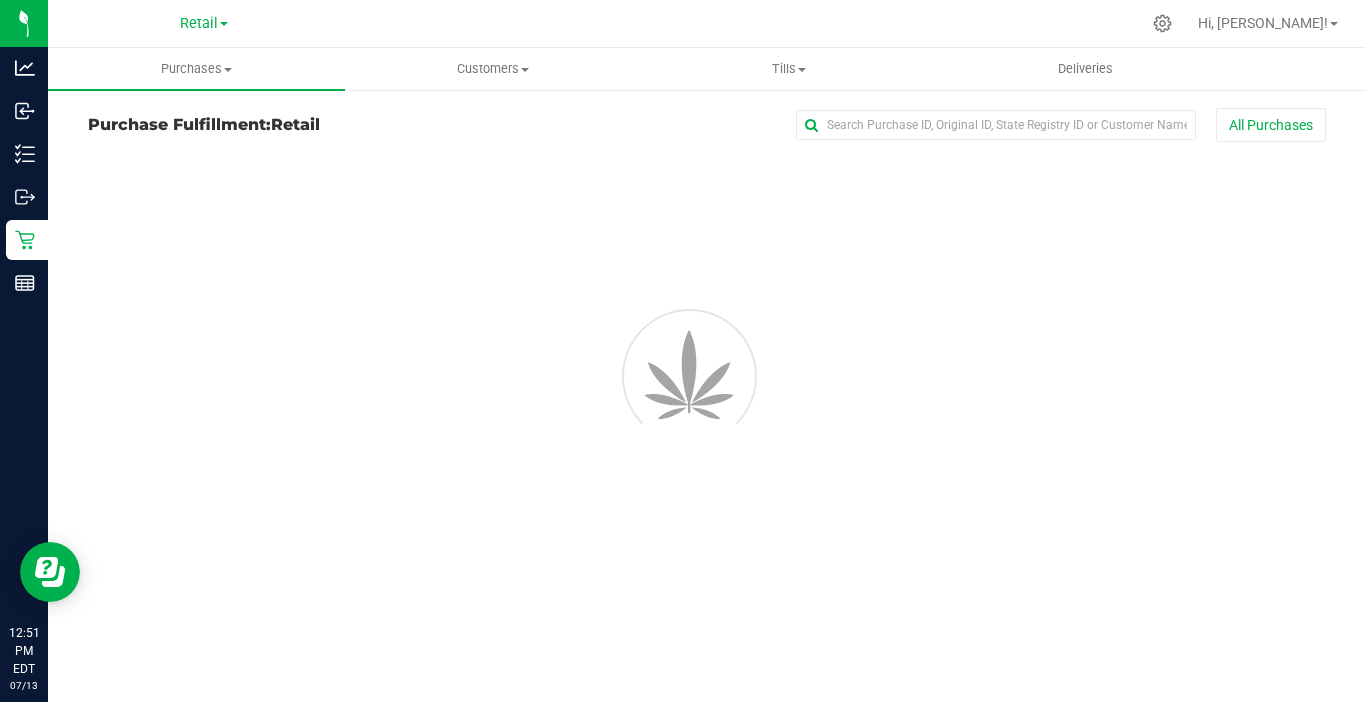 scroll, scrollTop: 0, scrollLeft: 0, axis: both 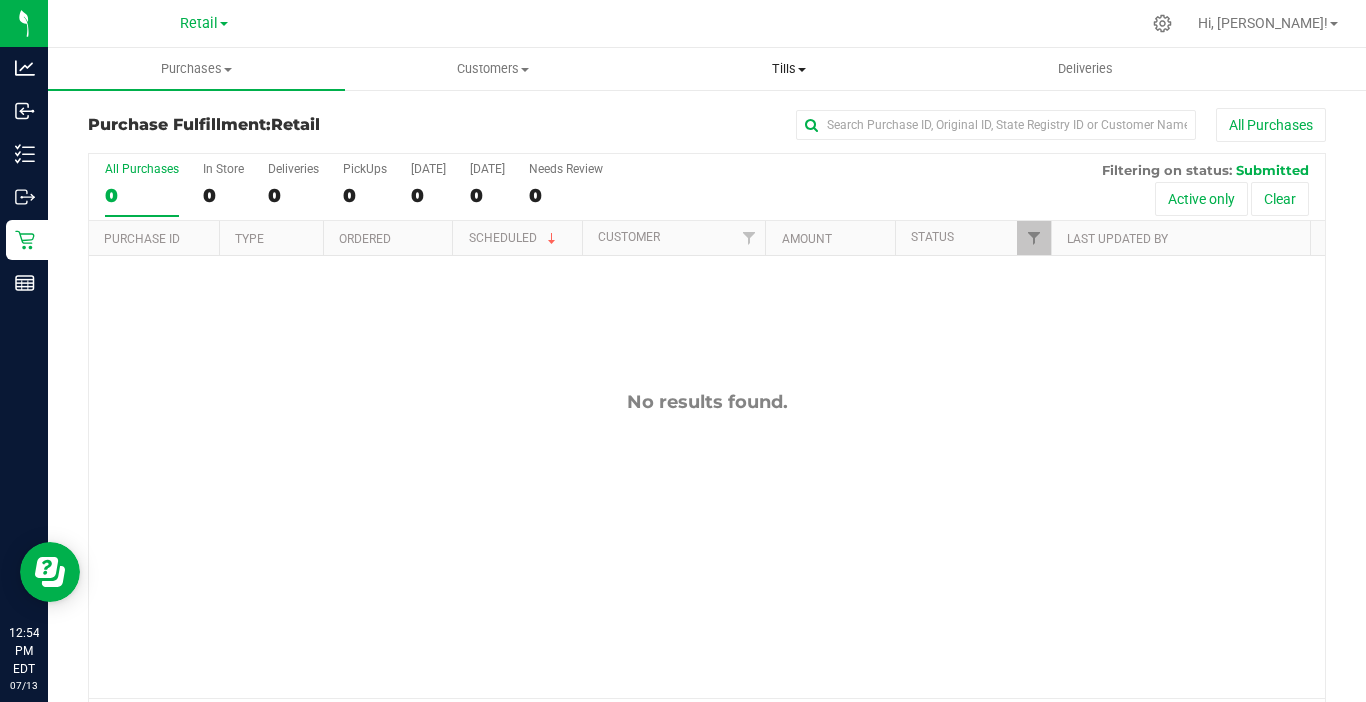 click on "Tills" at bounding box center [789, 69] 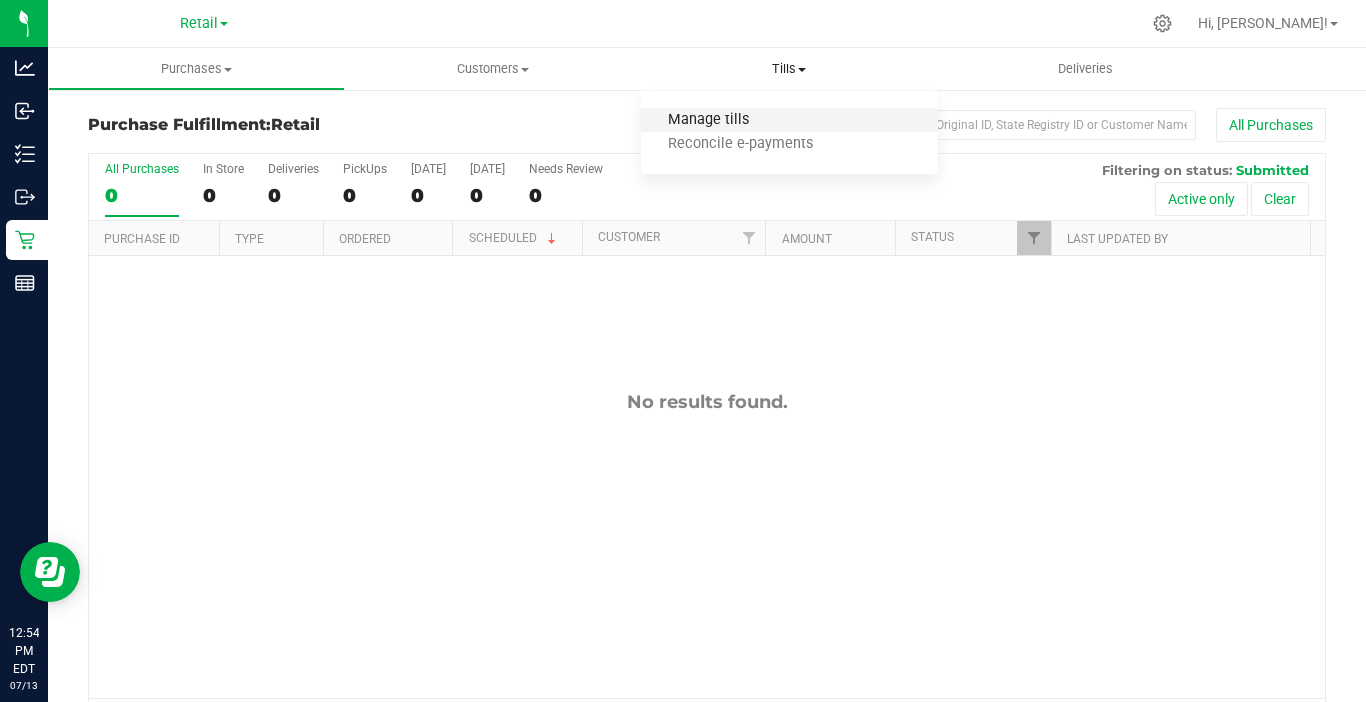 click on "Manage tills" at bounding box center [708, 120] 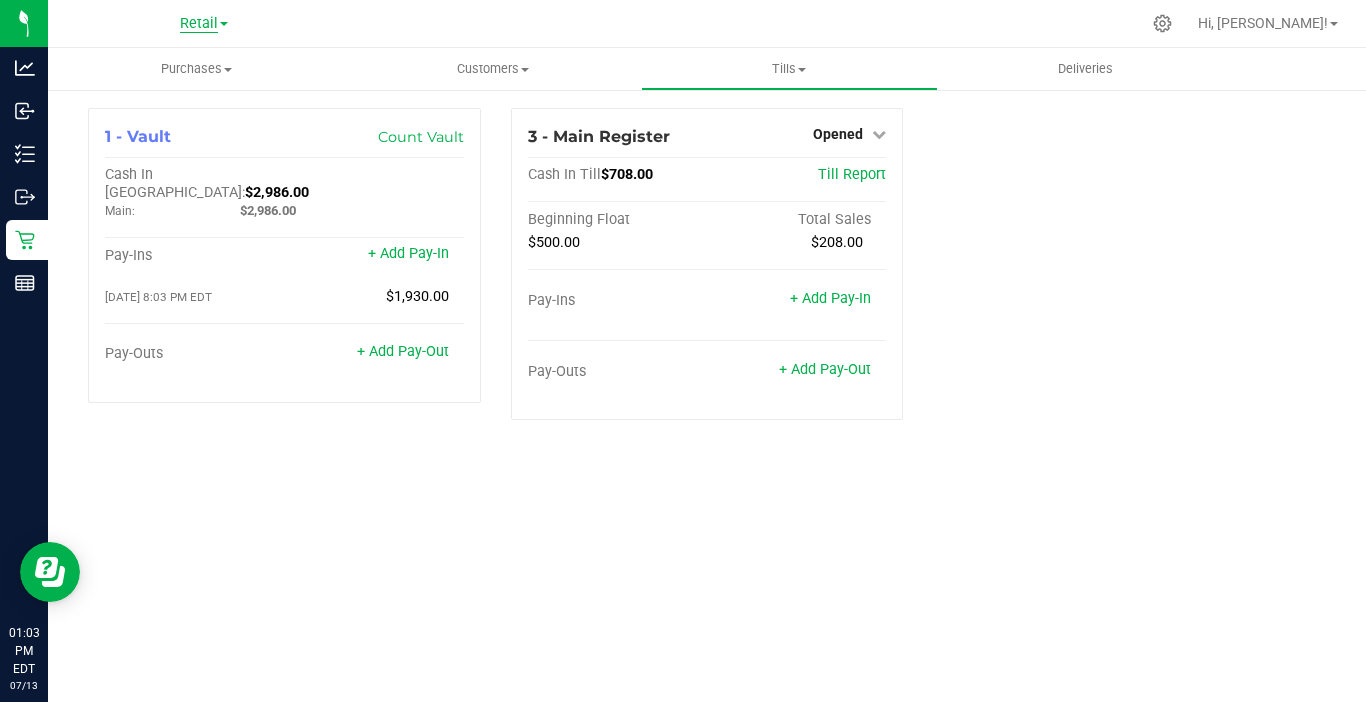 click on "Retail" at bounding box center (199, 24) 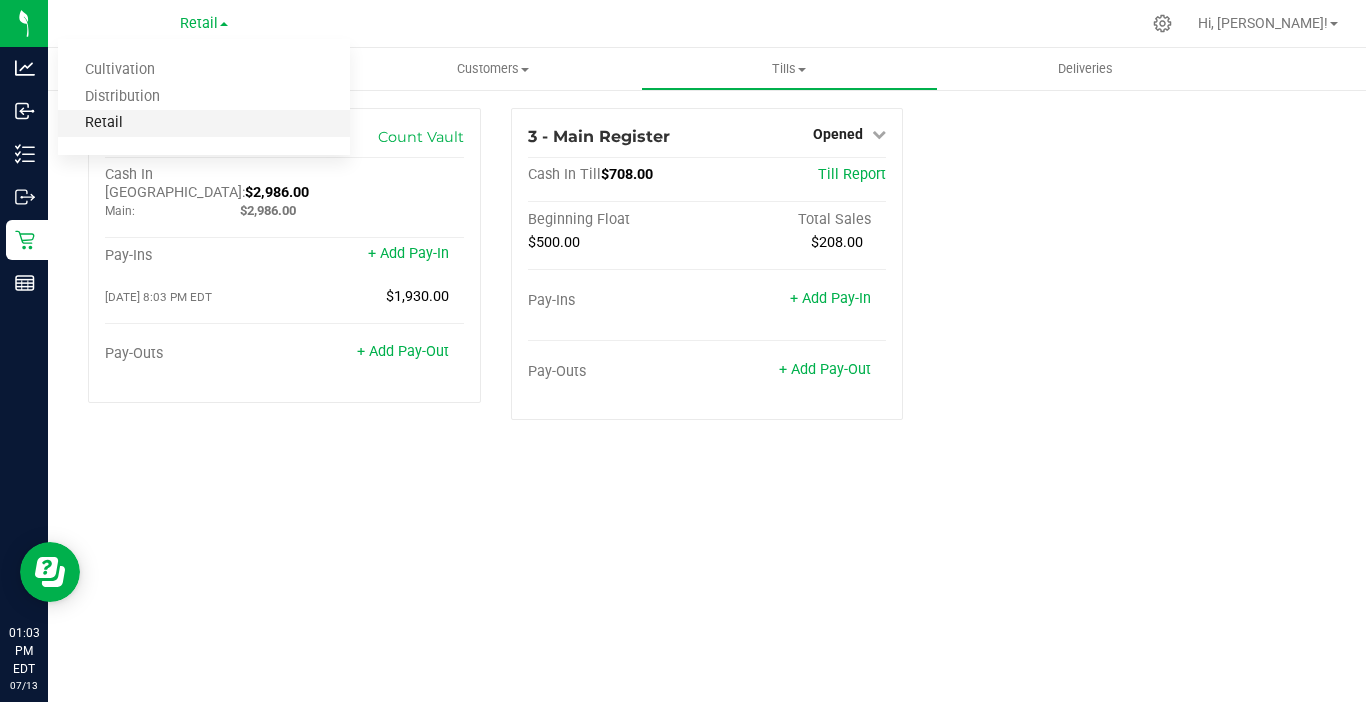 click on "Retail" at bounding box center [204, 123] 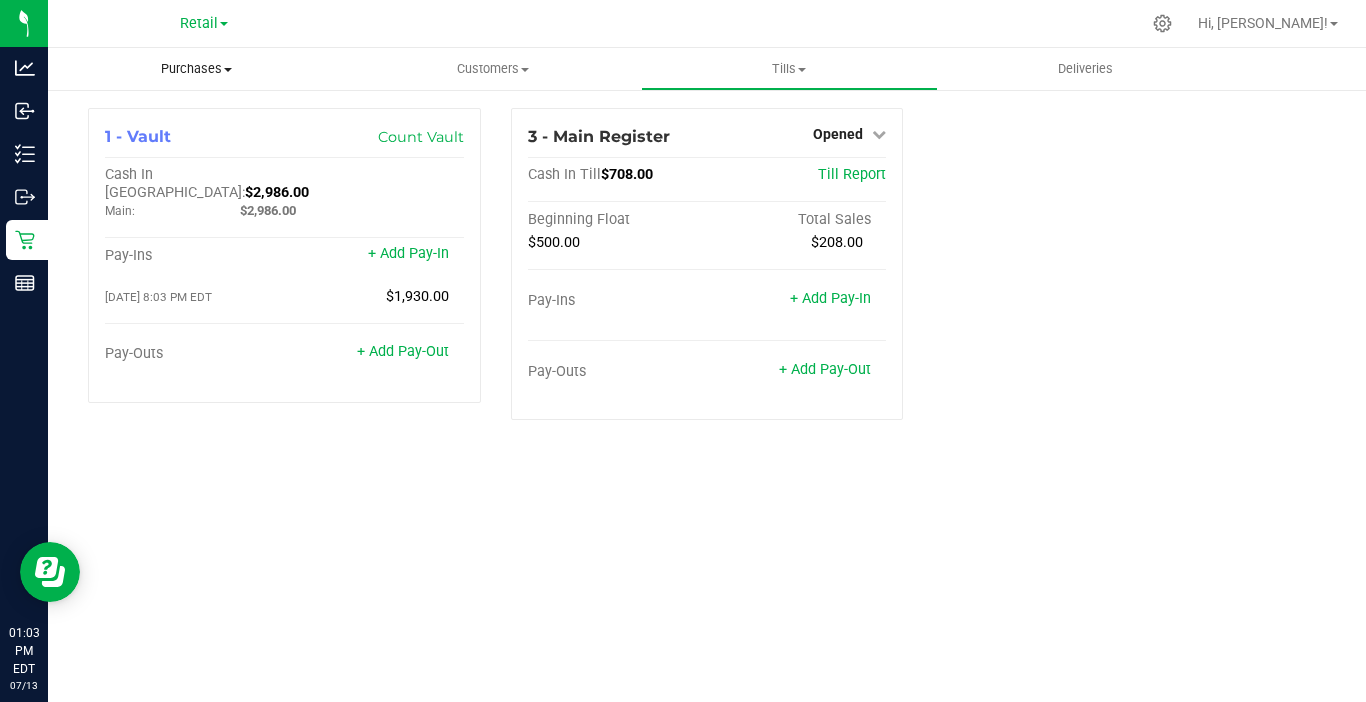 click on "Purchases" at bounding box center (196, 69) 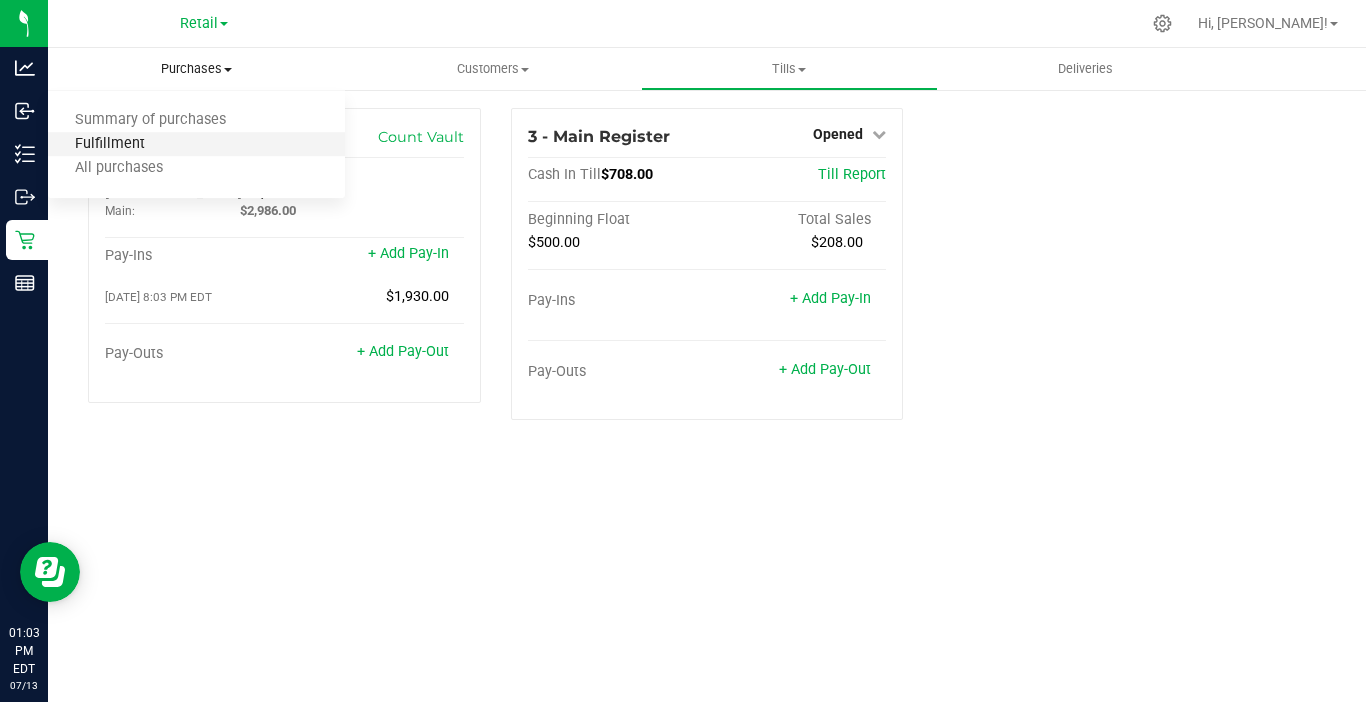 click on "Fulfillment" at bounding box center (110, 144) 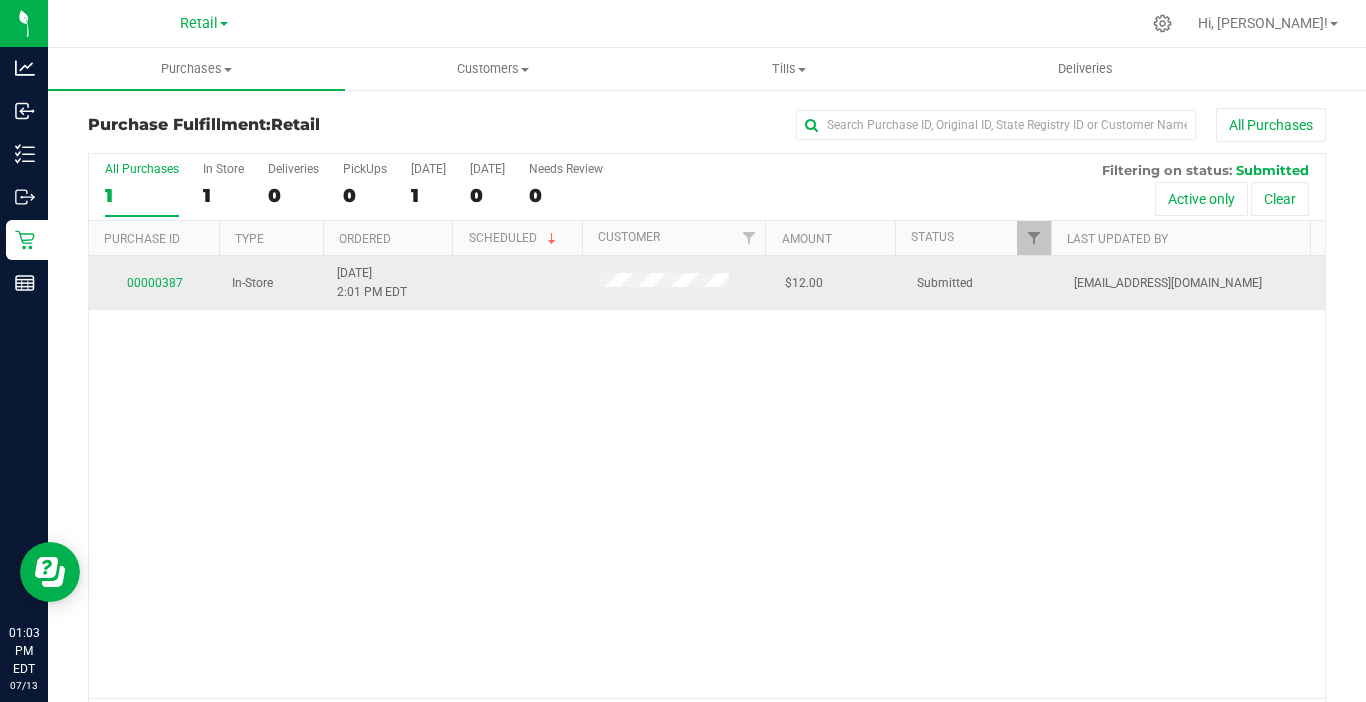 click on "00000387" at bounding box center (154, 283) 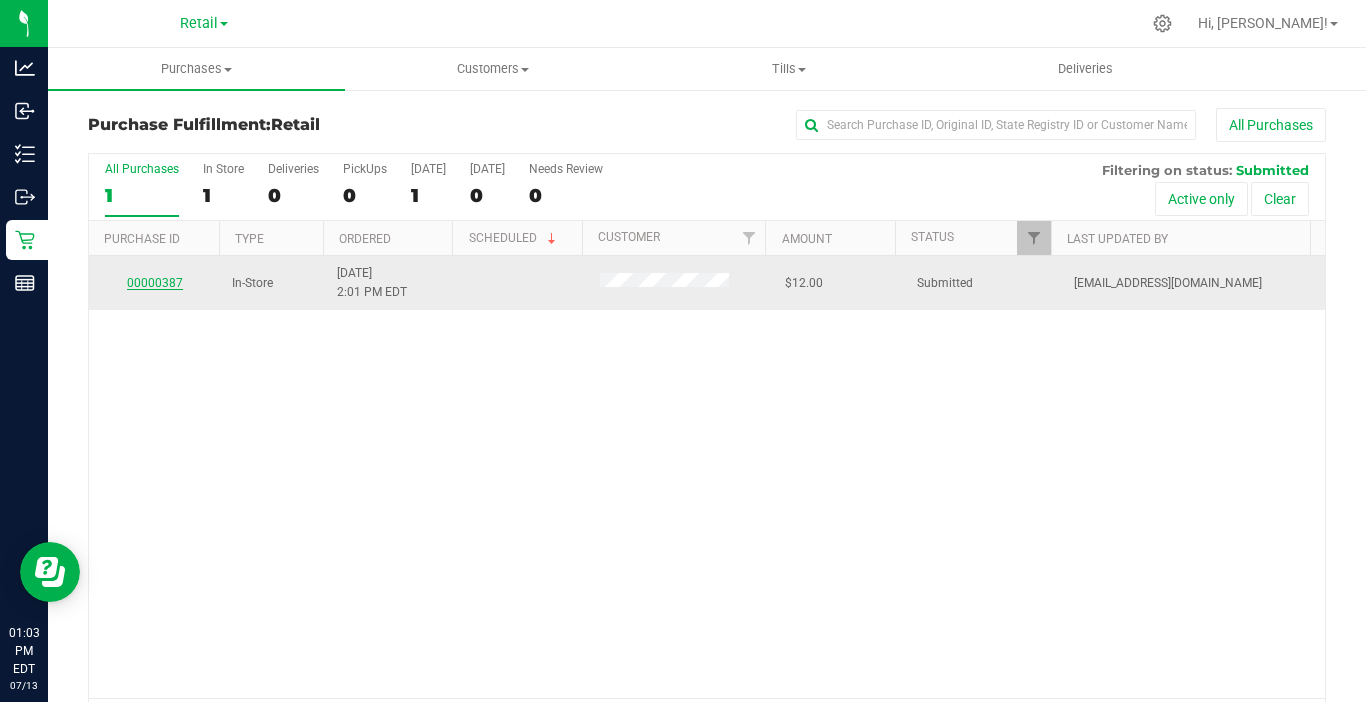 click on "00000387" at bounding box center [155, 283] 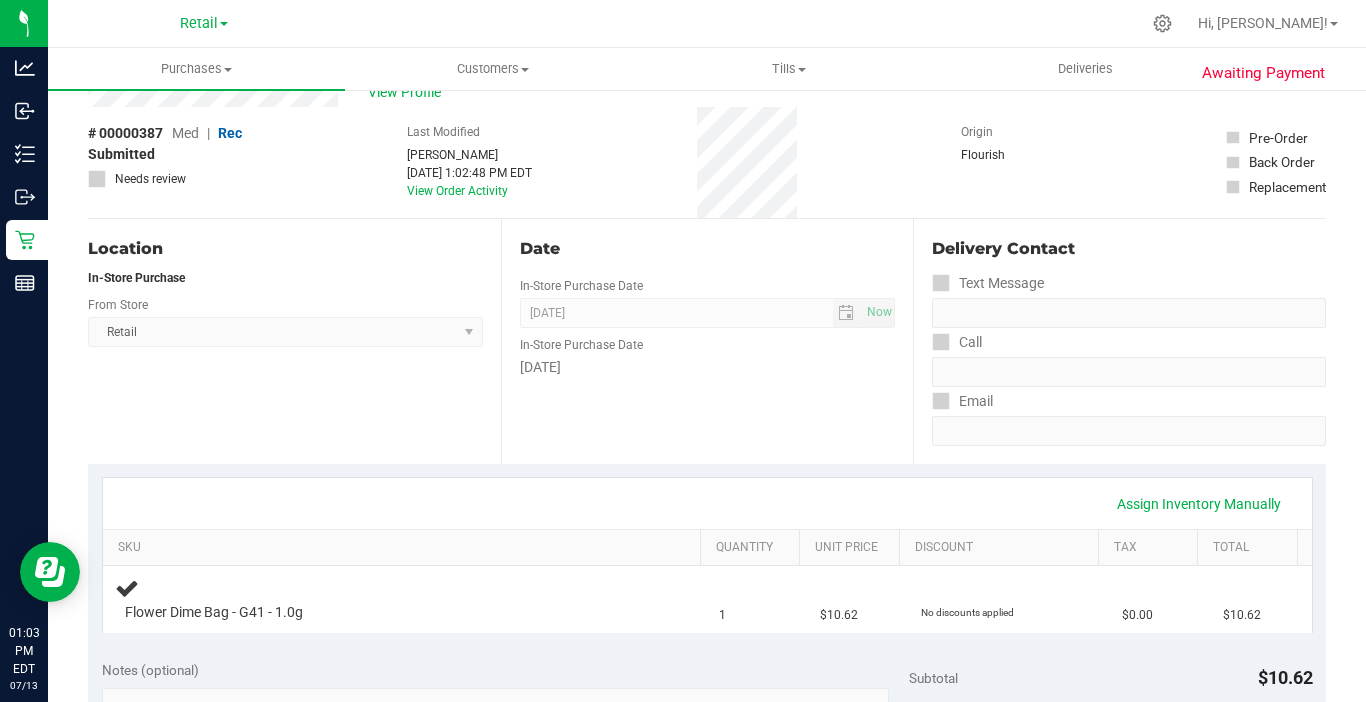 scroll, scrollTop: 100, scrollLeft: 0, axis: vertical 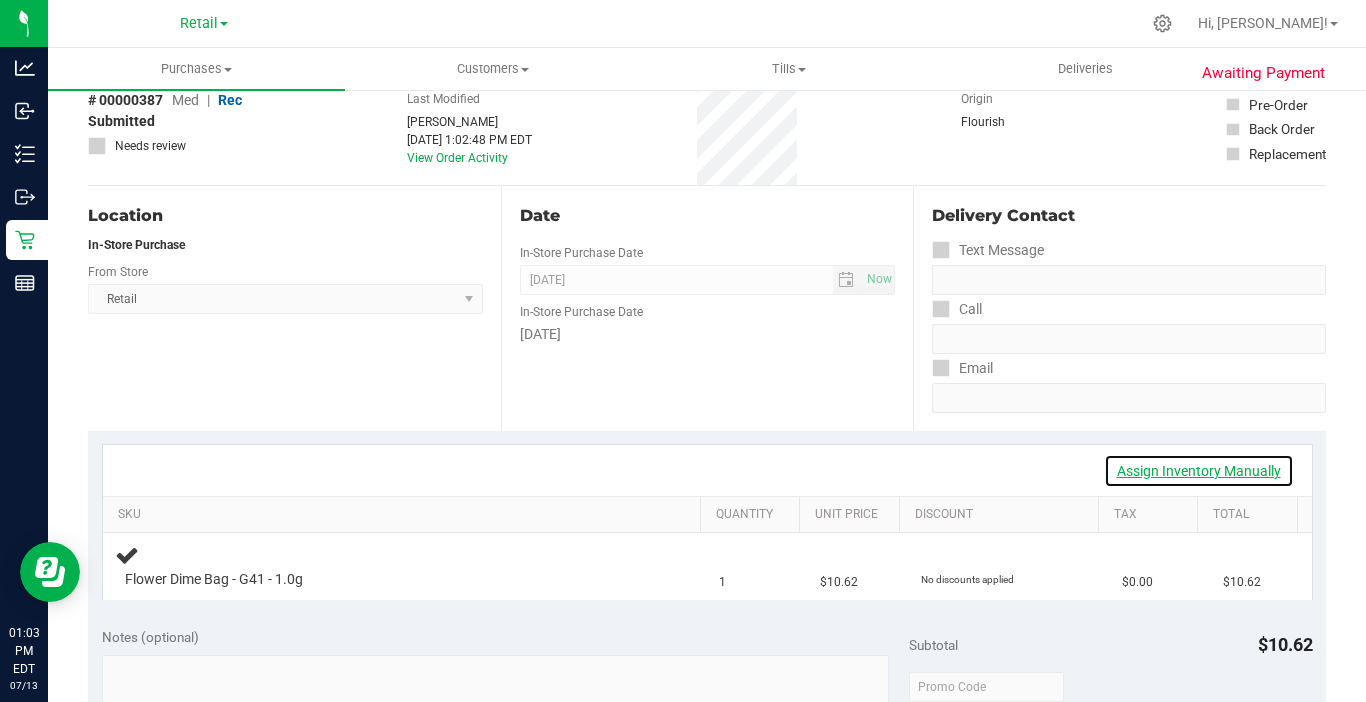 drag, startPoint x: 1196, startPoint y: 468, endPoint x: 1174, endPoint y: 469, distance: 22.022715 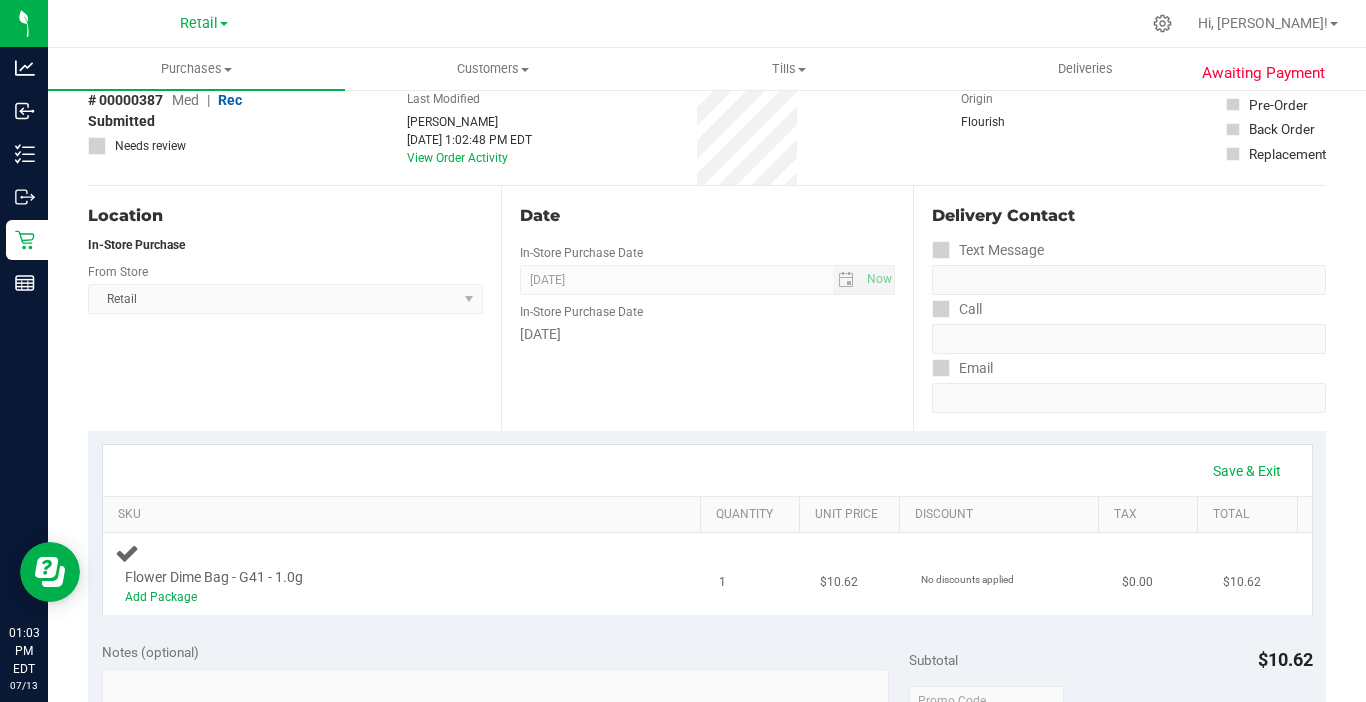 click on "Add Package" at bounding box center (386, 597) 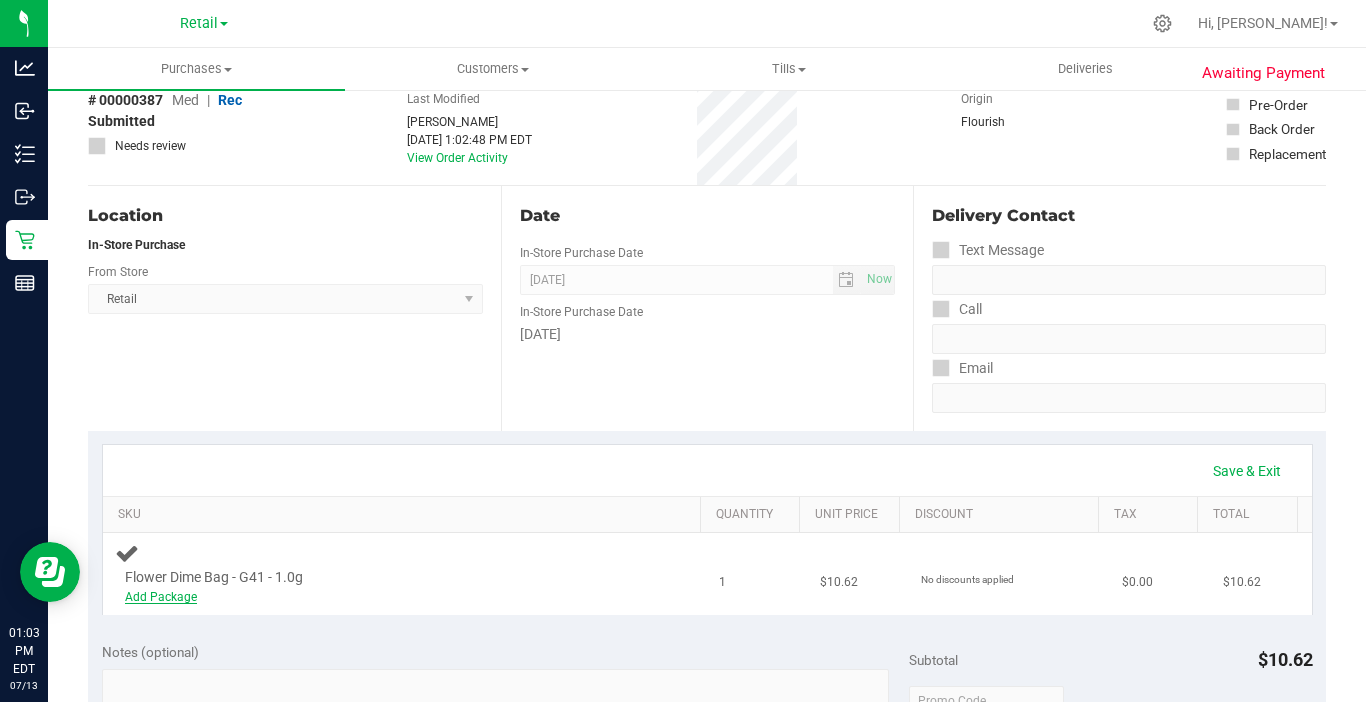 click on "Add Package" at bounding box center (161, 597) 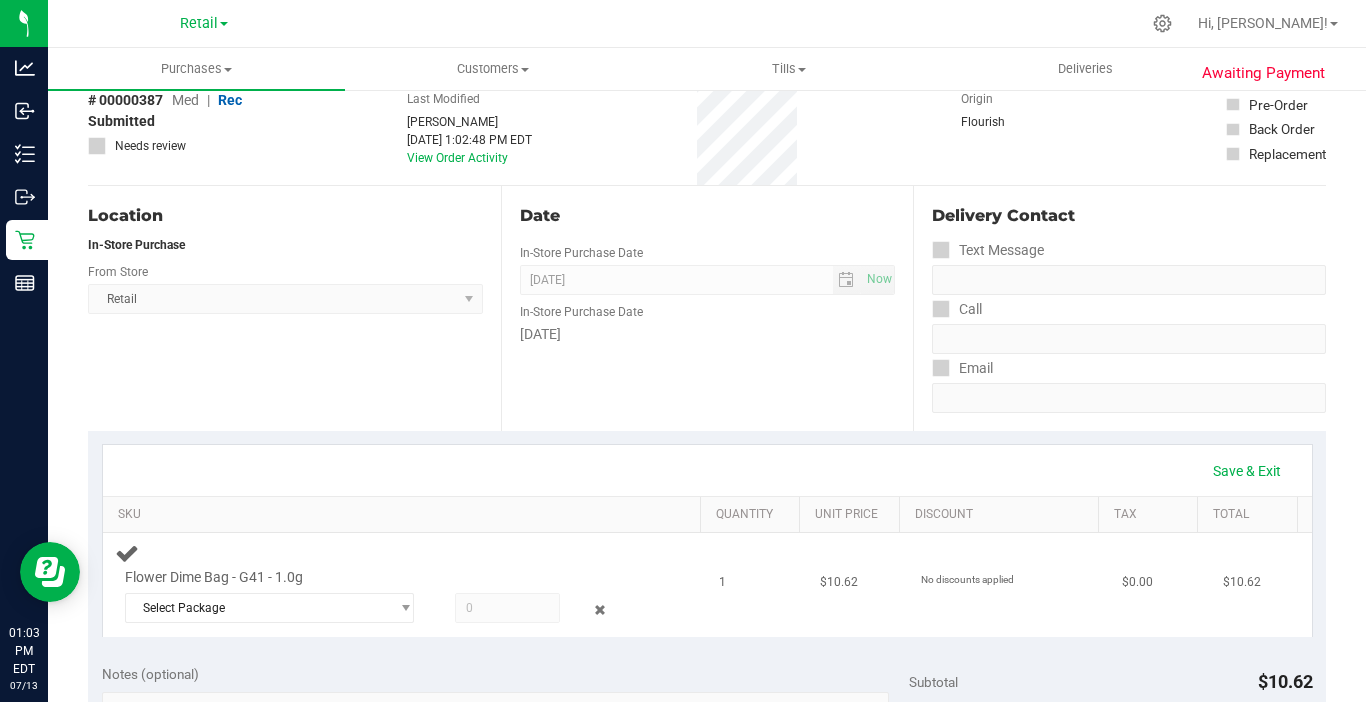 click on "Flower Dime Bag - G41 - 1.0g
Select Package NYEBHDT-20250628-001" at bounding box center [405, 585] 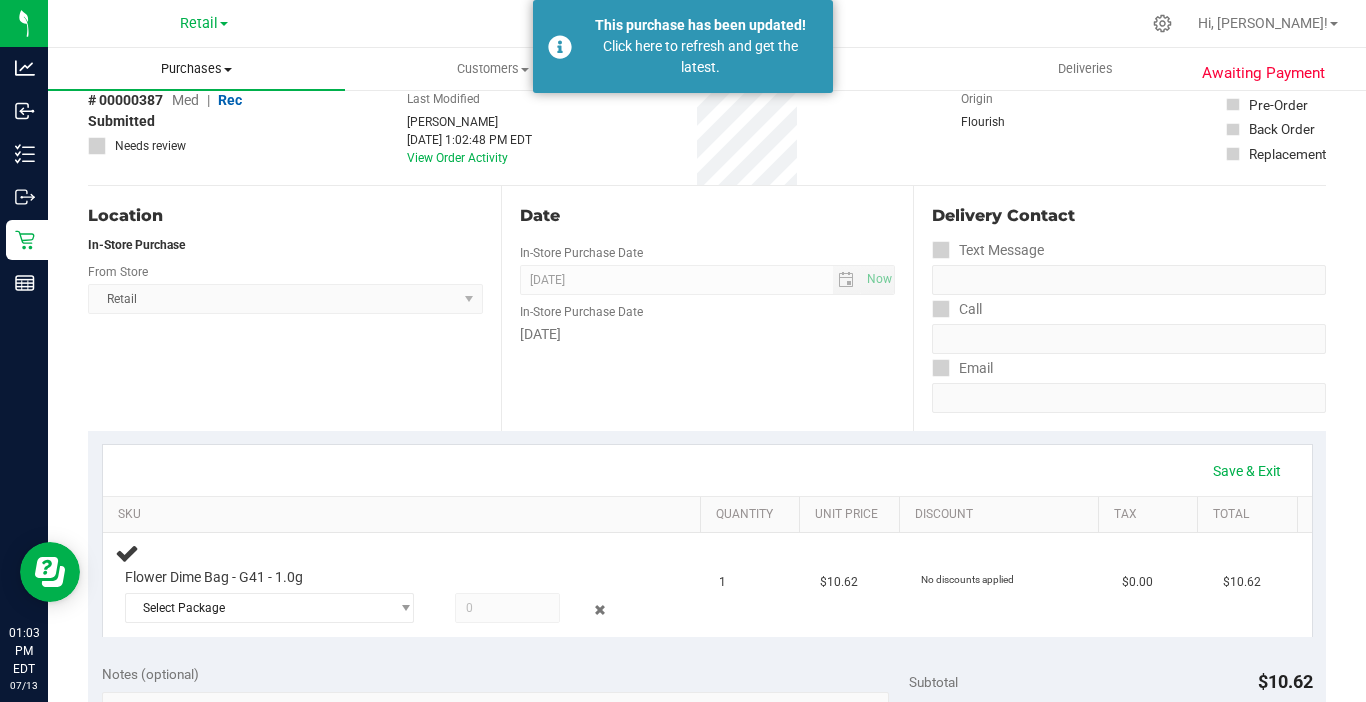 click on "Purchases" at bounding box center (196, 69) 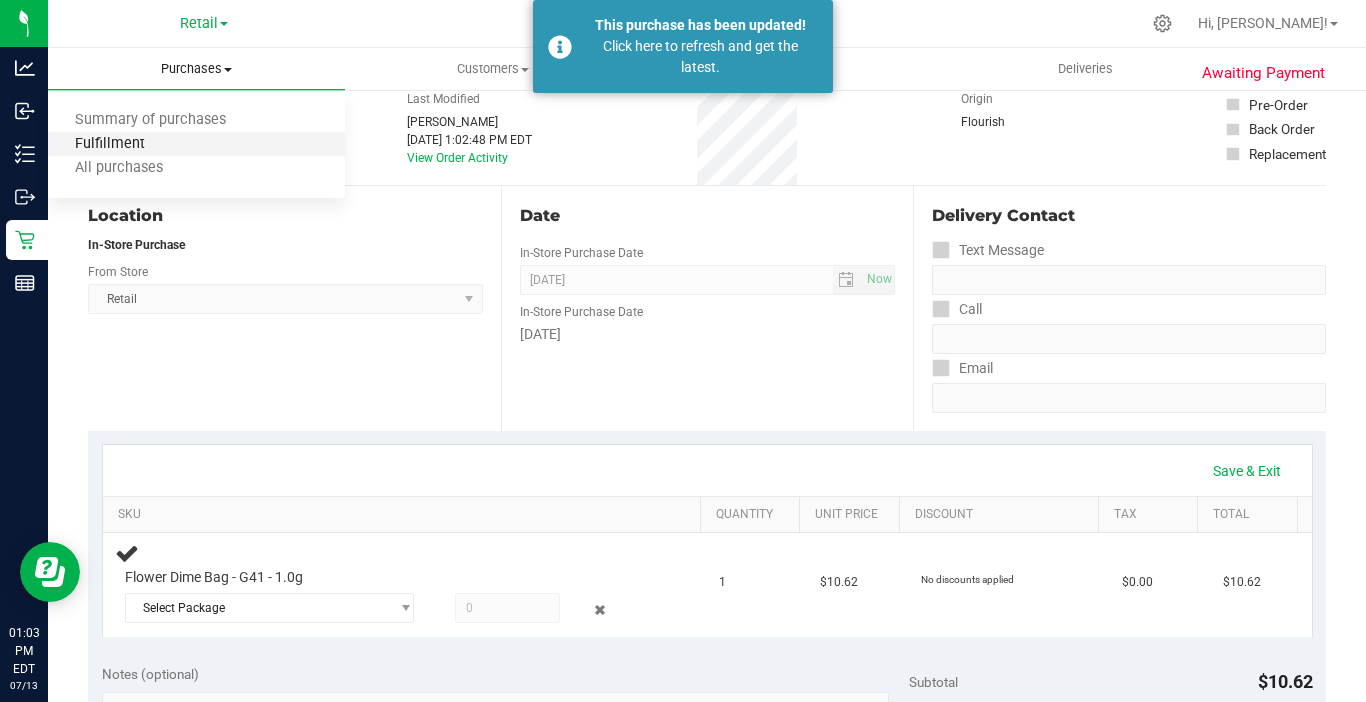 click on "Fulfillment" at bounding box center (110, 144) 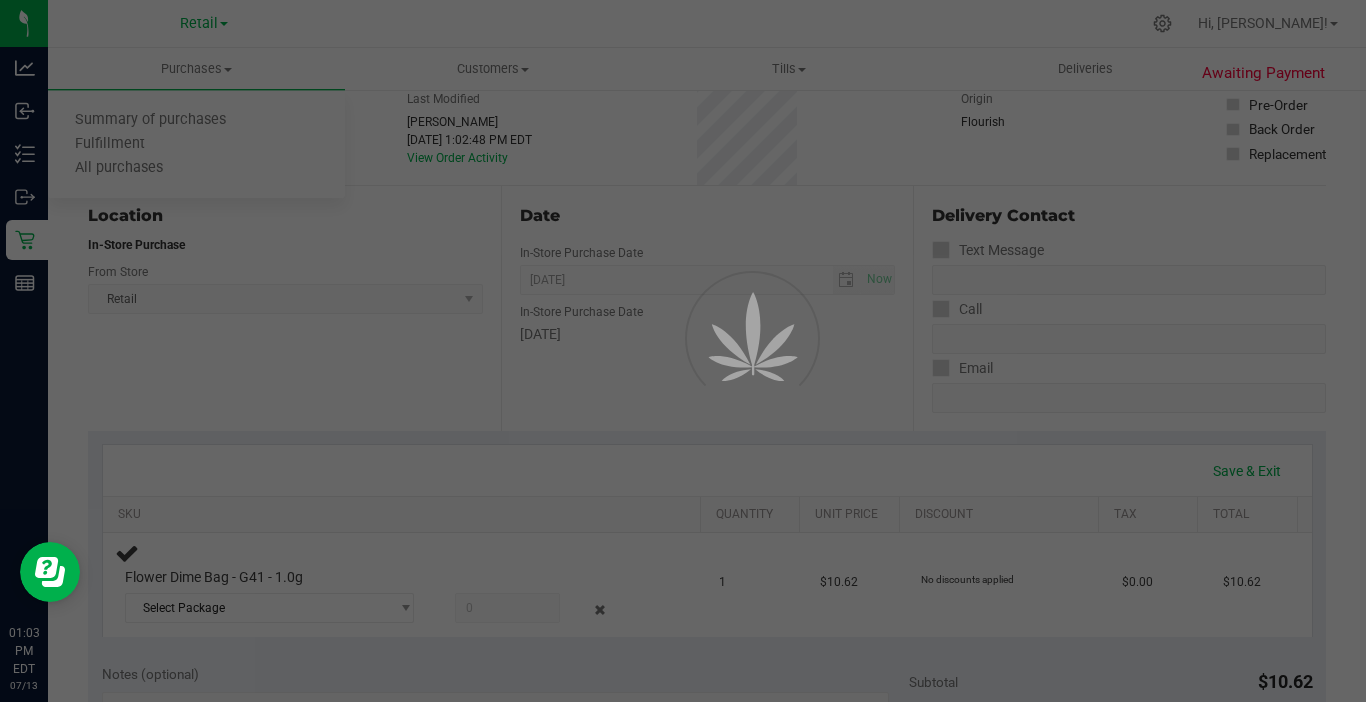 scroll, scrollTop: 0, scrollLeft: 0, axis: both 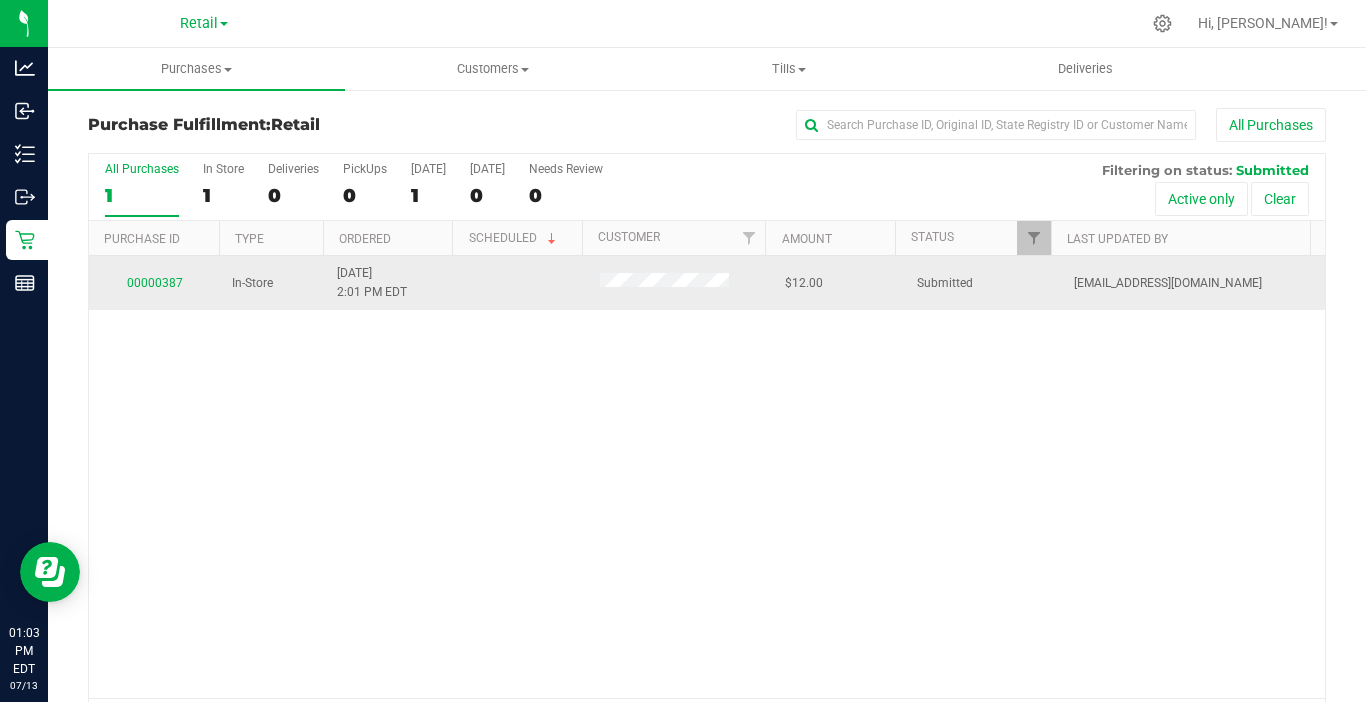 click on "00000387" at bounding box center (154, 283) 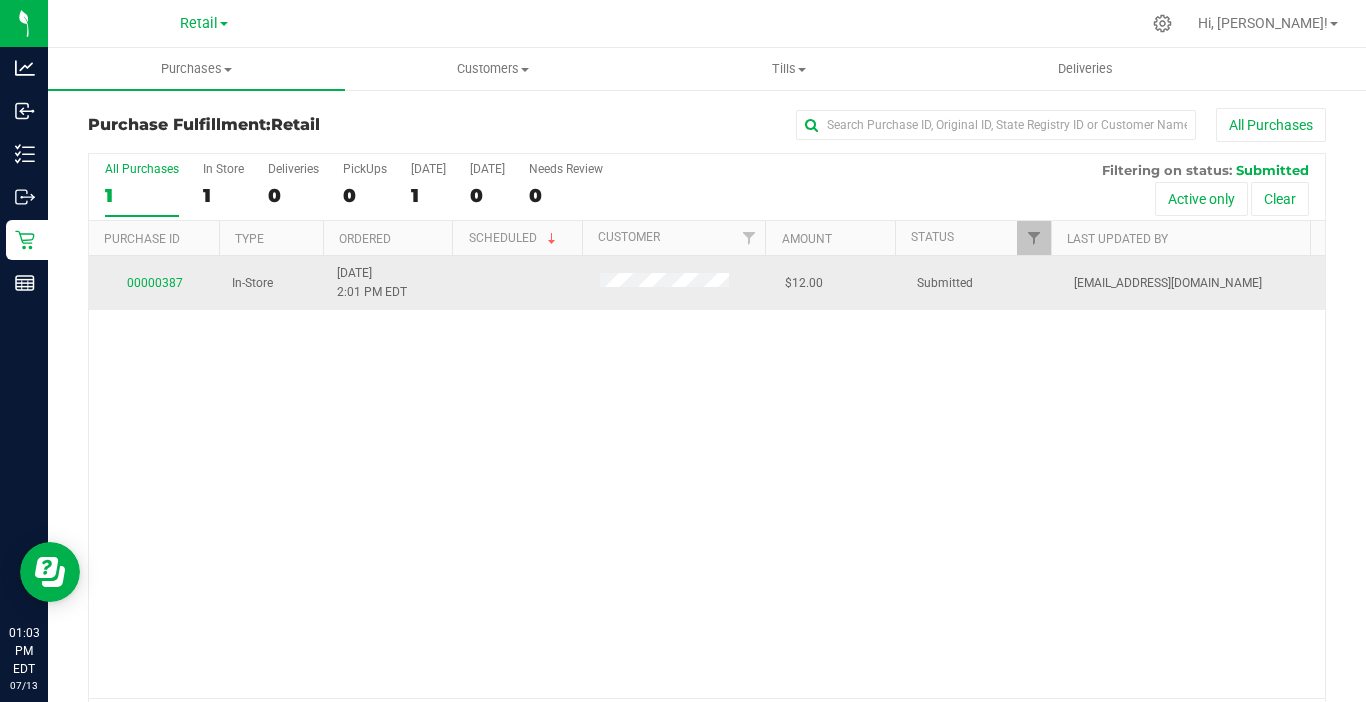 click on "00000387" at bounding box center (154, 283) 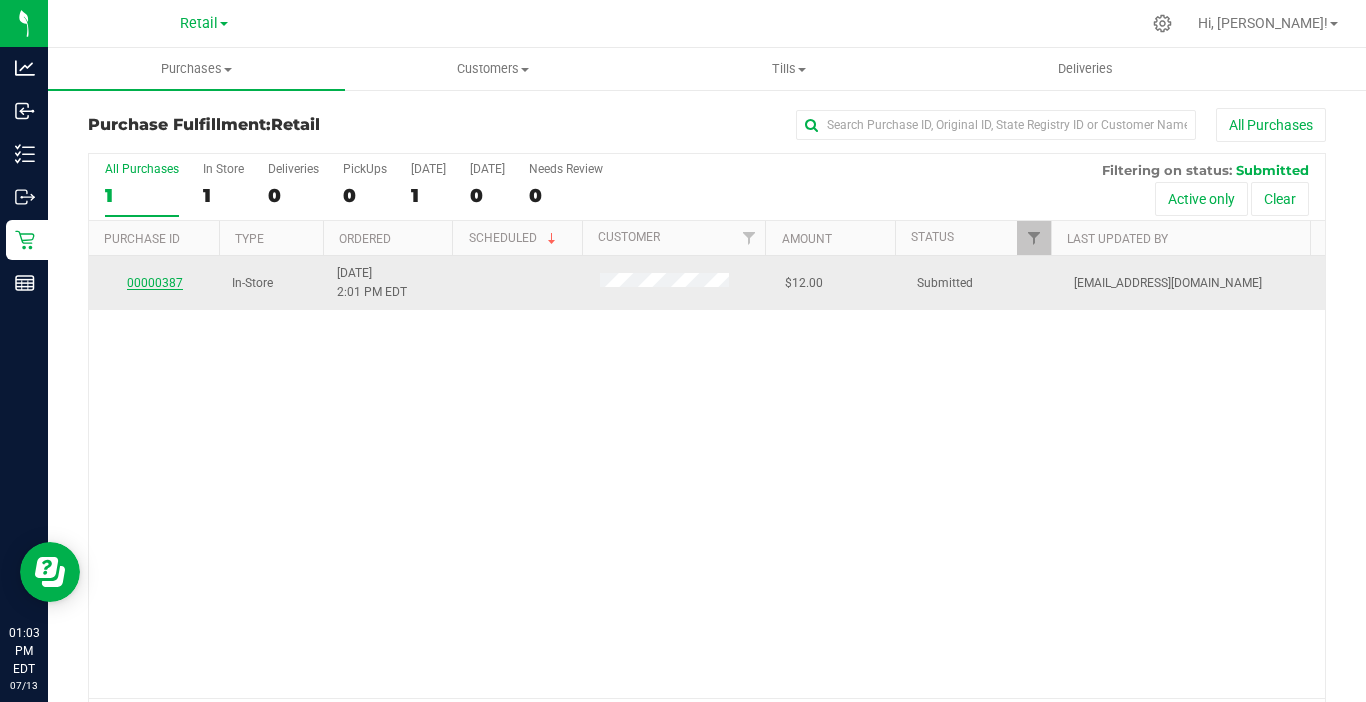 click on "00000387" at bounding box center (155, 283) 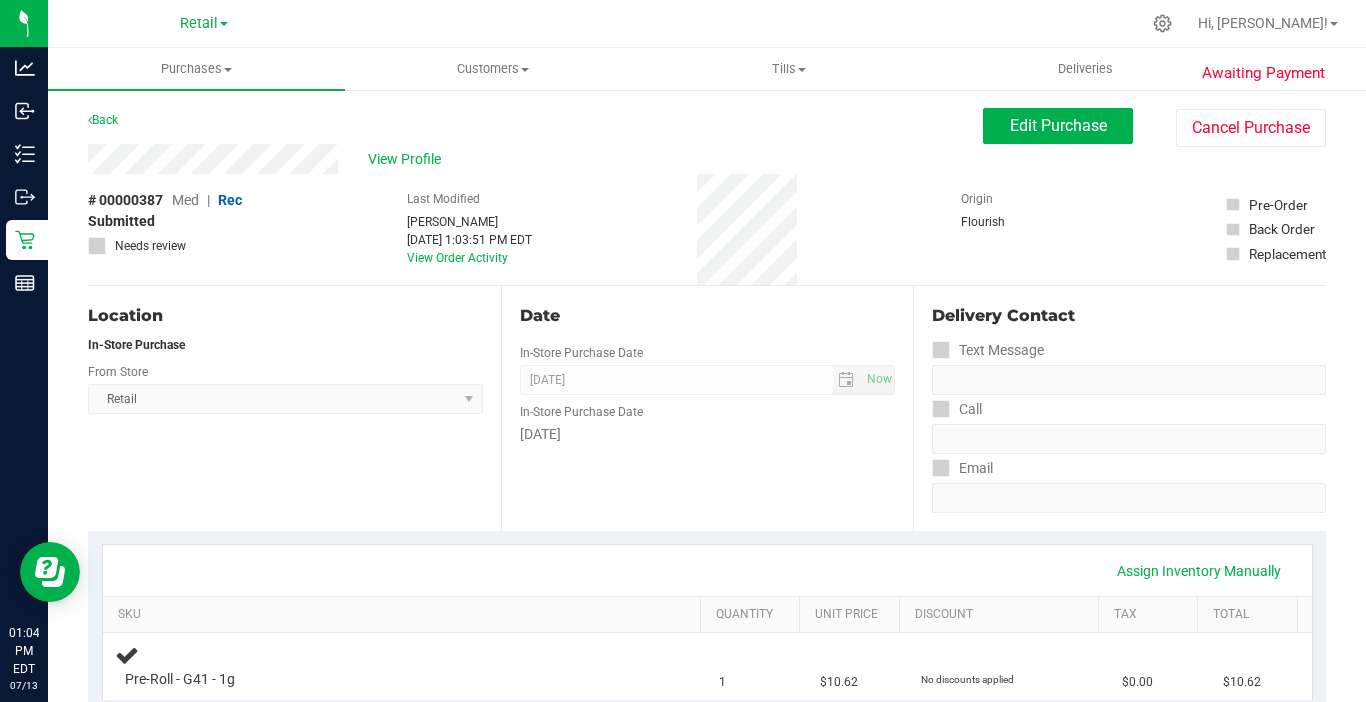 click on "Date
In-Store Purchase Date
Jul 13, 2025
Now
In-Store Purchase Date
Sunday" at bounding box center (707, 408) 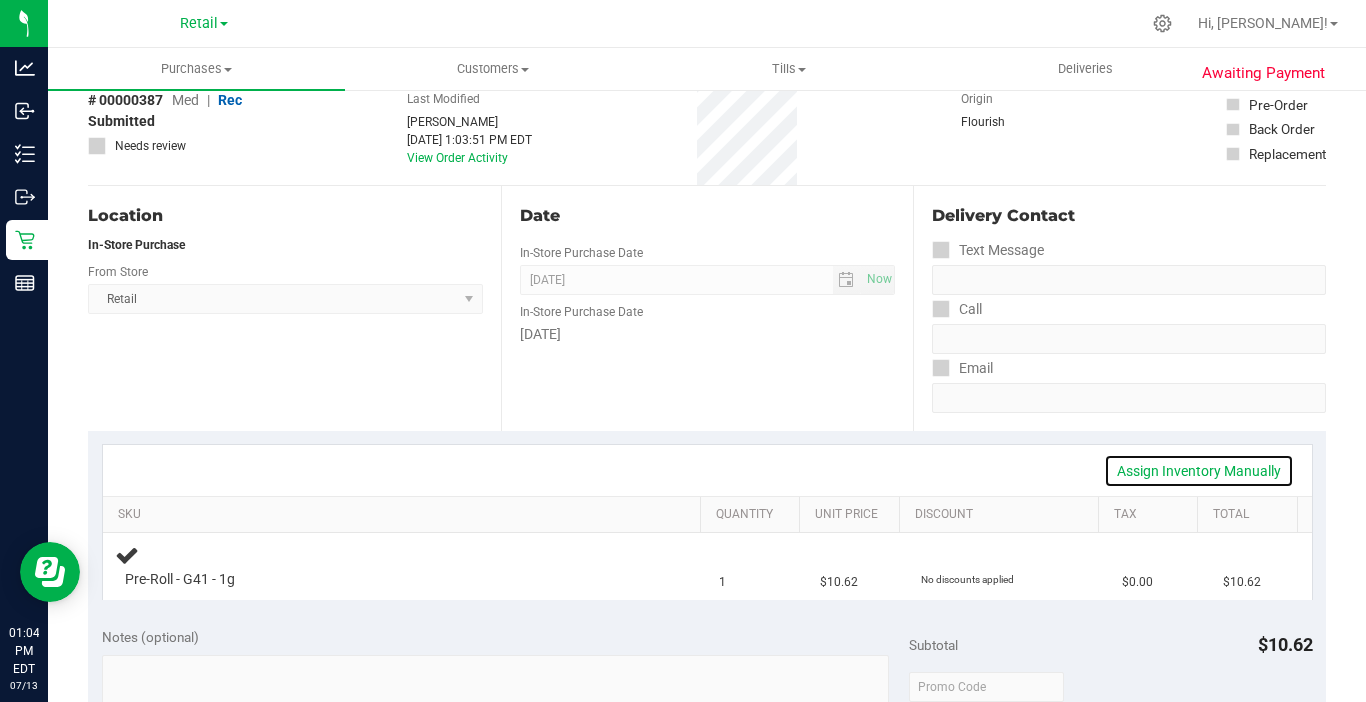 click on "Assign Inventory Manually" at bounding box center (1199, 471) 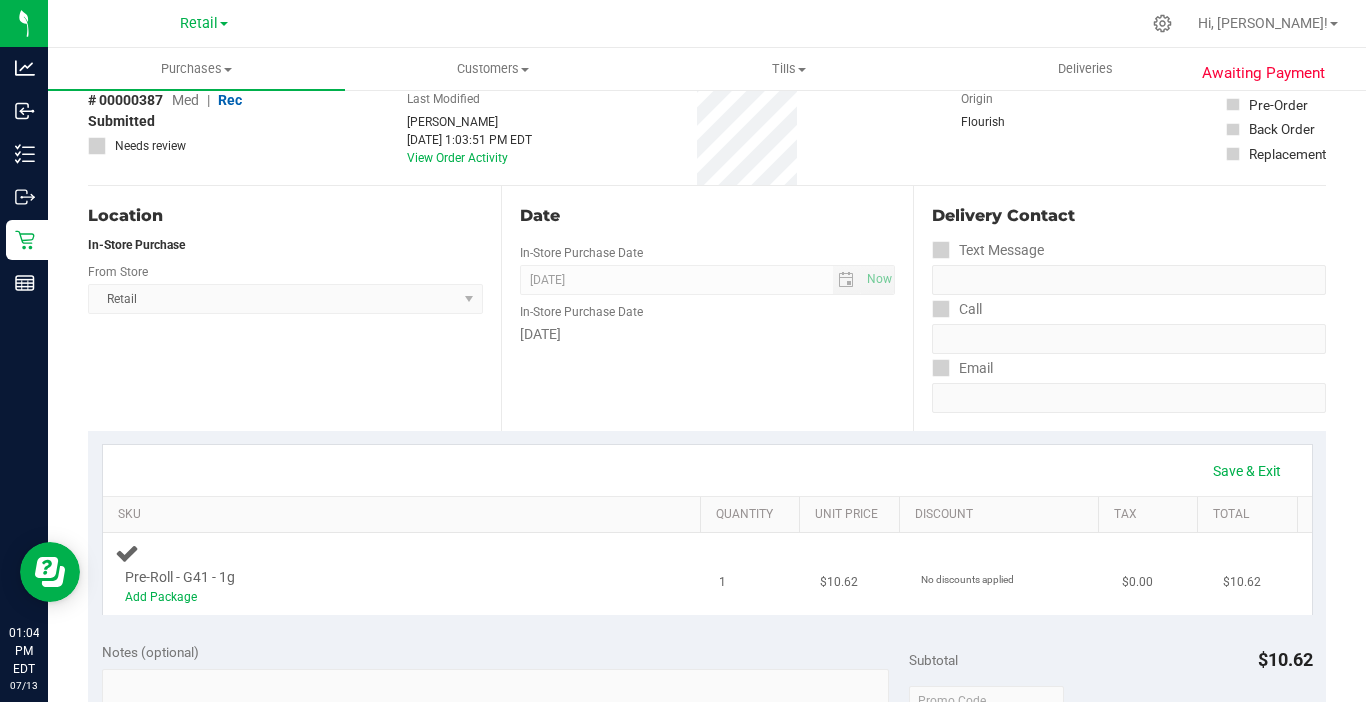 click on "Pre-Roll - G41 - 1g
Add Package" at bounding box center (405, 574) 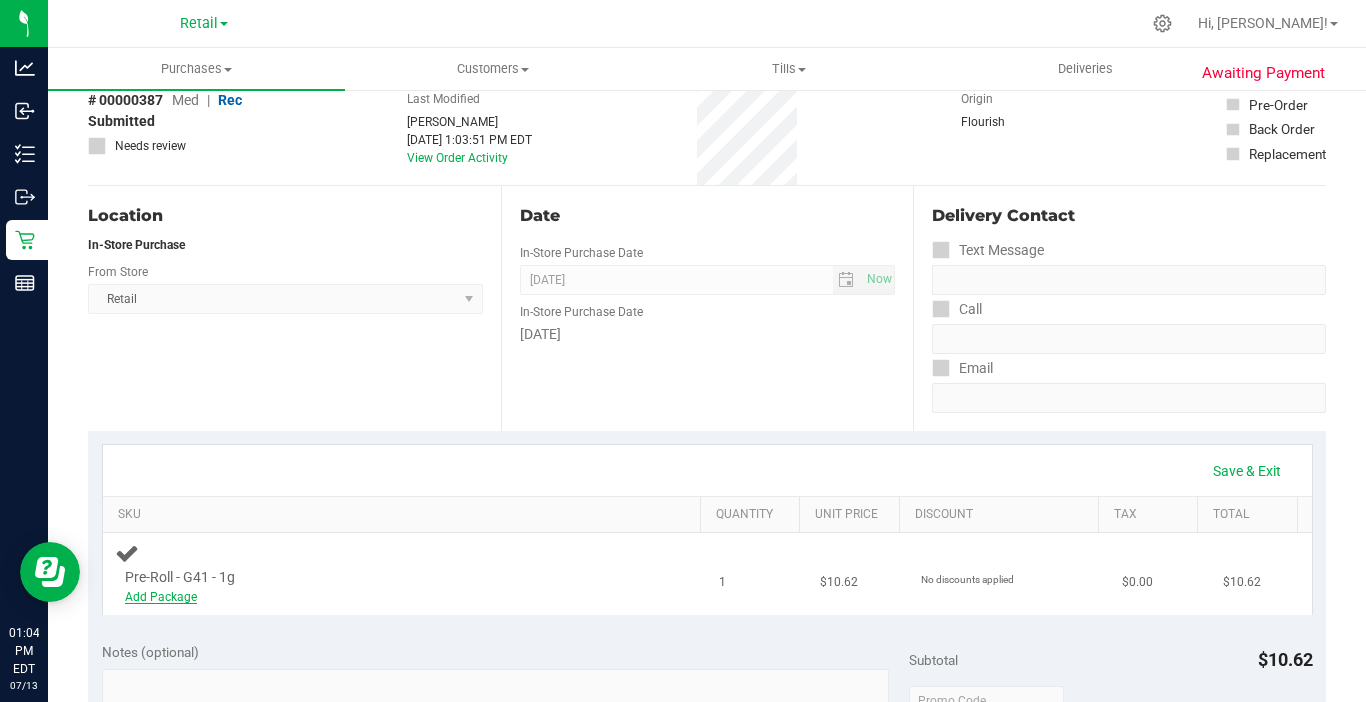 click on "Add Package" at bounding box center (161, 597) 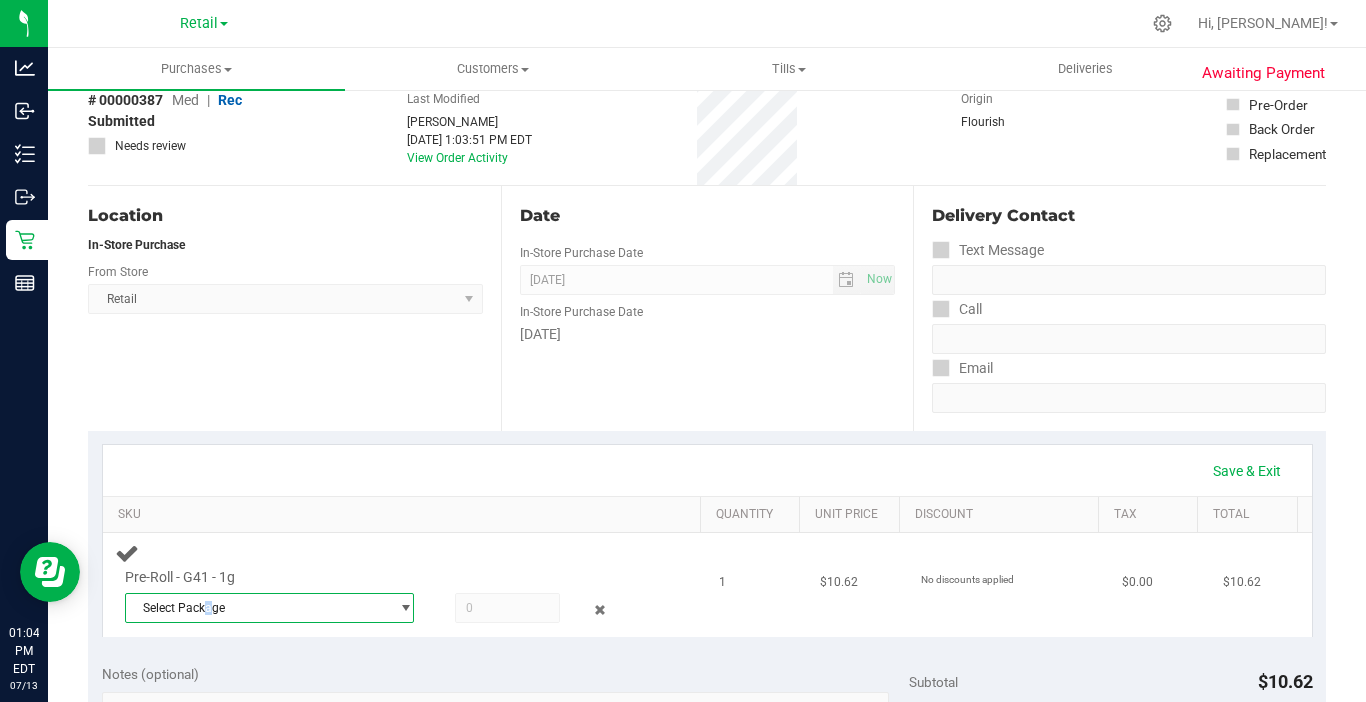 click on "Select Package" at bounding box center (257, 608) 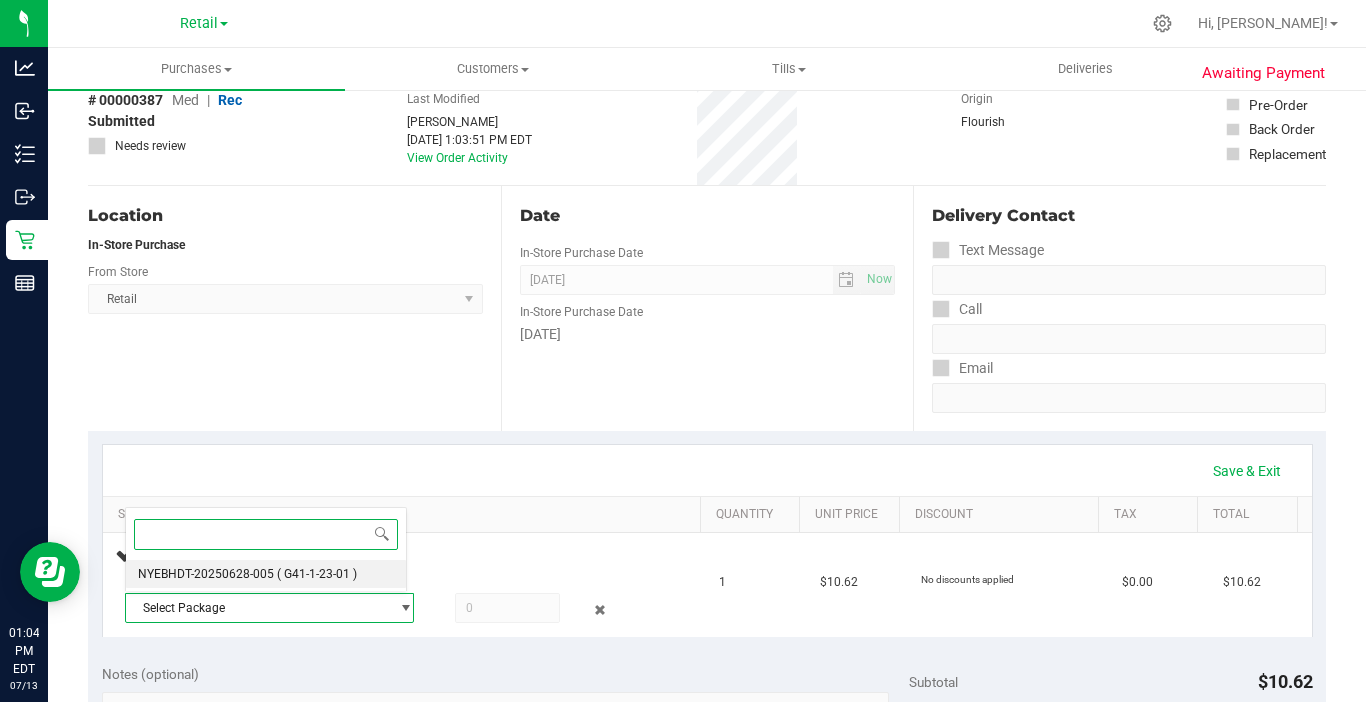 click on "NYEBHDT-20250628-005
(
G41-1-23-01
)" at bounding box center [266, 574] 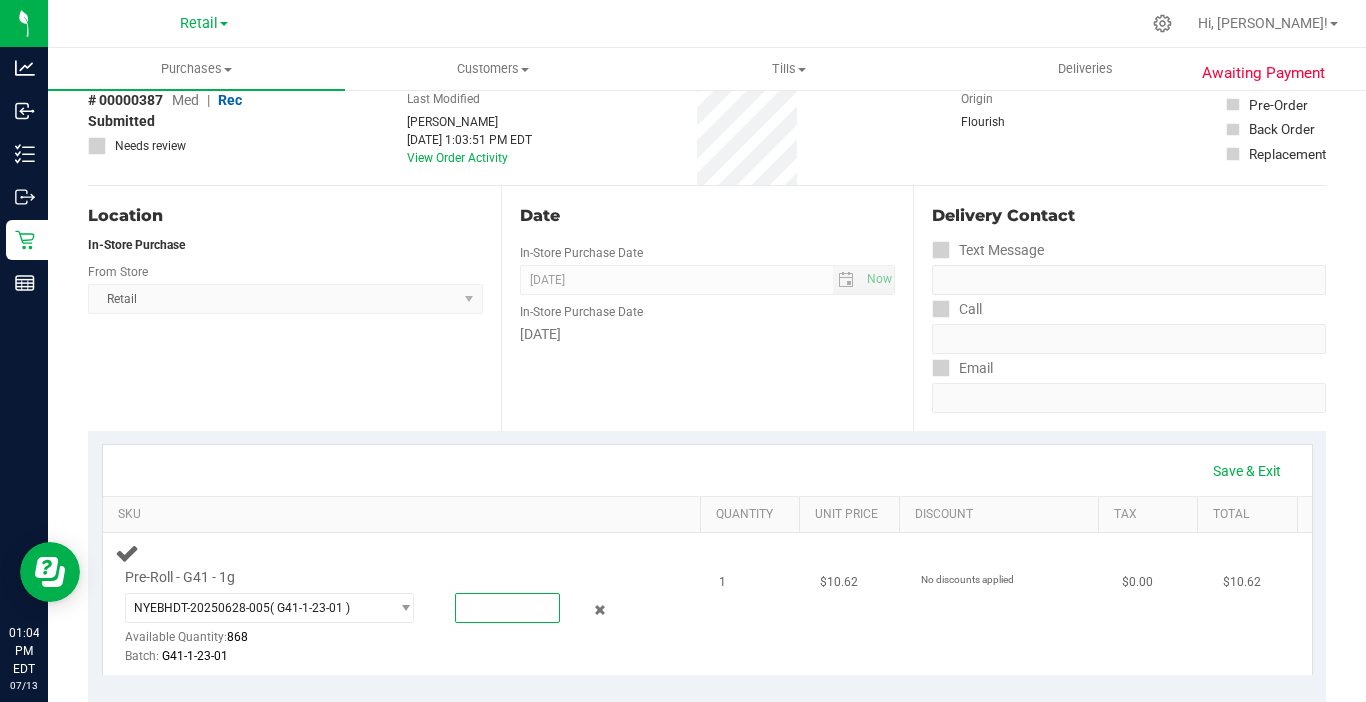 click at bounding box center (507, 608) 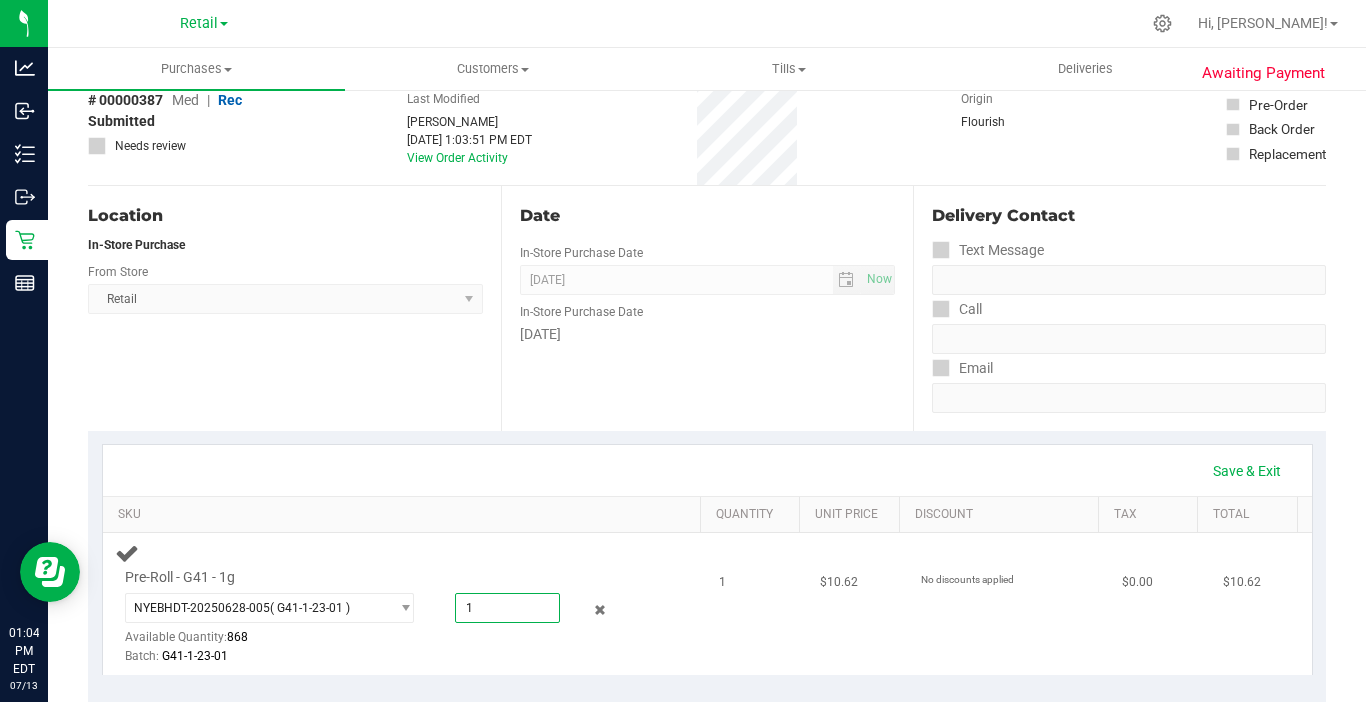 type on "1" 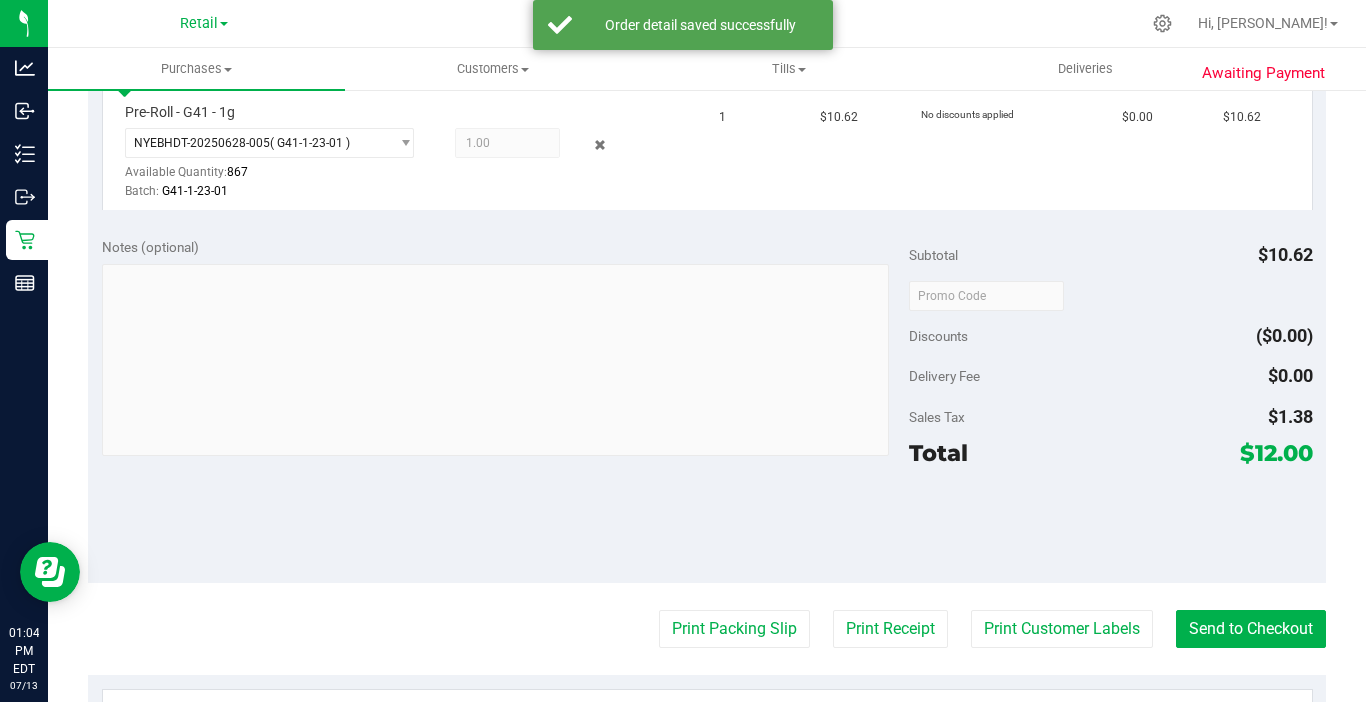 scroll, scrollTop: 600, scrollLeft: 0, axis: vertical 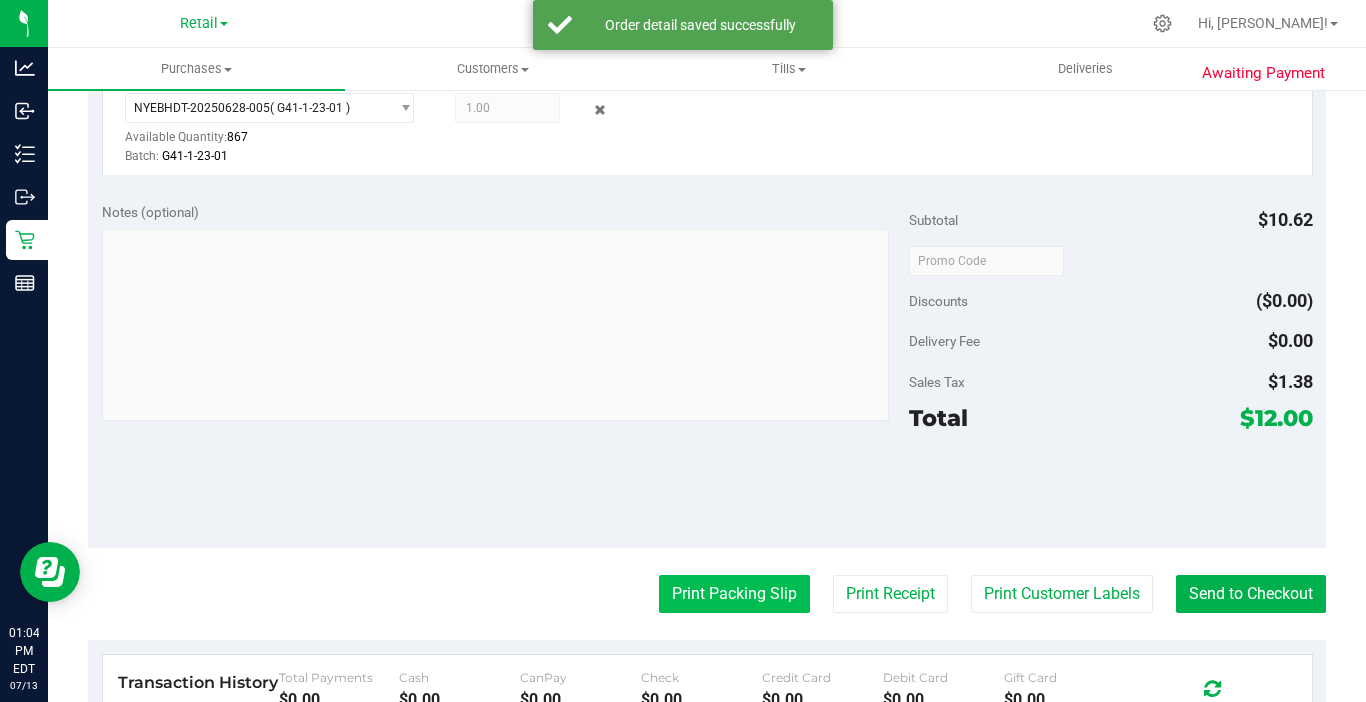 click on "Print Packing Slip" at bounding box center (734, 594) 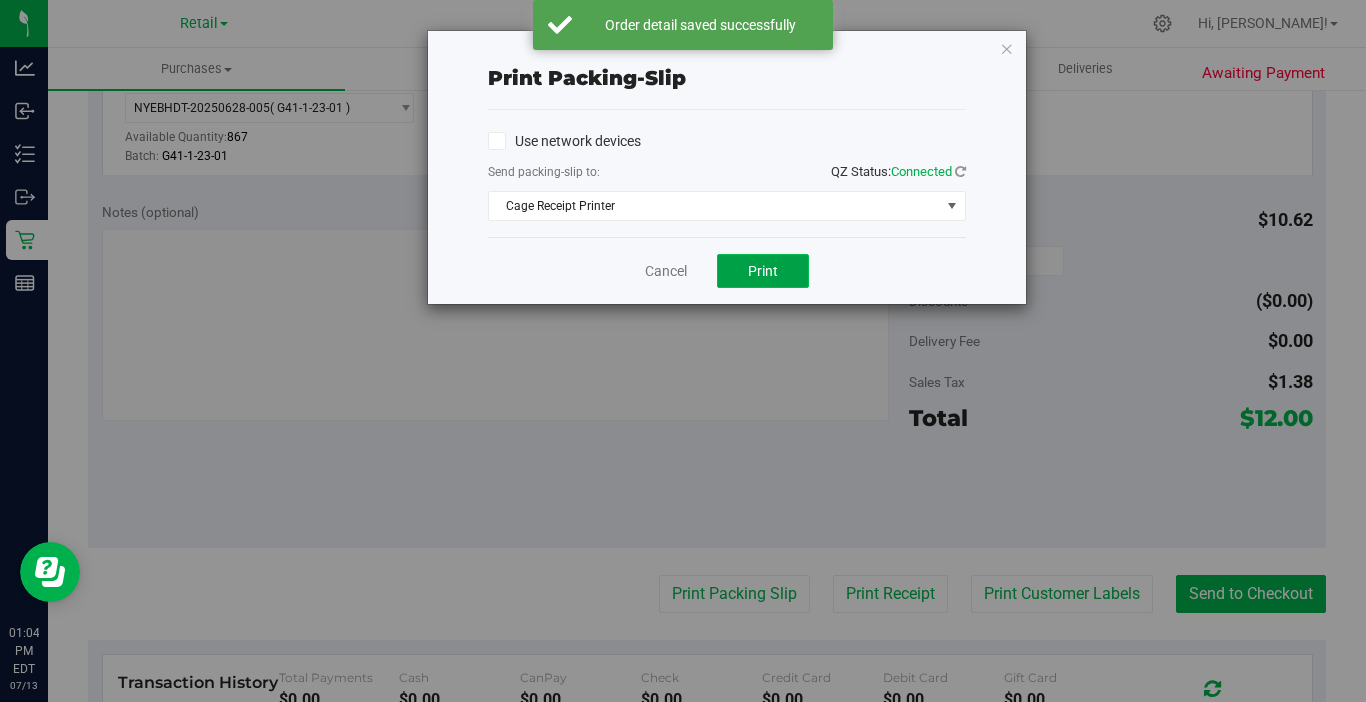 click on "Print" at bounding box center [763, 271] 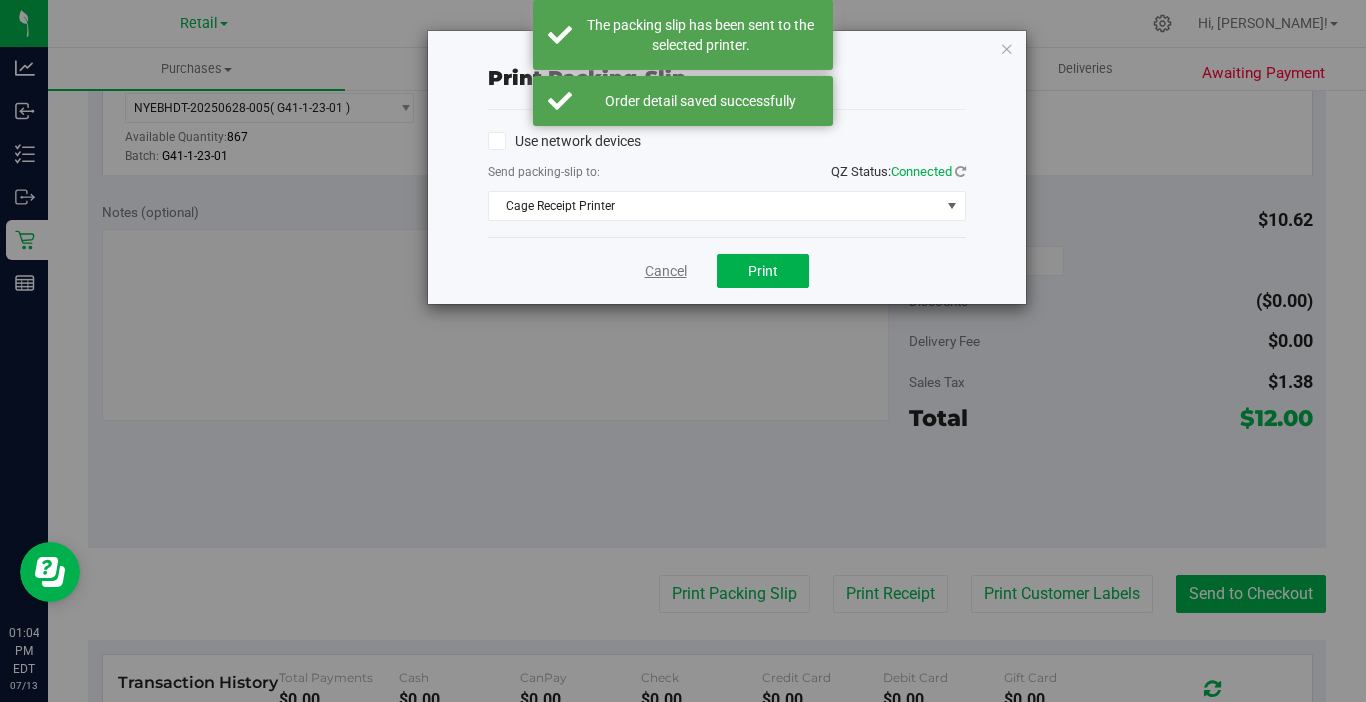 click on "Cancel" at bounding box center [666, 271] 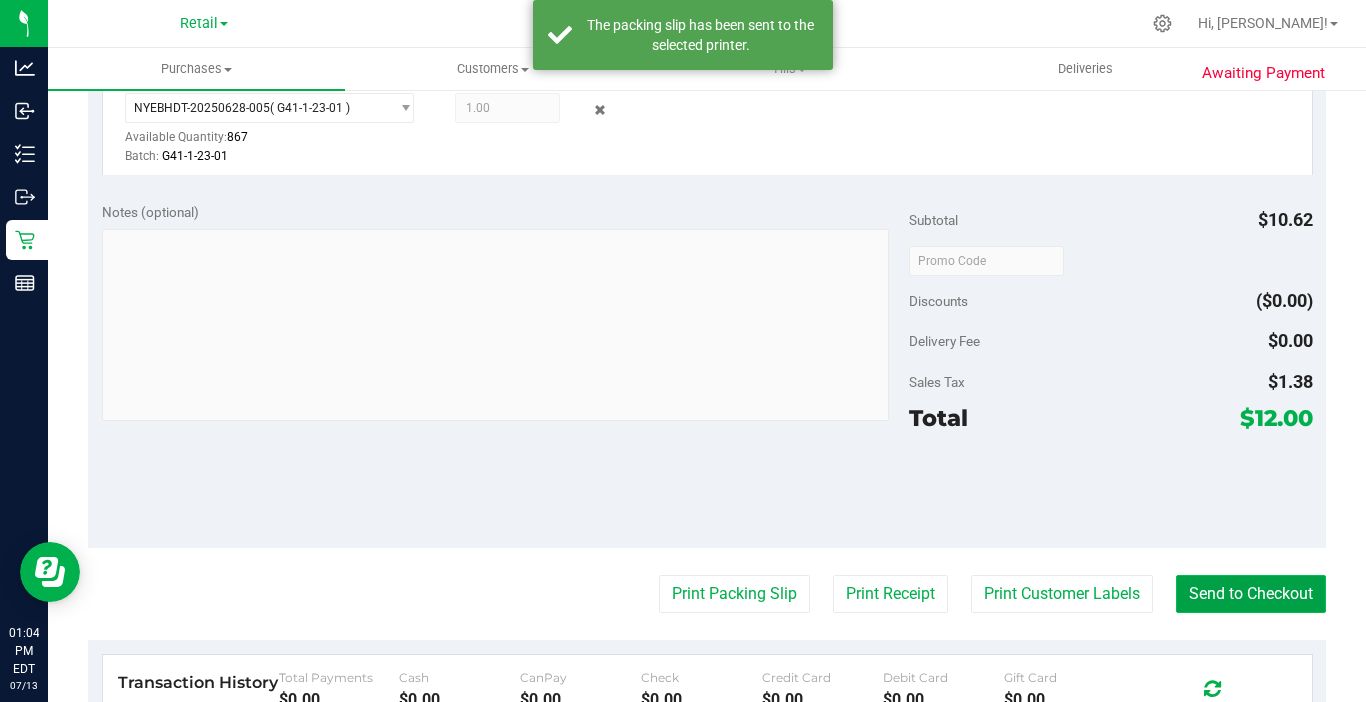 click on "Send to Checkout" at bounding box center [1251, 594] 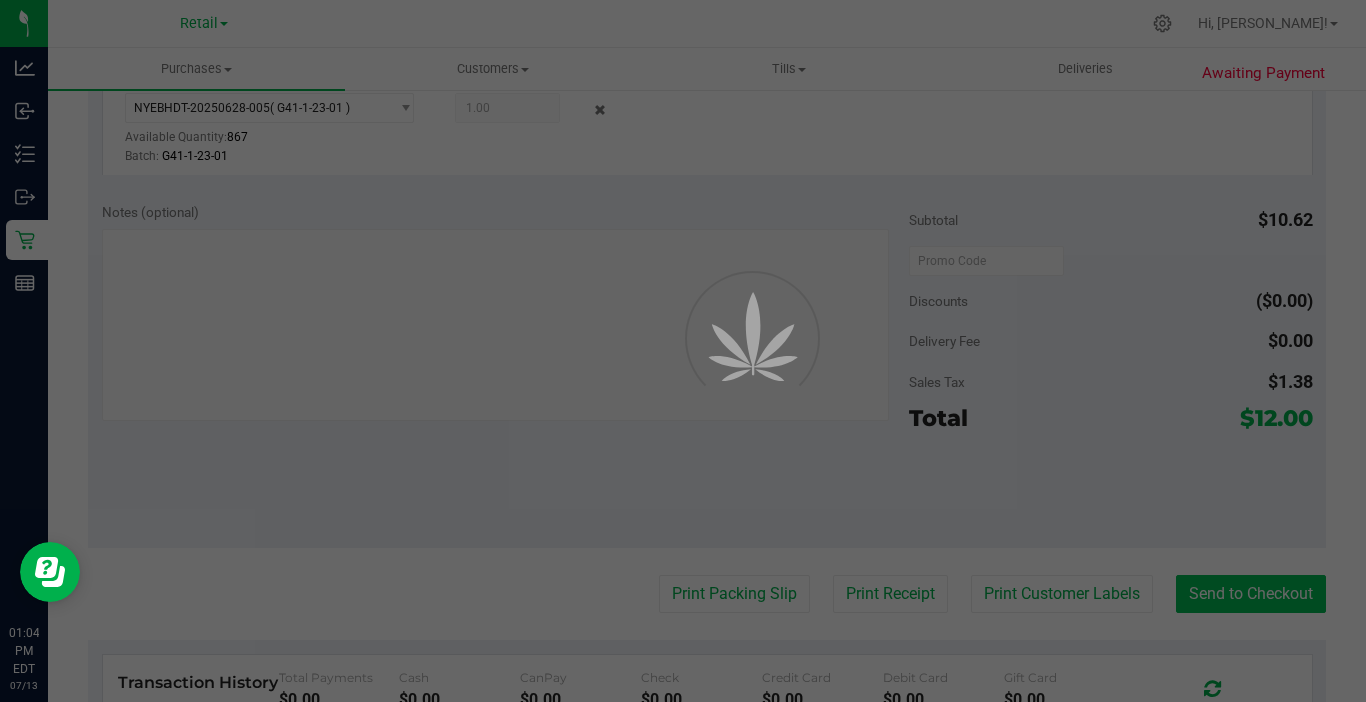 scroll, scrollTop: 0, scrollLeft: 0, axis: both 